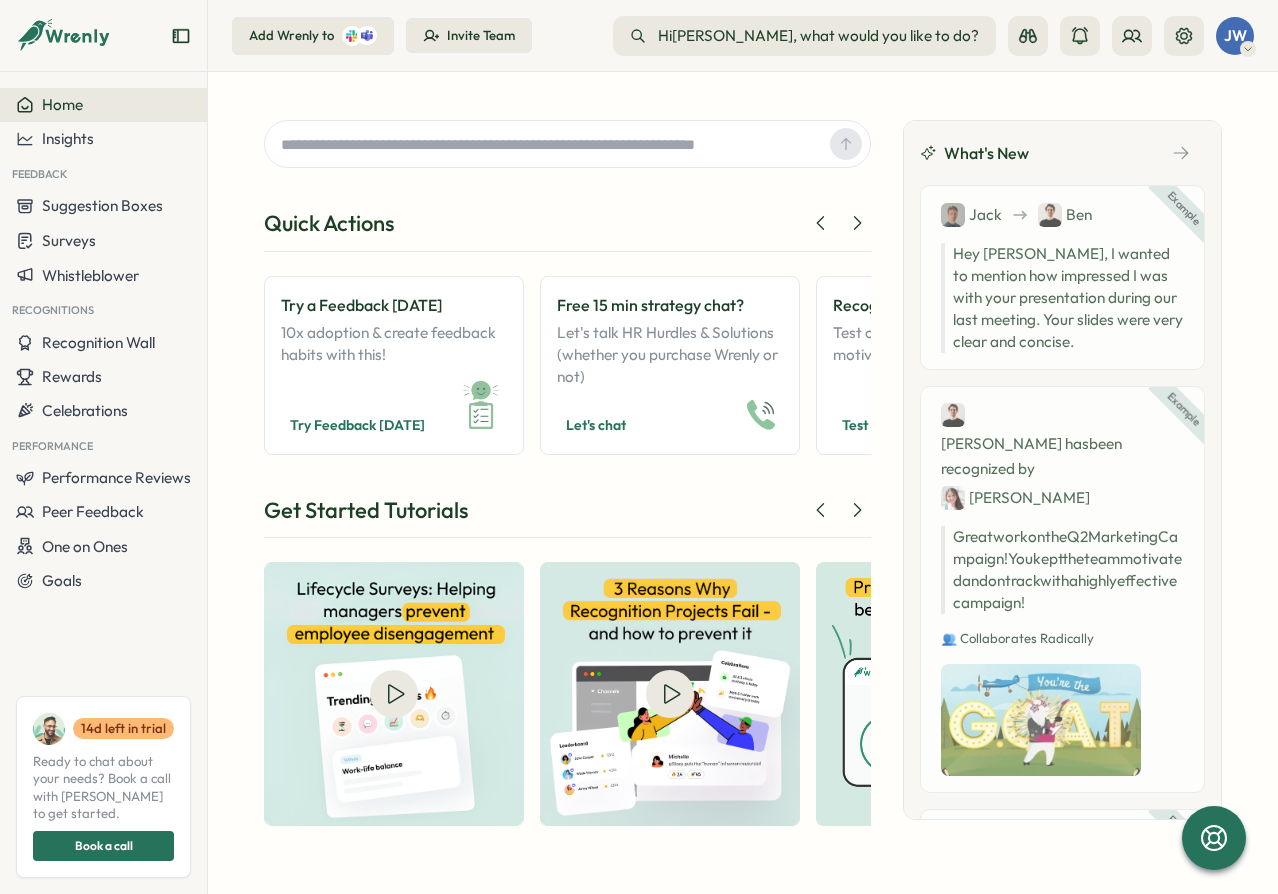 scroll, scrollTop: 0, scrollLeft: 0, axis: both 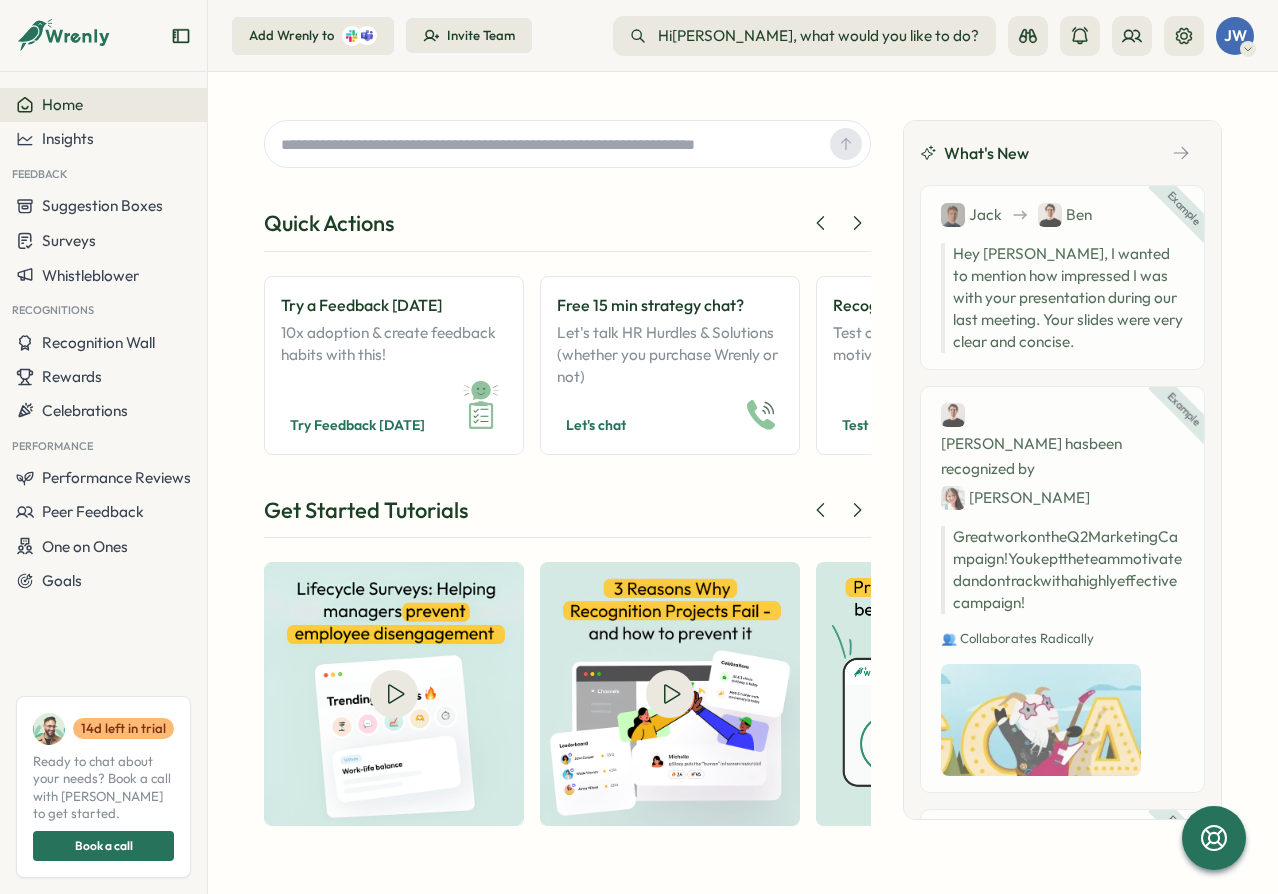 drag, startPoint x: 615, startPoint y: 60, endPoint x: 595, endPoint y: 52, distance: 21.540659 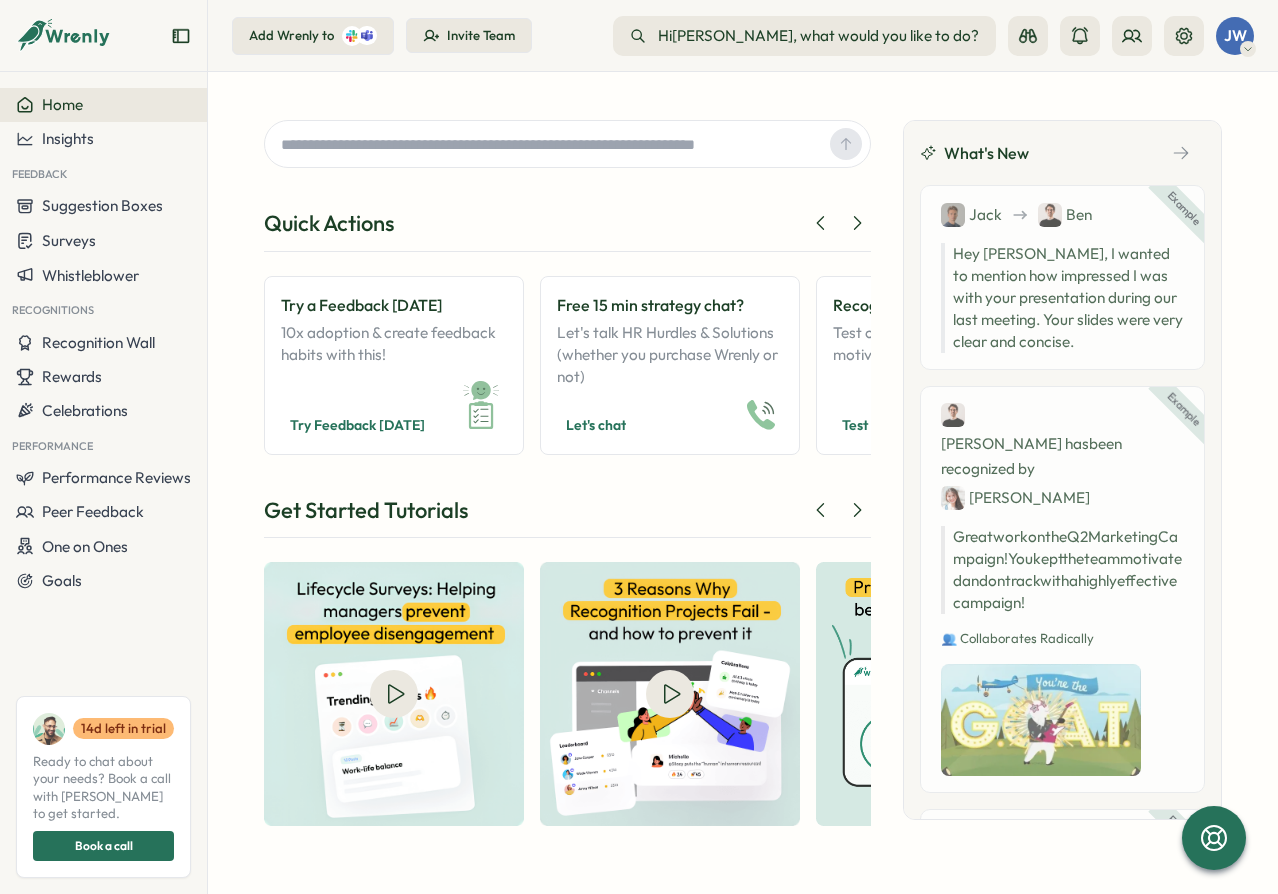 click on "Add Wrenly to Invite Team Hi  john , what would you like to do? What would you like to do? JW" at bounding box center [743, 36] 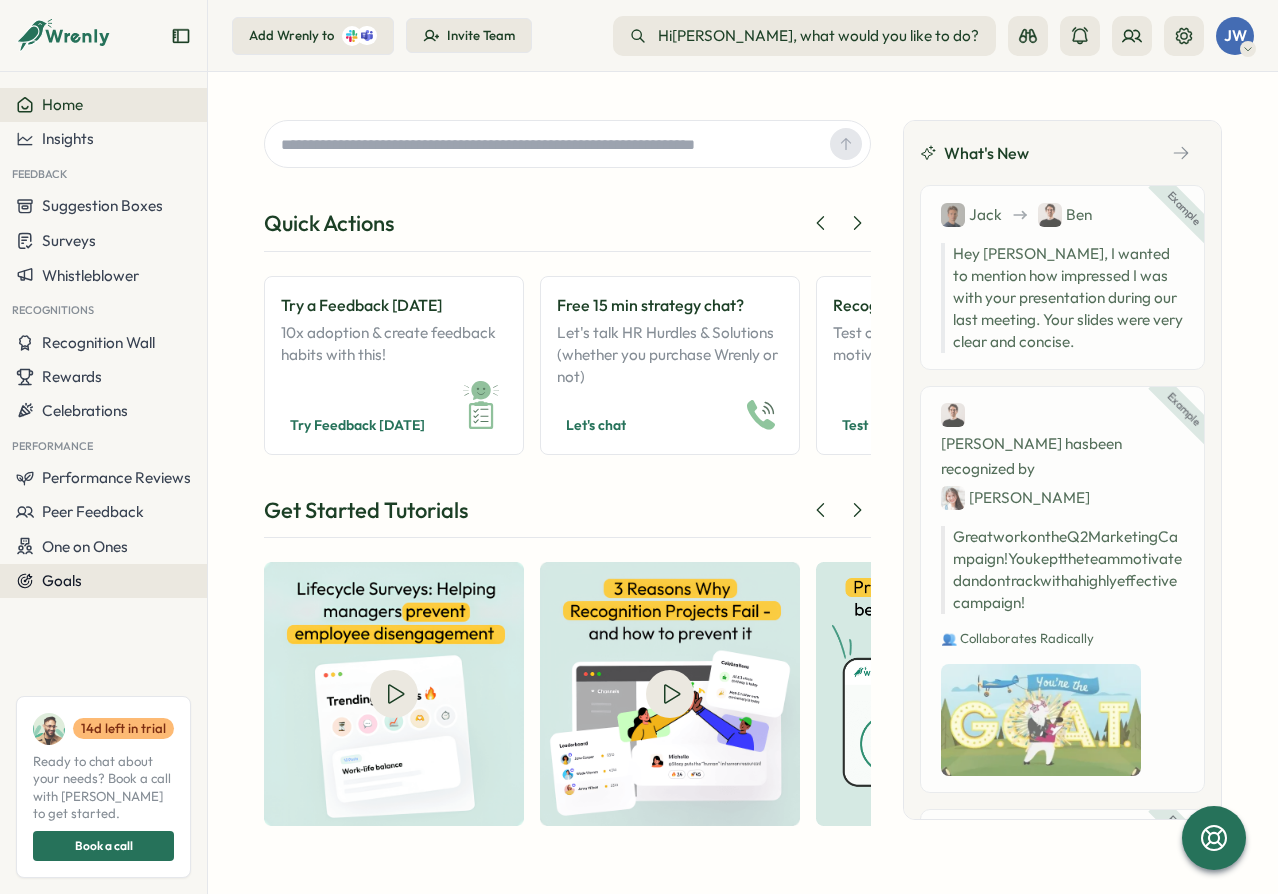 click on "Goals" at bounding box center (62, 580) 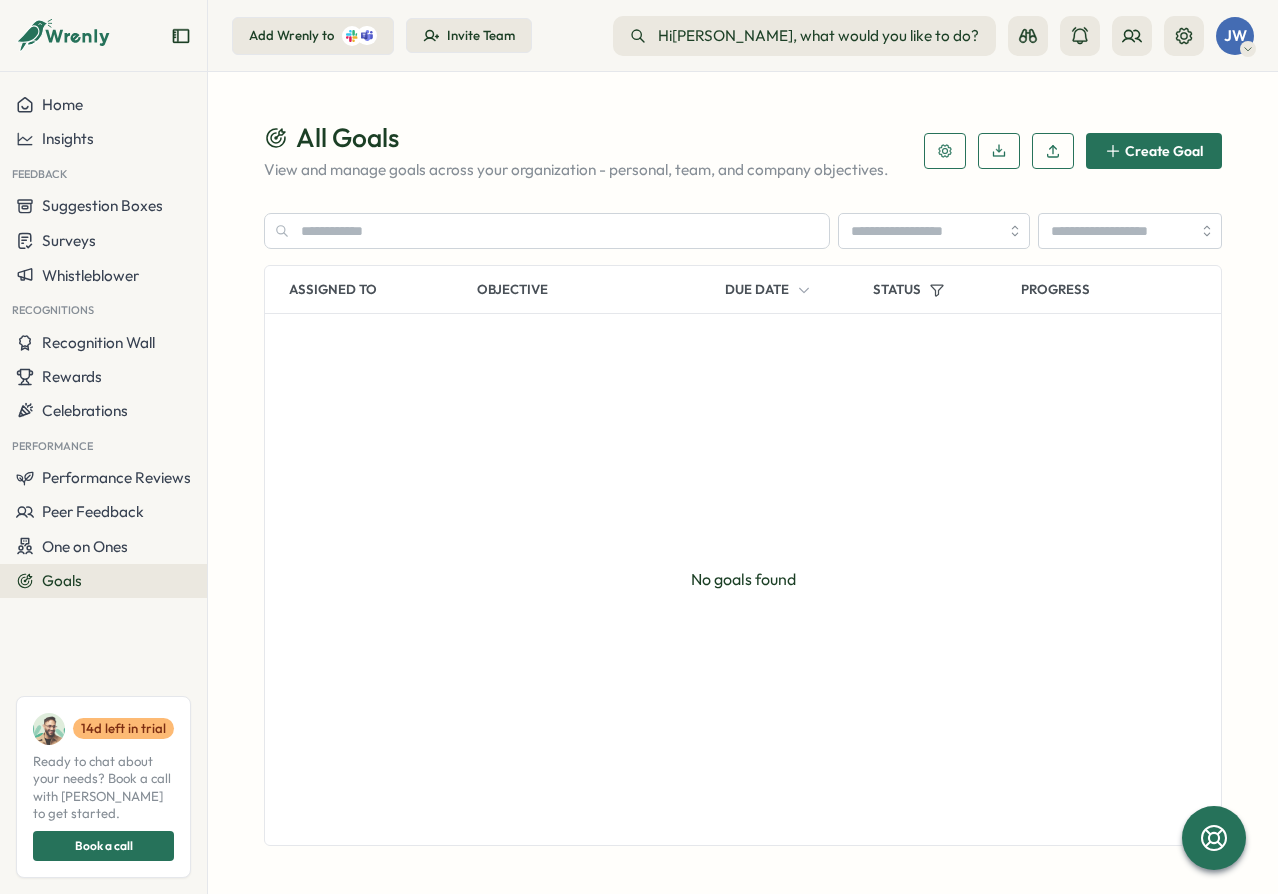 click on "Create Goal" at bounding box center [1164, 151] 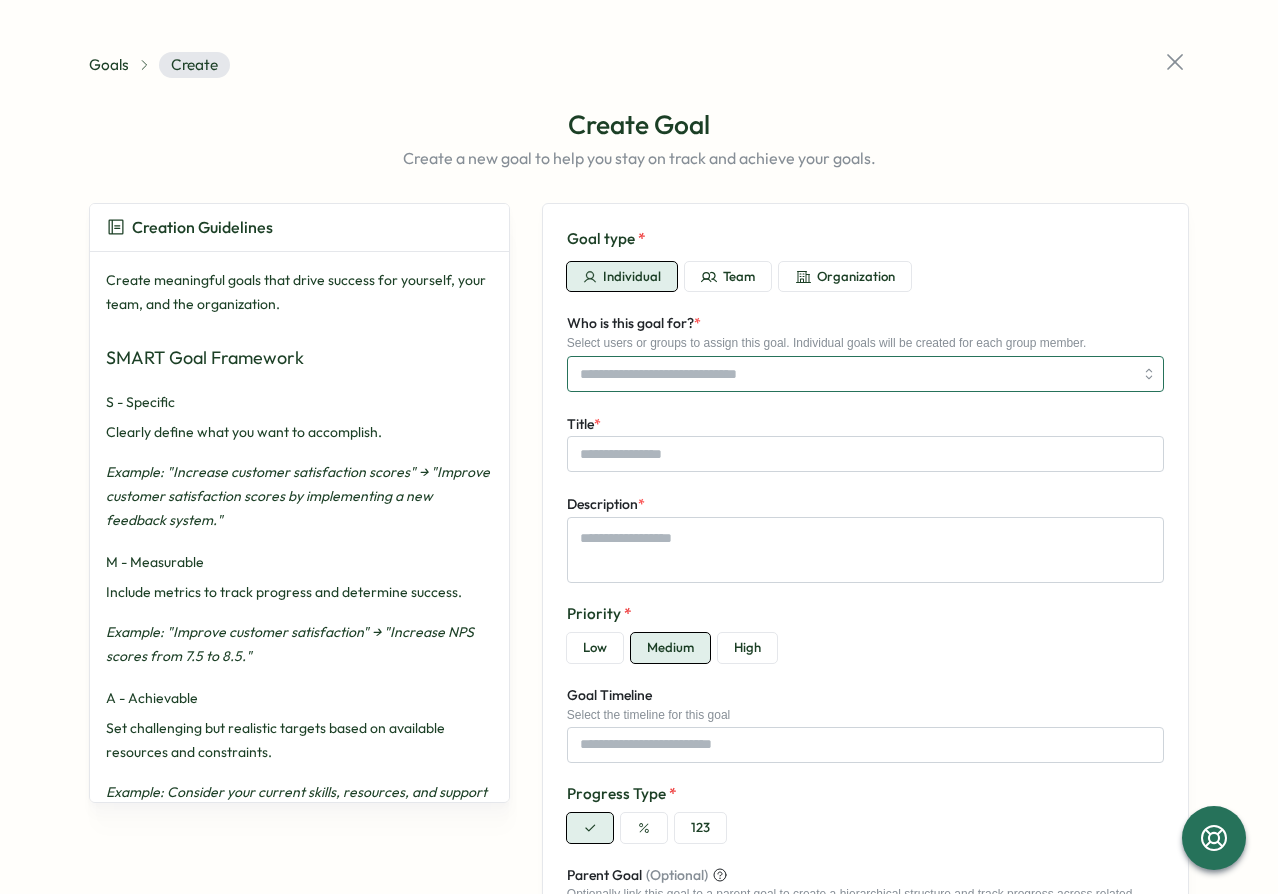 click on "Who is this goal for?  *" at bounding box center (856, 374) 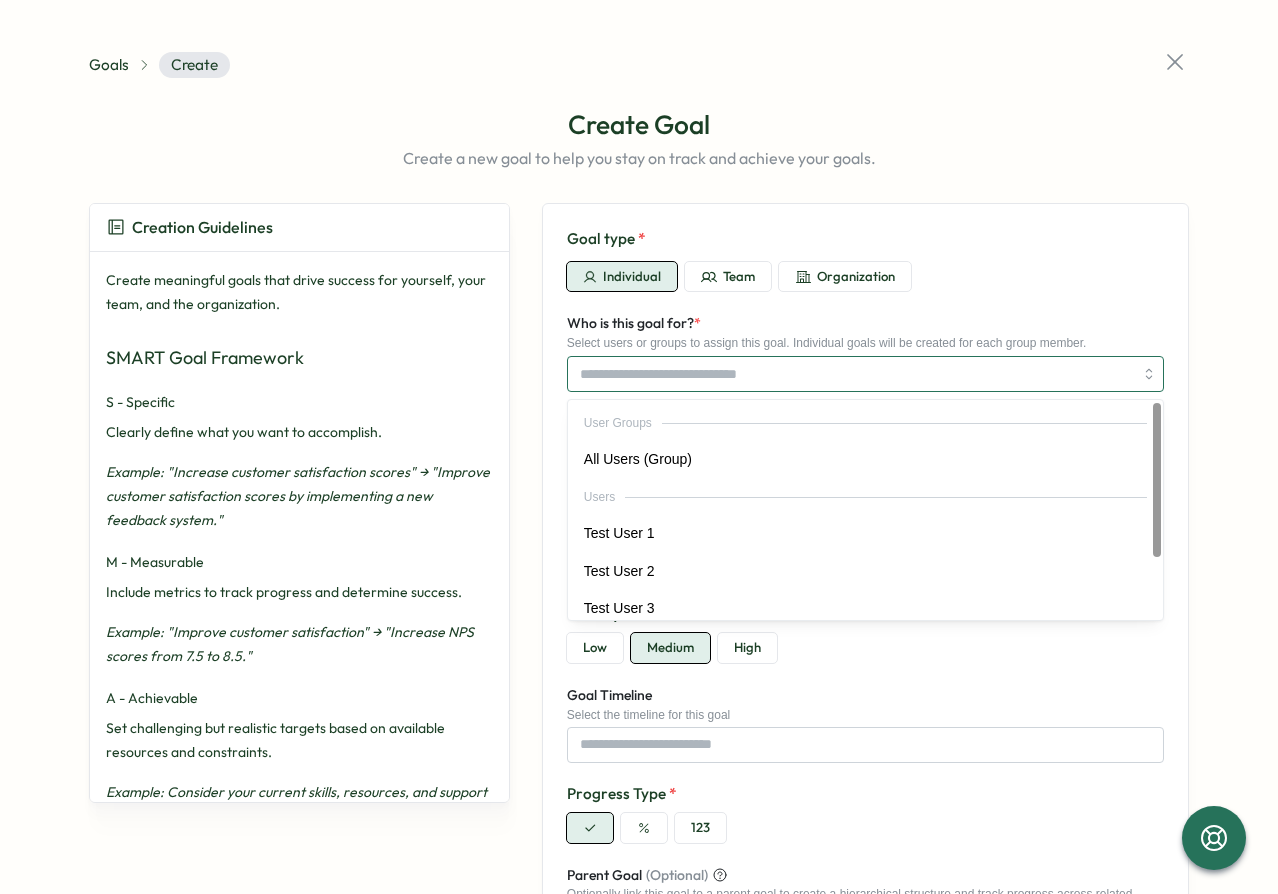 paste on "**********" 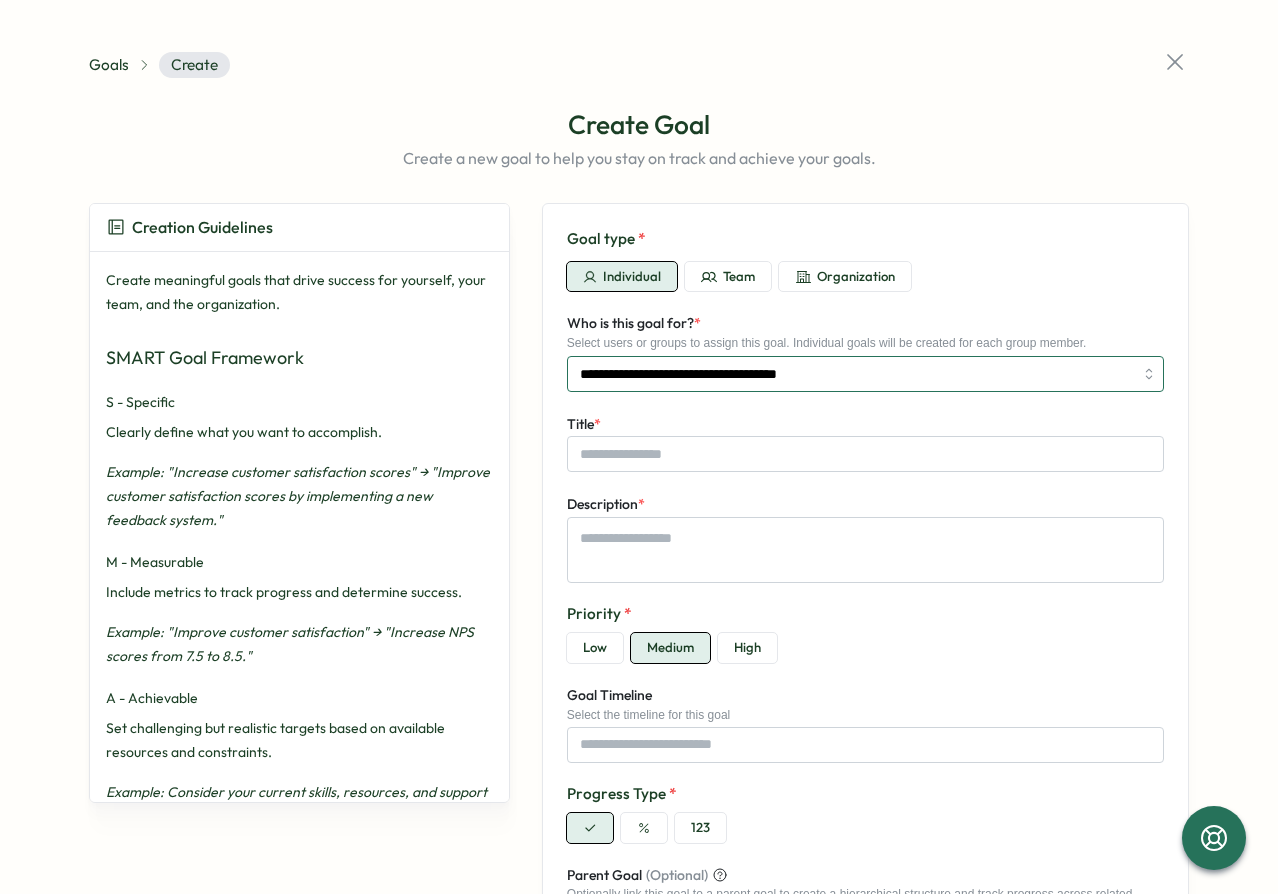 type on "**********" 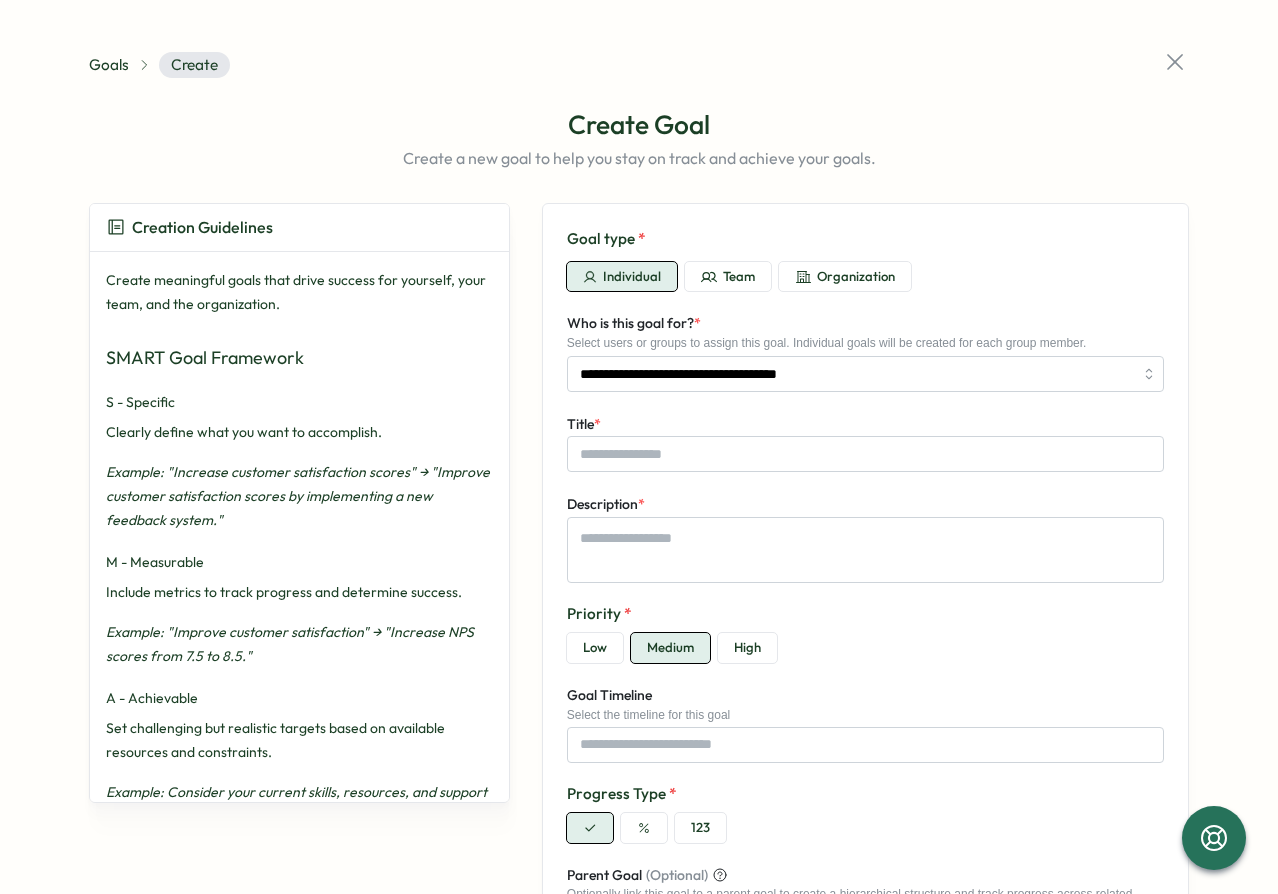 click on "Individual Team Organization" at bounding box center (865, 277) 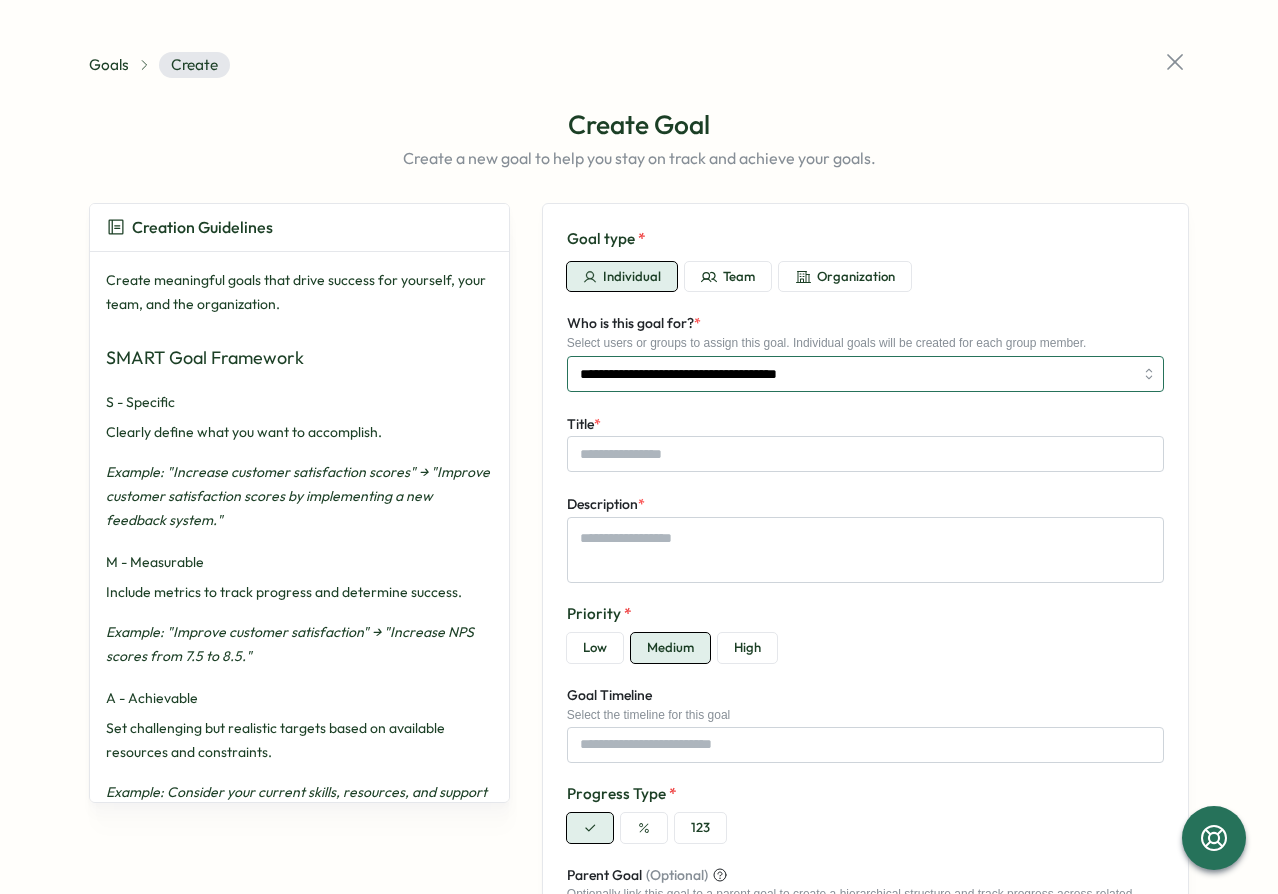 drag, startPoint x: 865, startPoint y: 359, endPoint x: 878, endPoint y: 365, distance: 14.3178215 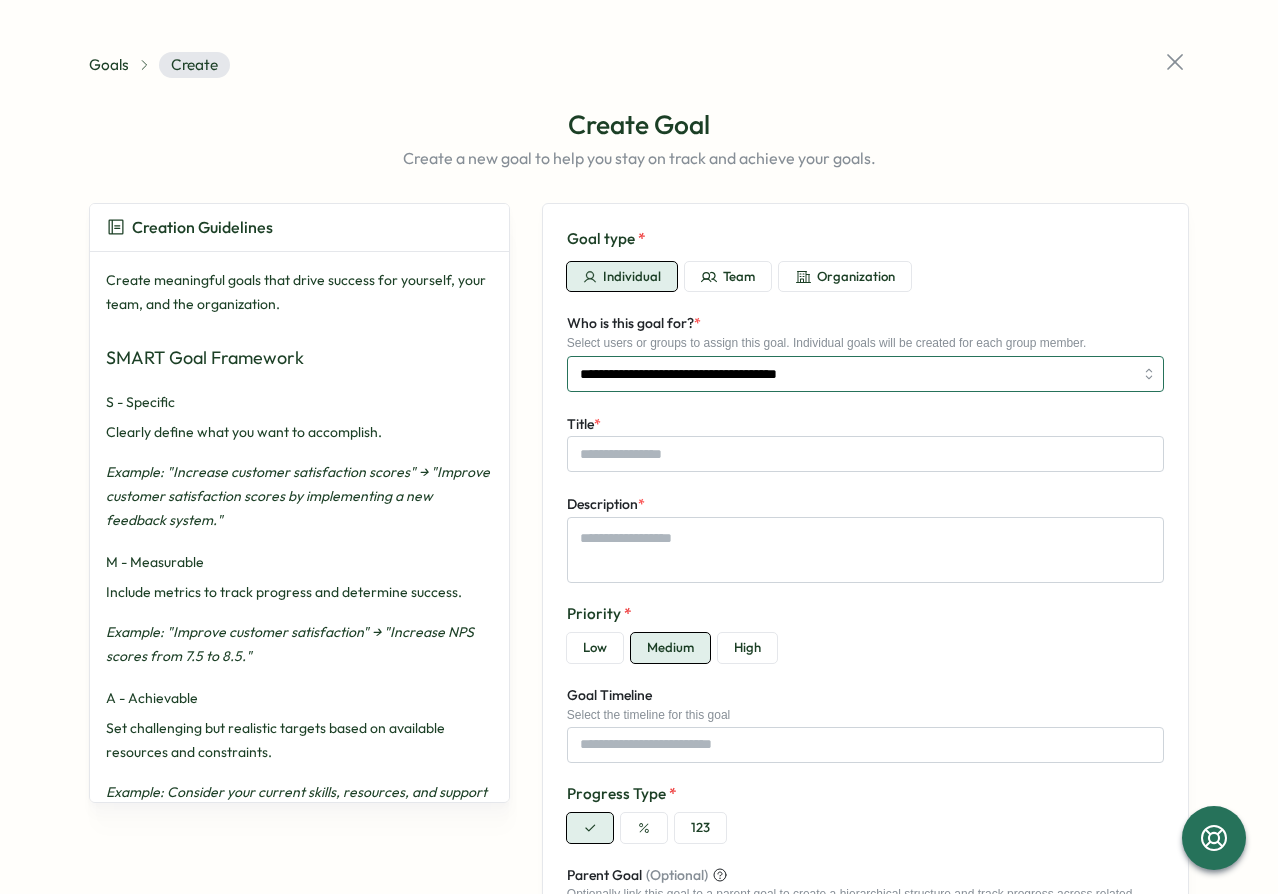 type 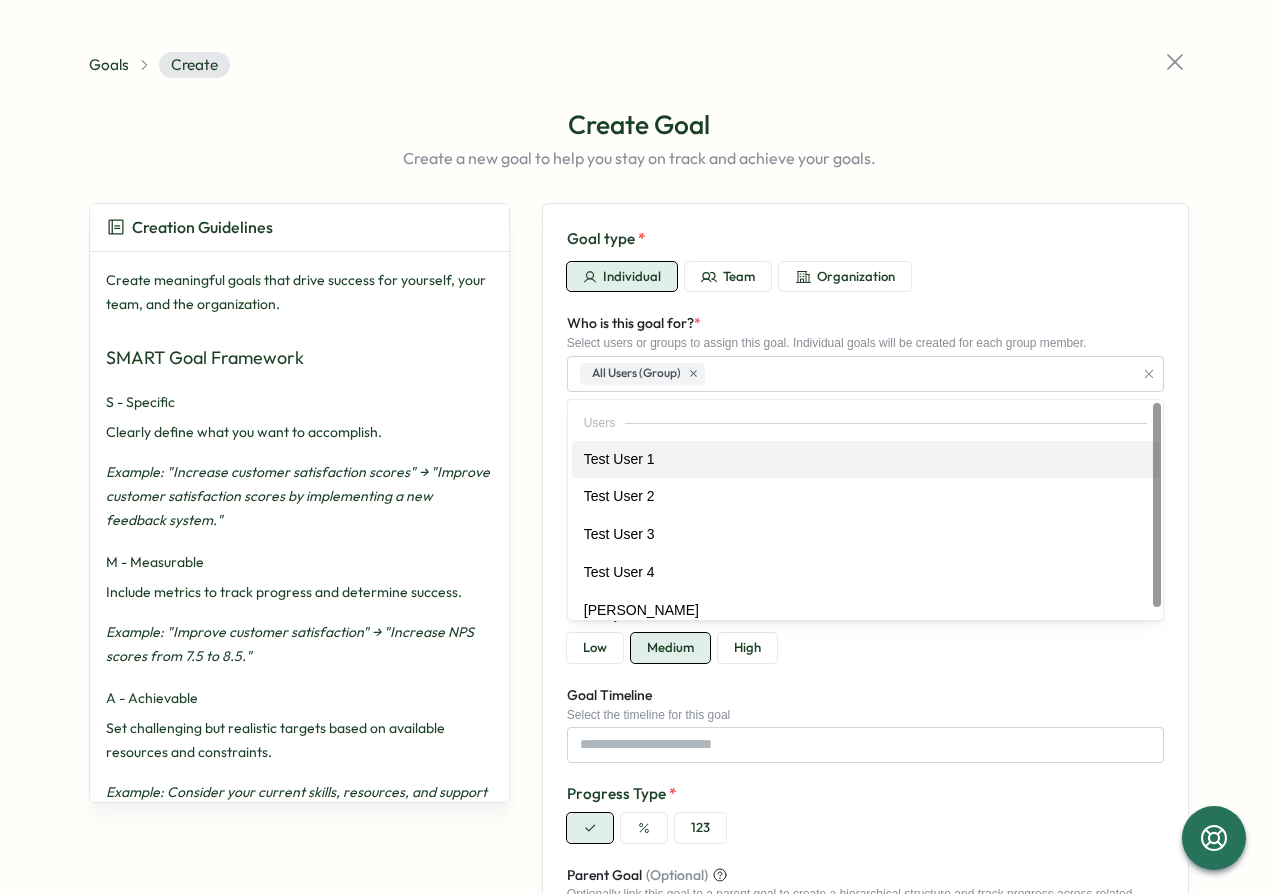 click on "Goals Create Create Goal Create a new goal to help you stay on track and achieve your goals. Creation Guidelines
Create meaningful goals that drive success for yourself, your team, and the organization.
SMART Goal Framework
S - Specific
Clearly define what you want to accomplish.
Example: "Increase customer satisfaction scores" → "Improve customer satisfaction scores by implementing a new feedback system."
M - Measurable
Include metrics to track progress and determine success.
Example: "Improve customer satisfaction" → "Increase NPS scores from 7.5 to 8.5."
A - Achievable
Set challenging but realistic targets based on available resources and constraints.
Example: Consider your current skills, resources, and support needed.
R - Relevant
Ensure your goal aligns with team, department, and company objectives.
Example: Connect your goal to a specific organizational priority or strategic initiative.
T - Time-bound" at bounding box center [639, 447] 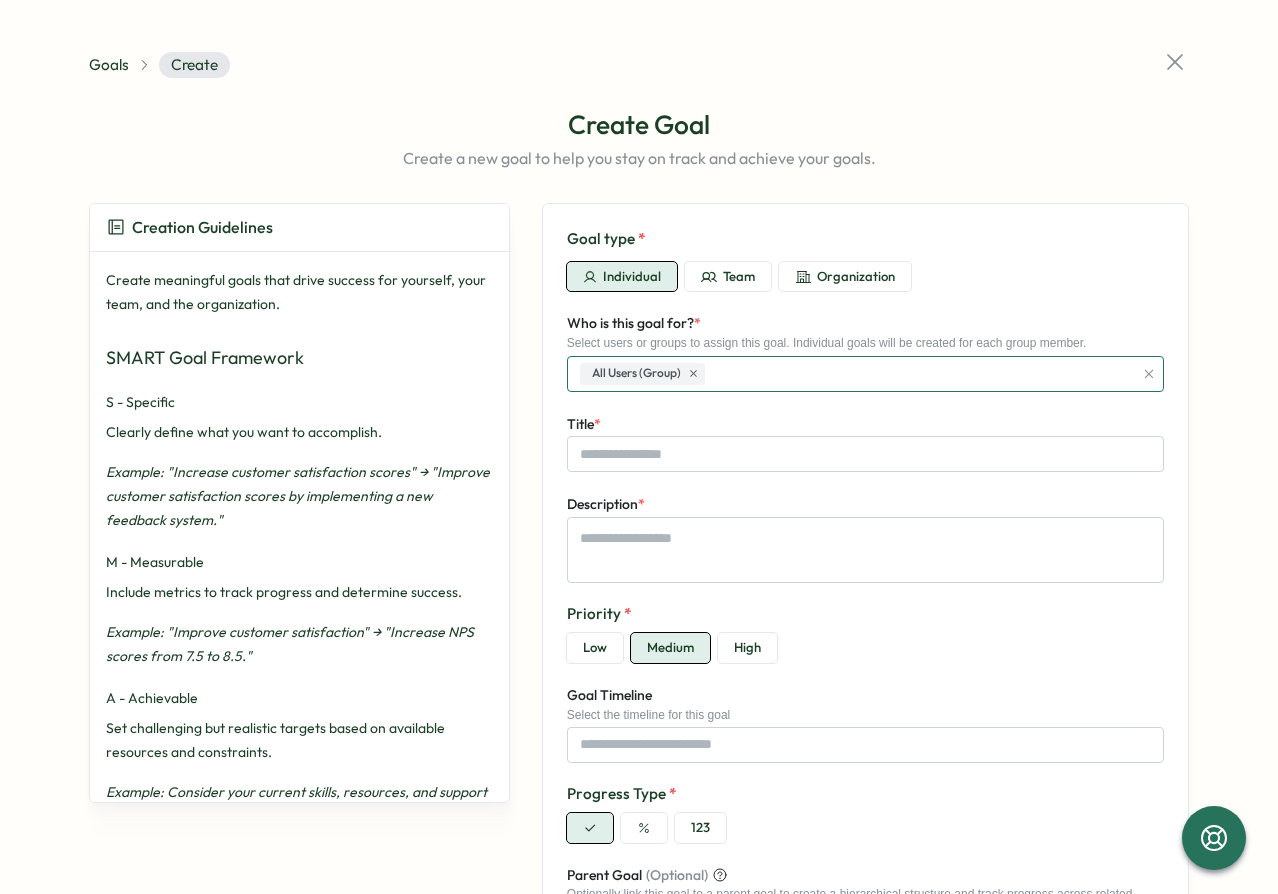 click on "All Users (Group)" at bounding box center (854, 374) 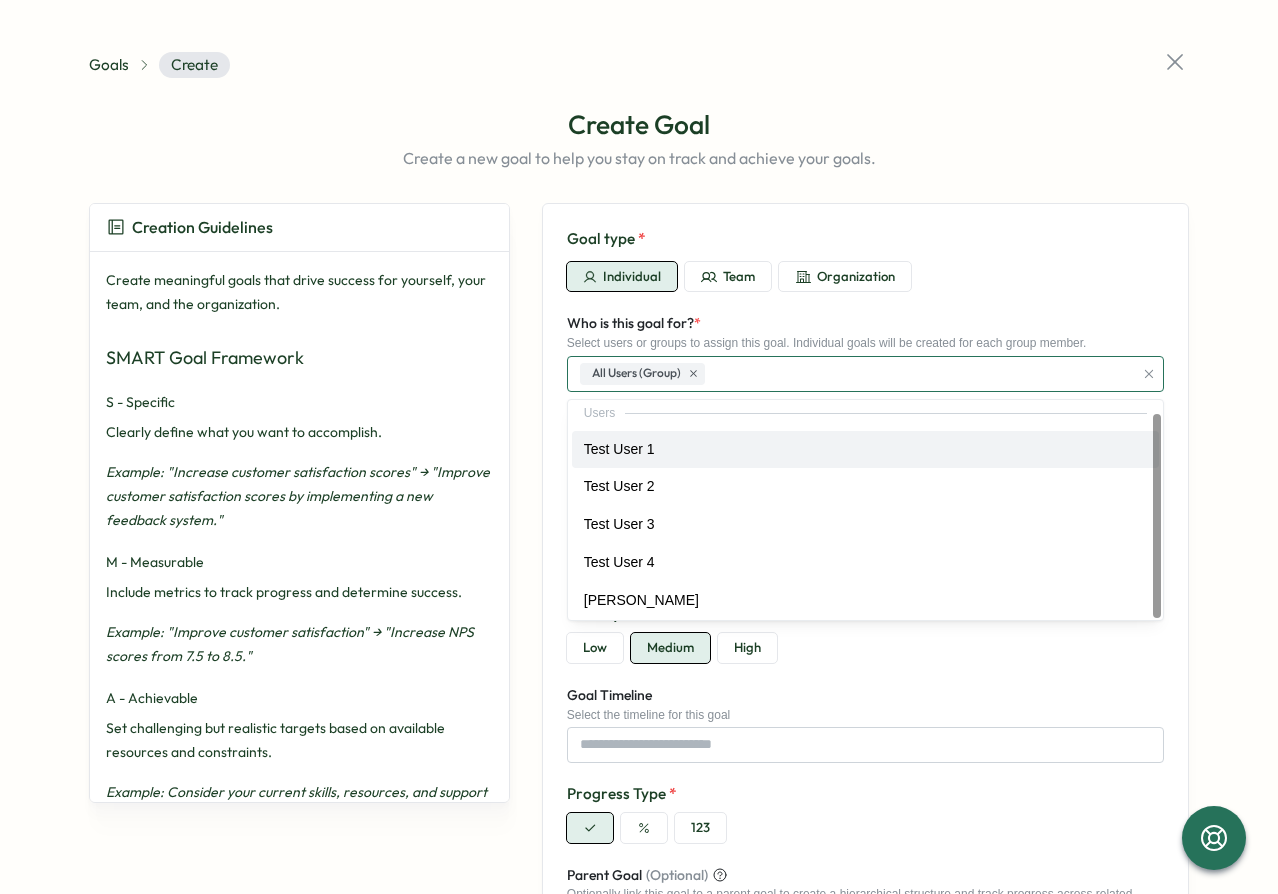 scroll, scrollTop: 13, scrollLeft: 0, axis: vertical 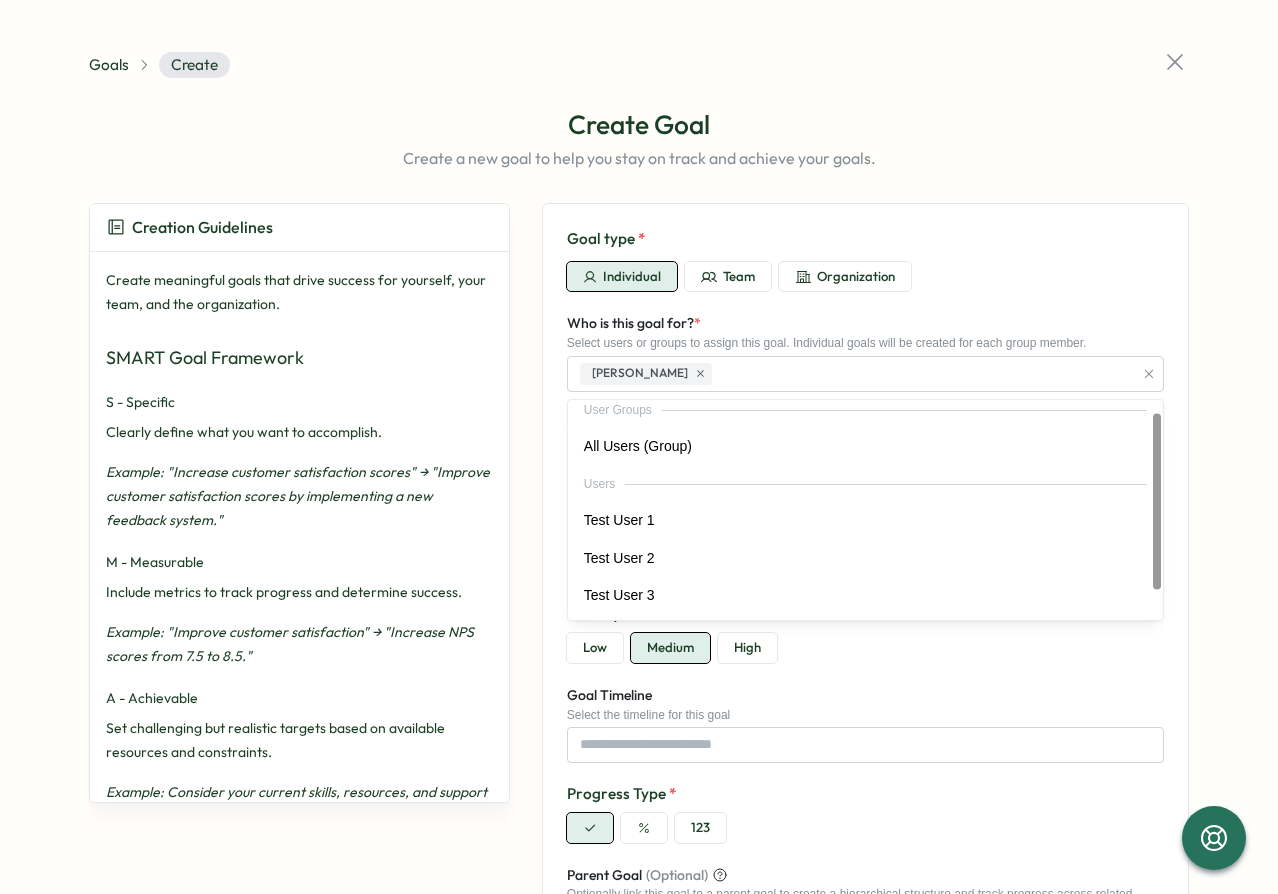 click on "Goals Create Create Goal Create a new goal to help you stay on track and achieve your goals. Creation Guidelines
Create meaningful goals that drive success for yourself, your team, and the organization.
SMART Goal Framework
S - Specific
Clearly define what you want to accomplish.
Example: "Increase customer satisfaction scores" → "Improve customer satisfaction scores by implementing a new feedback system."
M - Measurable
Include metrics to track progress and determine success.
Example: "Improve customer satisfaction" → "Increase NPS scores from 7.5 to 8.5."
A - Achievable
Set challenging but realistic targets based on available resources and constraints.
Example: Consider your current skills, resources, and support needed.
R - Relevant
Ensure your goal aligns with team, department, and company objectives.
Example: Connect your goal to a specific organizational priority or strategic initiative.
T - Time-bound" at bounding box center [639, 447] 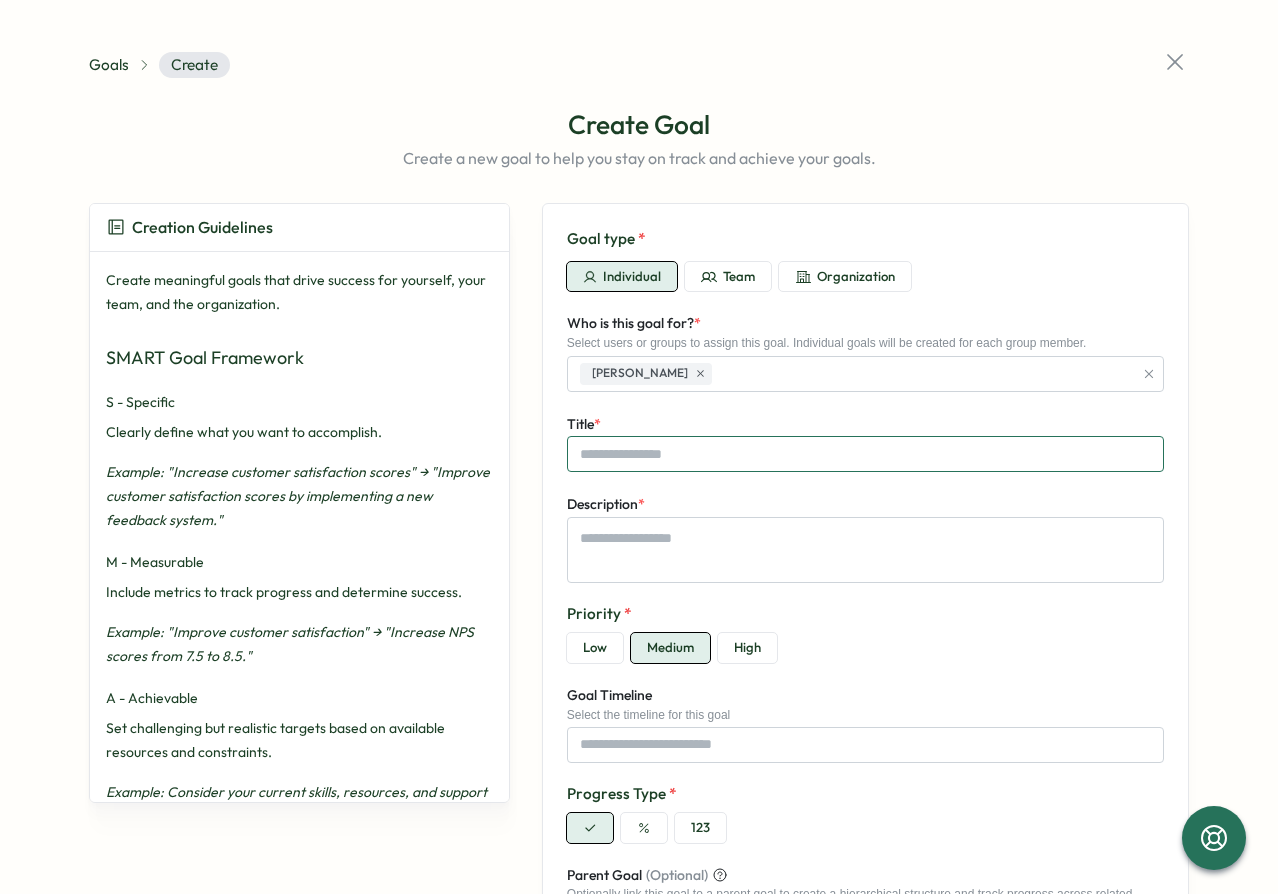 click on "Title  *" at bounding box center [865, 454] 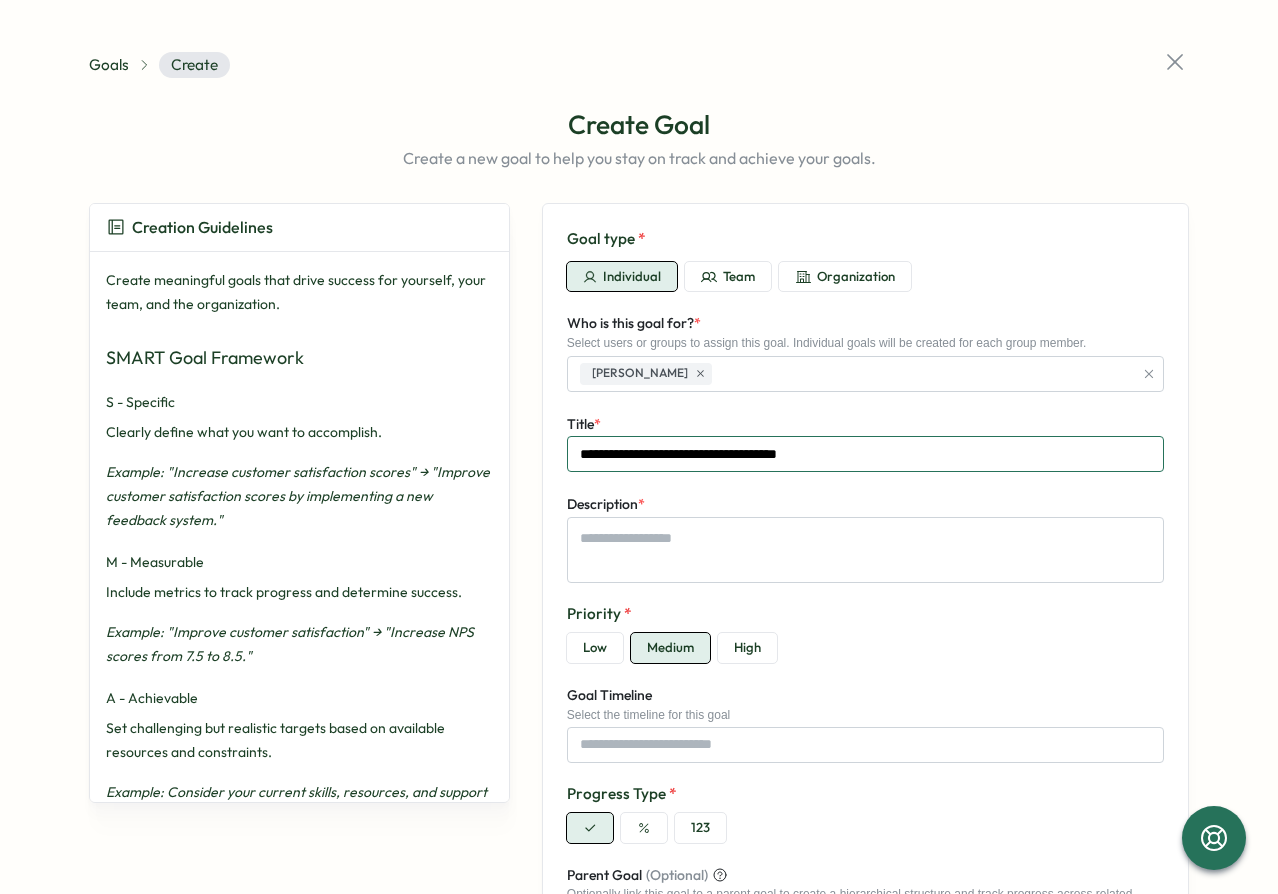 type on "**********" 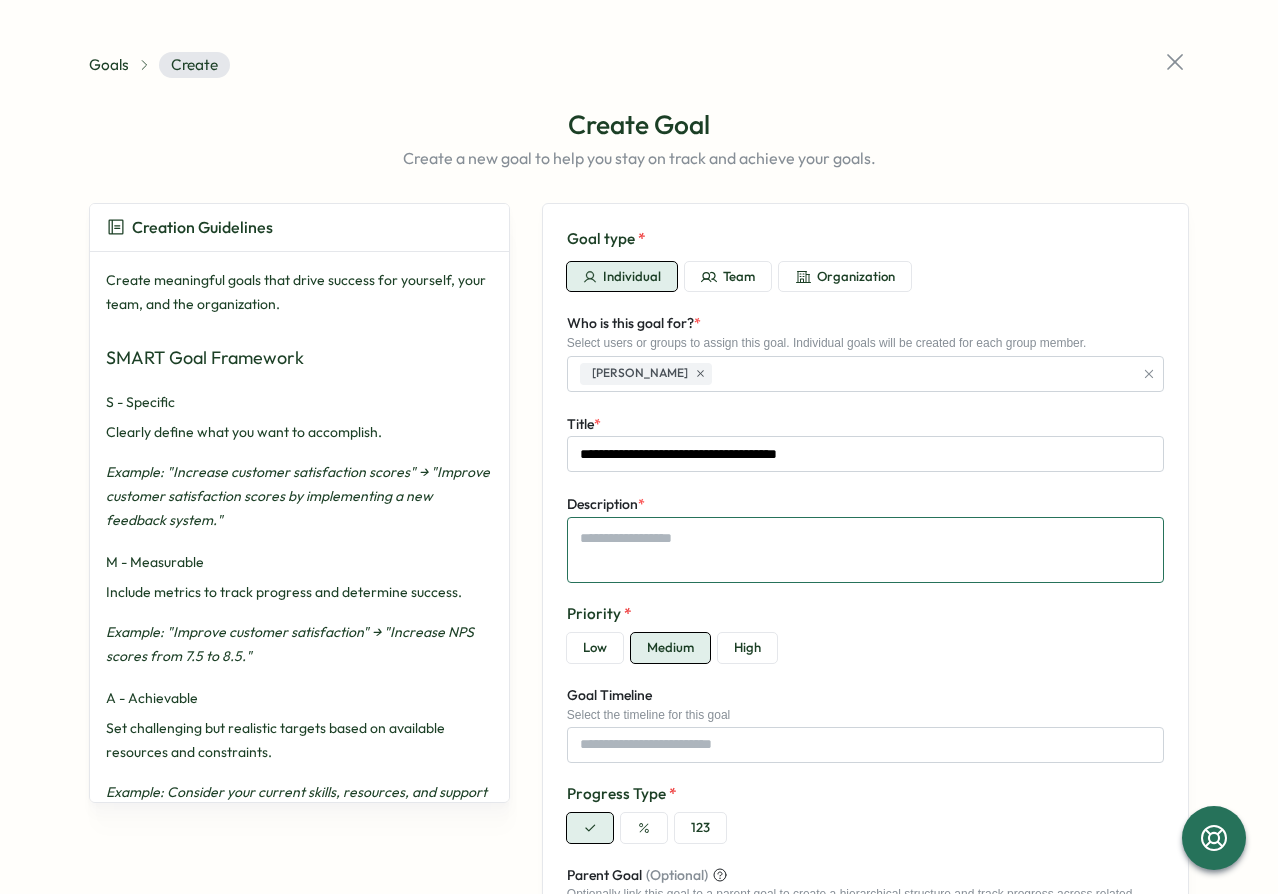 click on "Description  *" at bounding box center (865, 550) 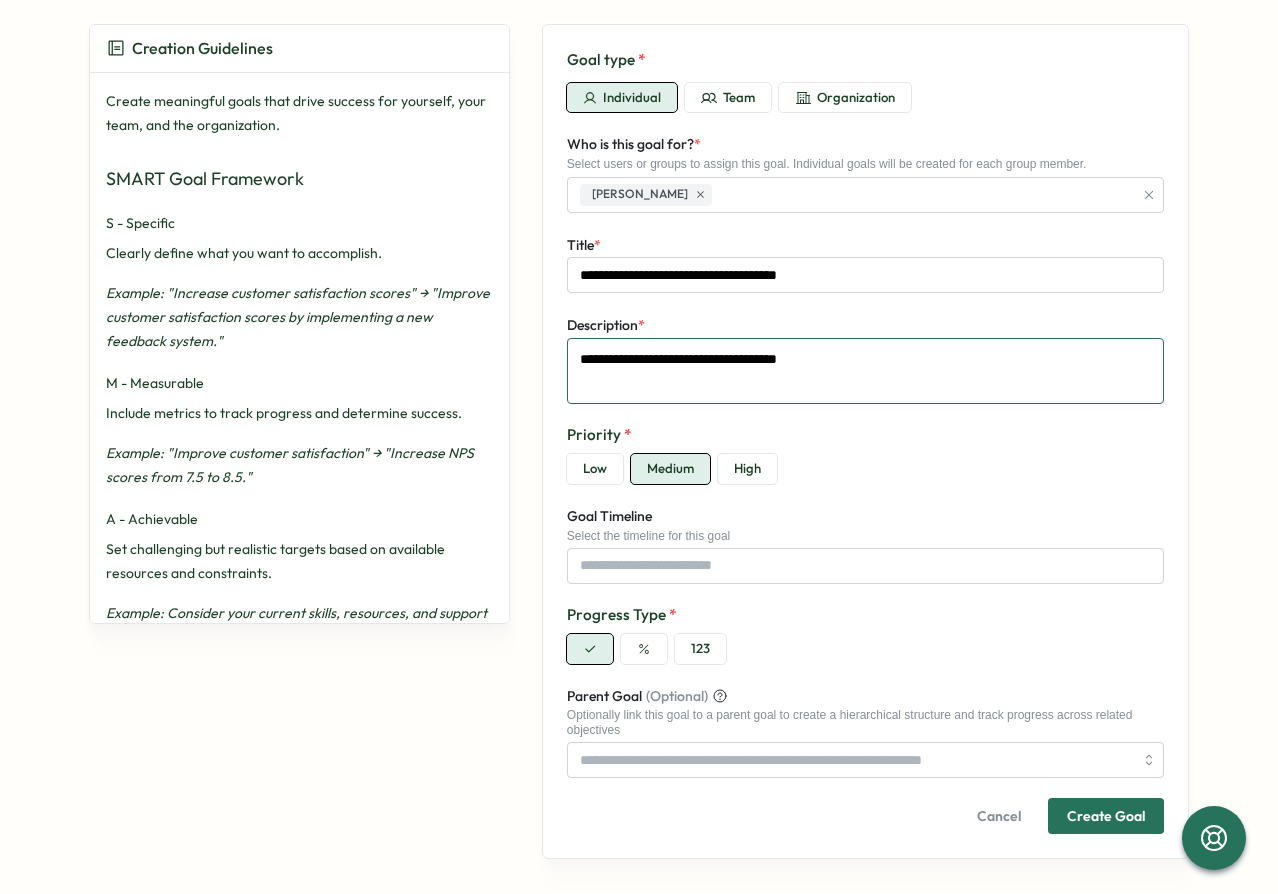 scroll, scrollTop: 232, scrollLeft: 0, axis: vertical 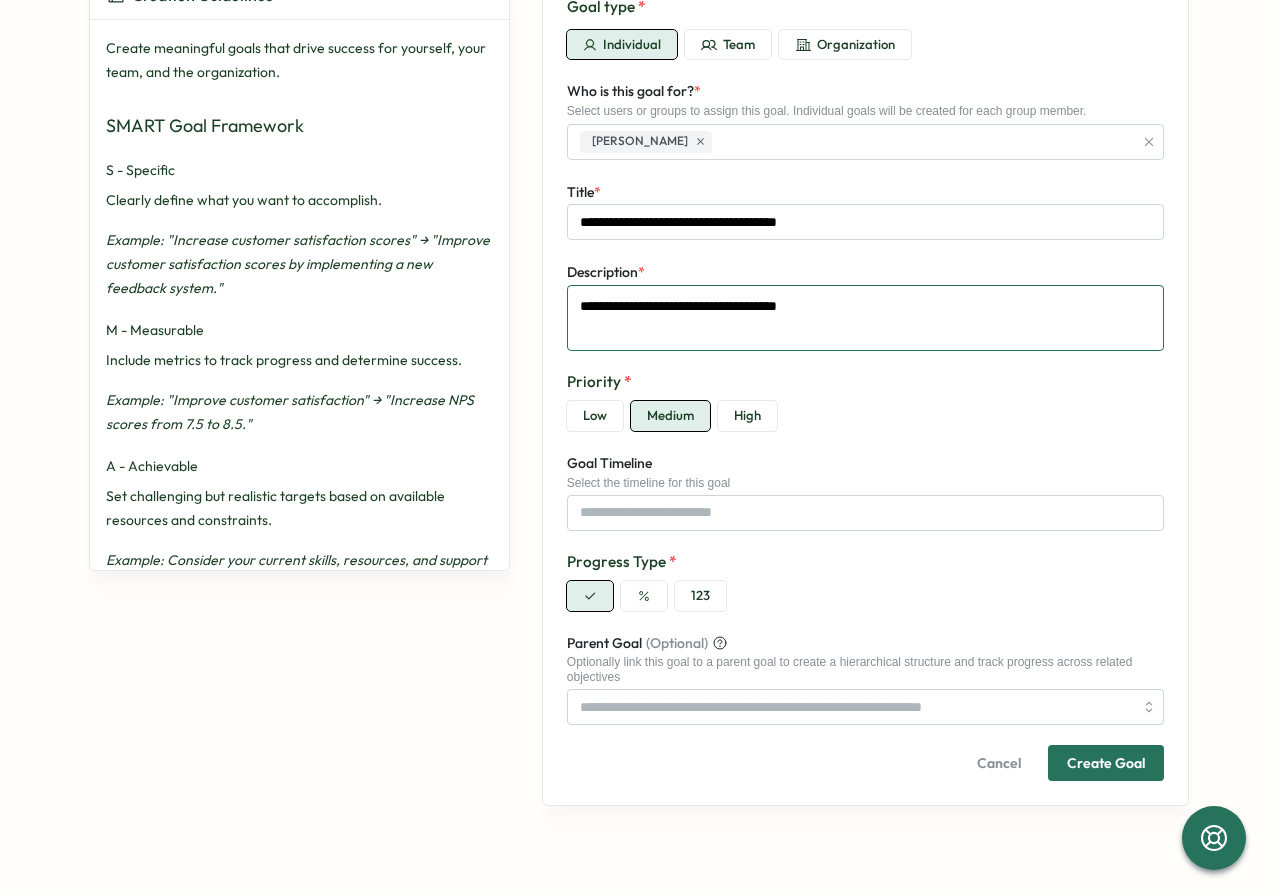 type on "**********" 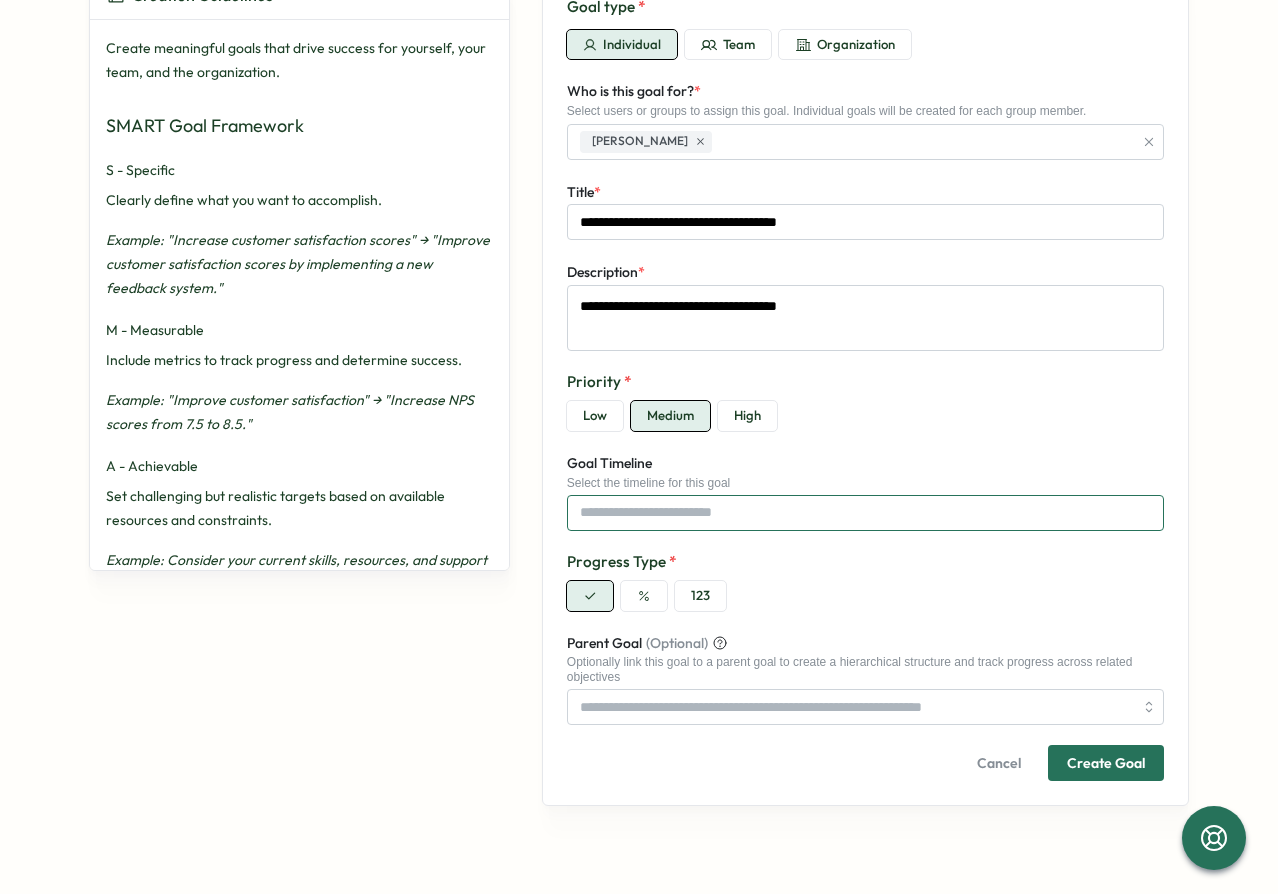 click on "Goal Timeline" at bounding box center [865, 513] 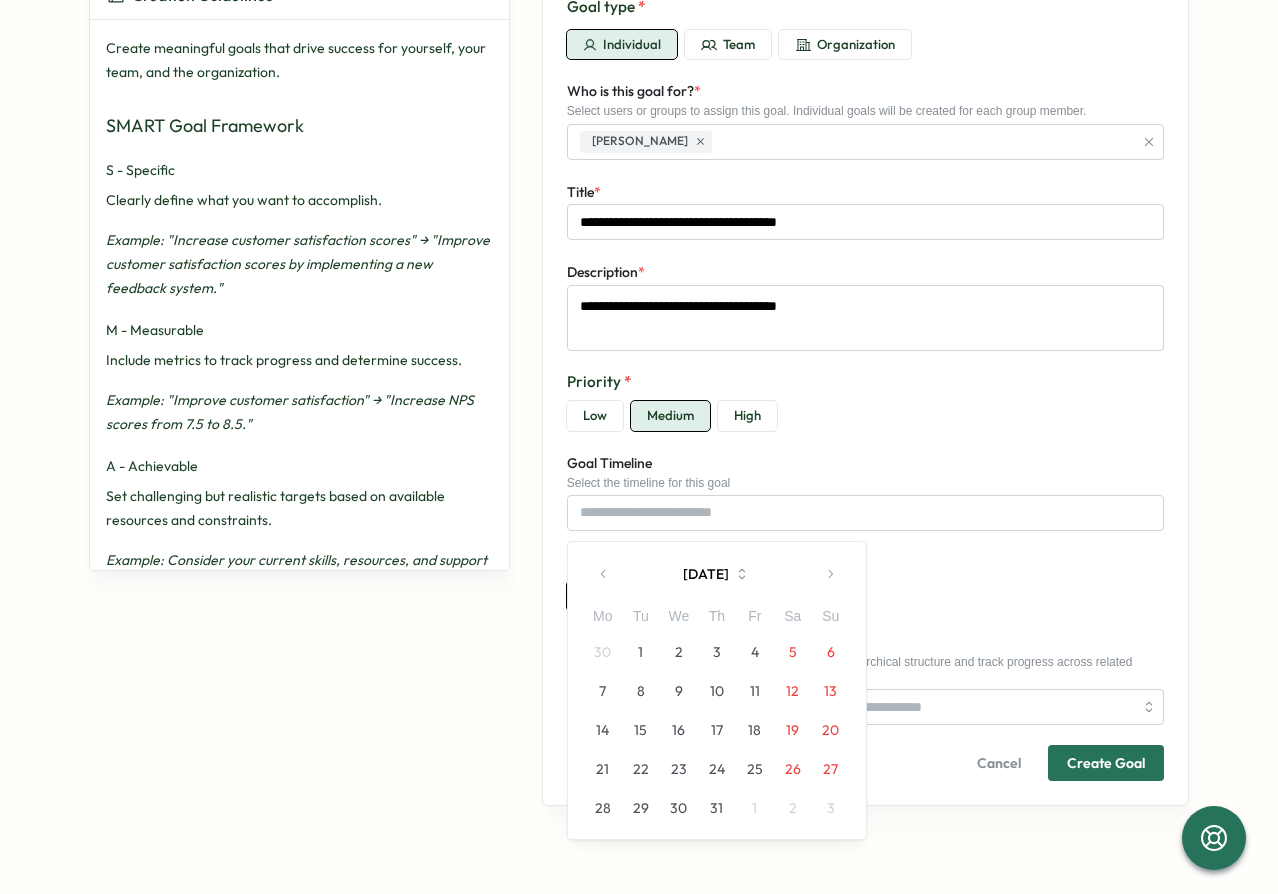 click on "31" at bounding box center (717, 808) 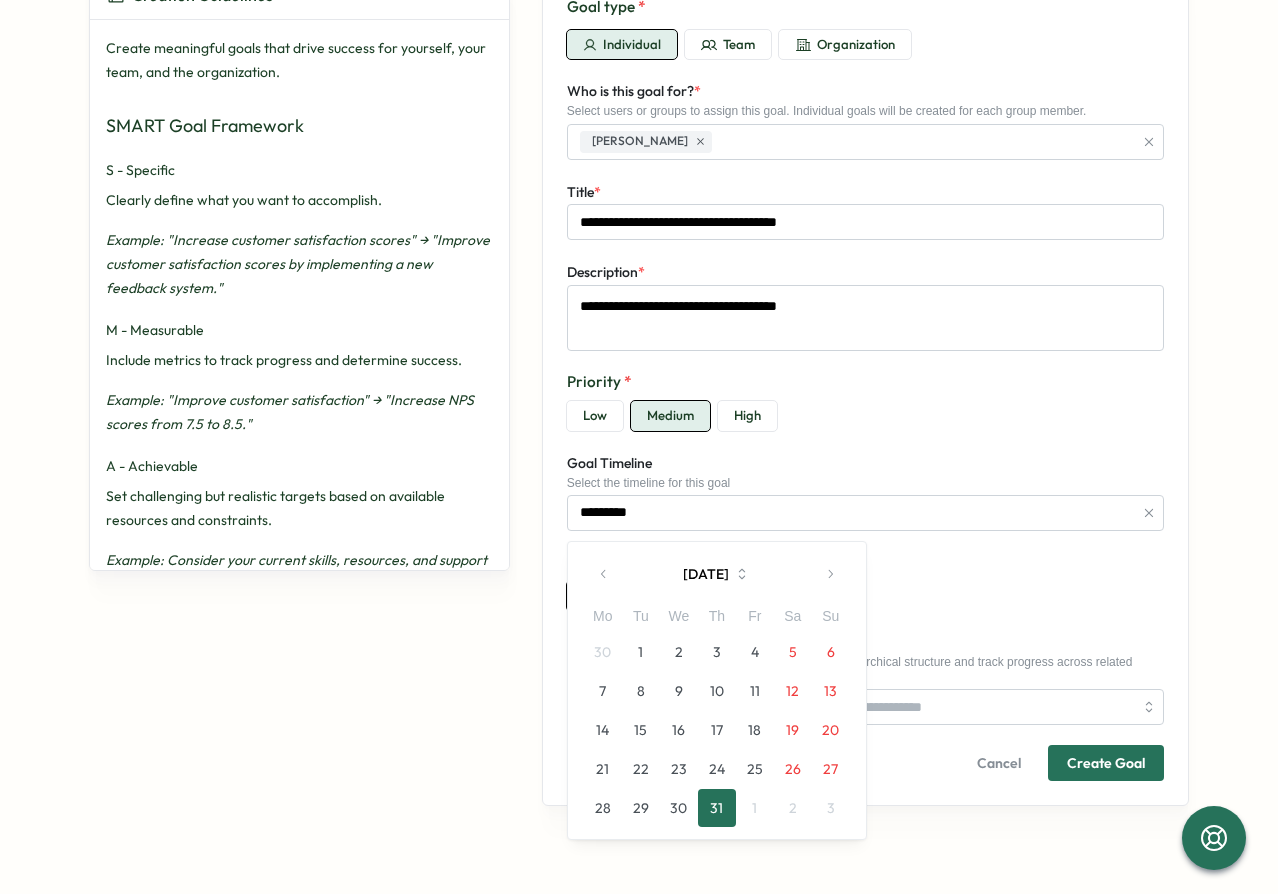 type on "*" 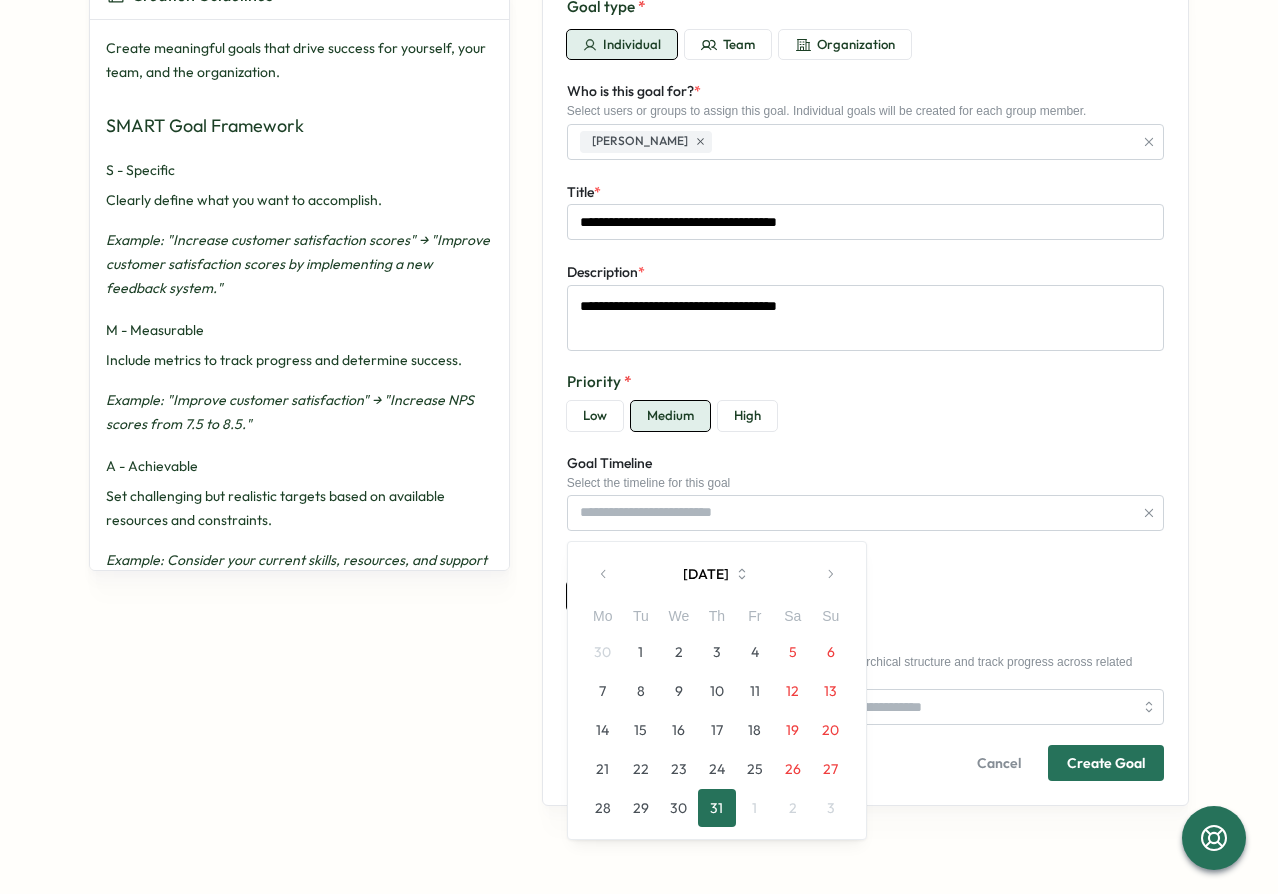 click on "Progress Type   *" at bounding box center (865, 562) 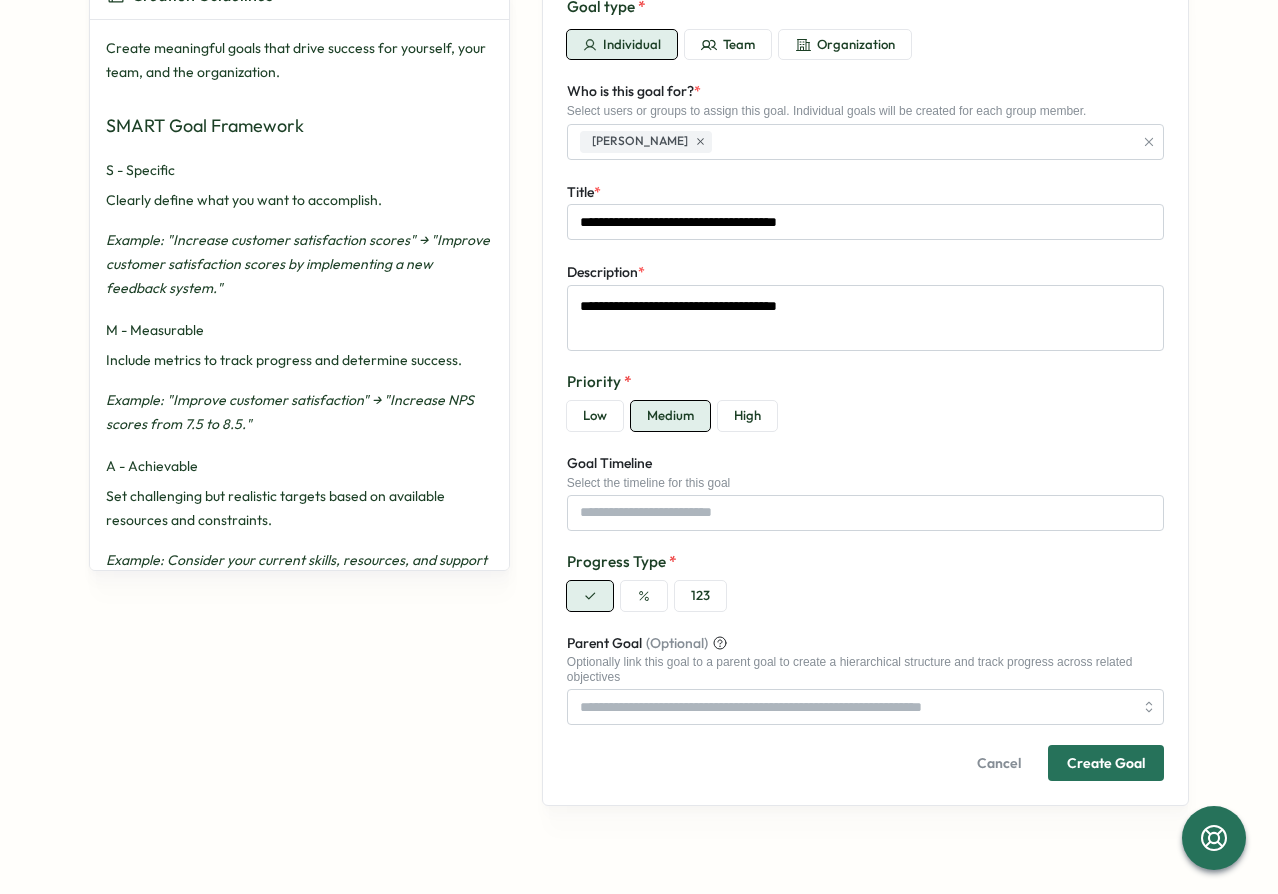click on "**********" at bounding box center [865, 388] 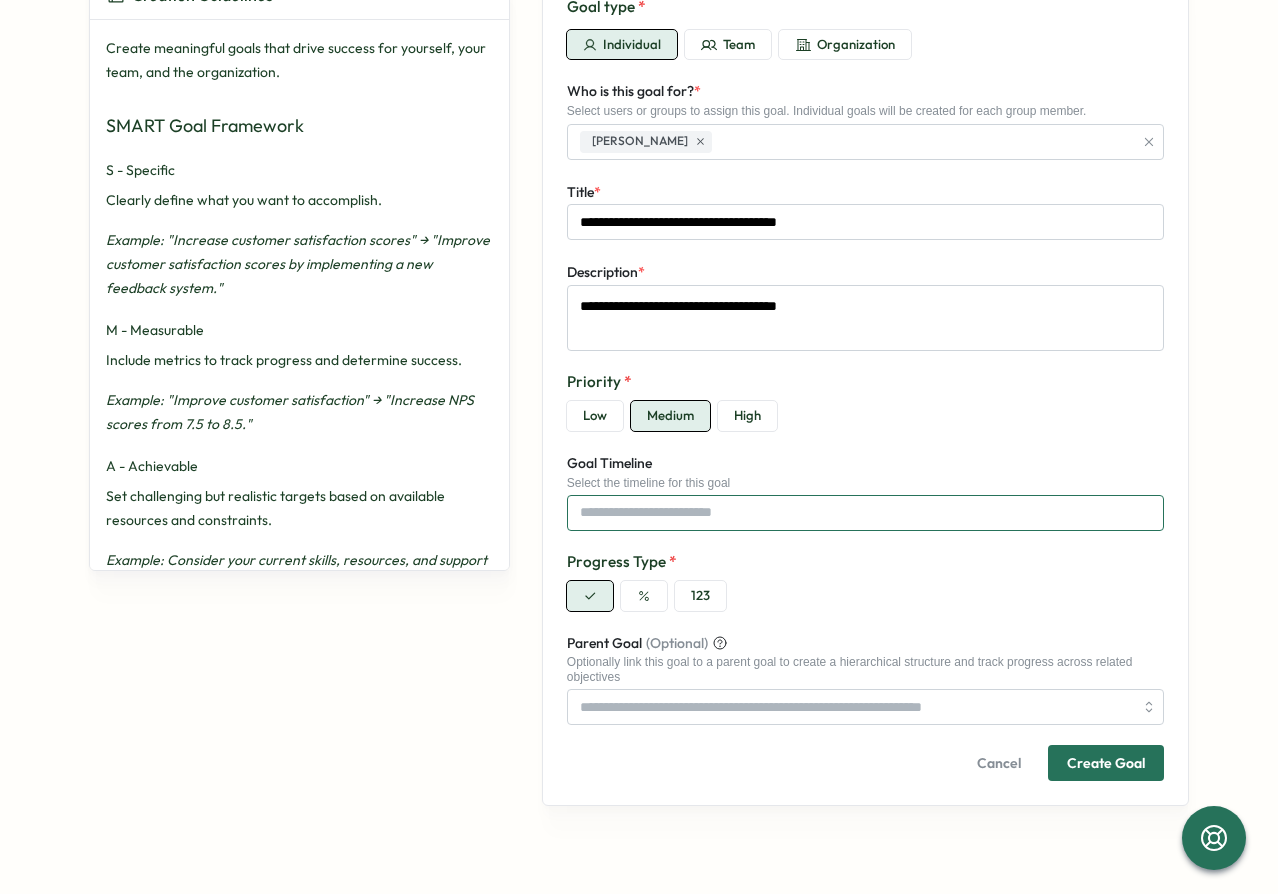 click on "Goal Timeline" at bounding box center (865, 513) 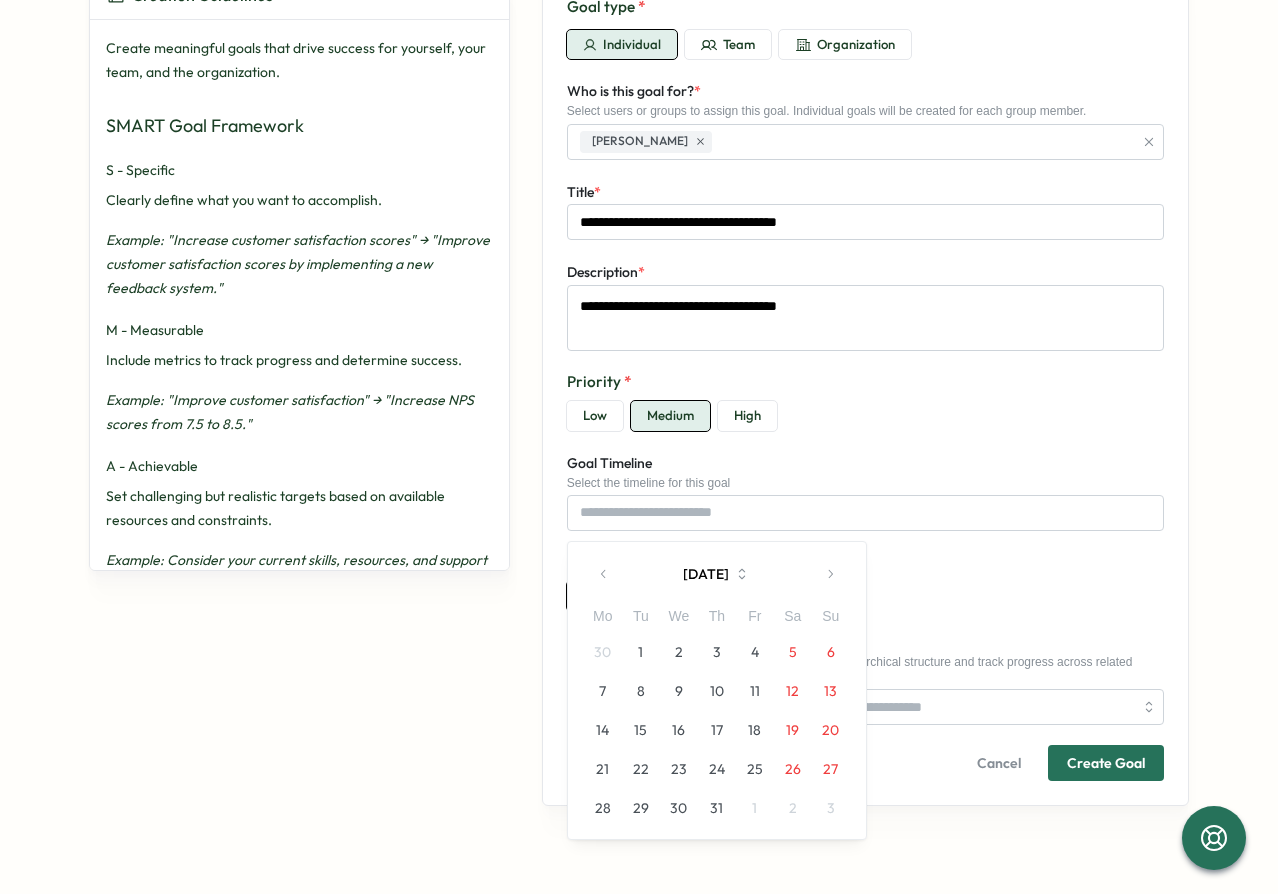 click on "1" at bounding box center (641, 652) 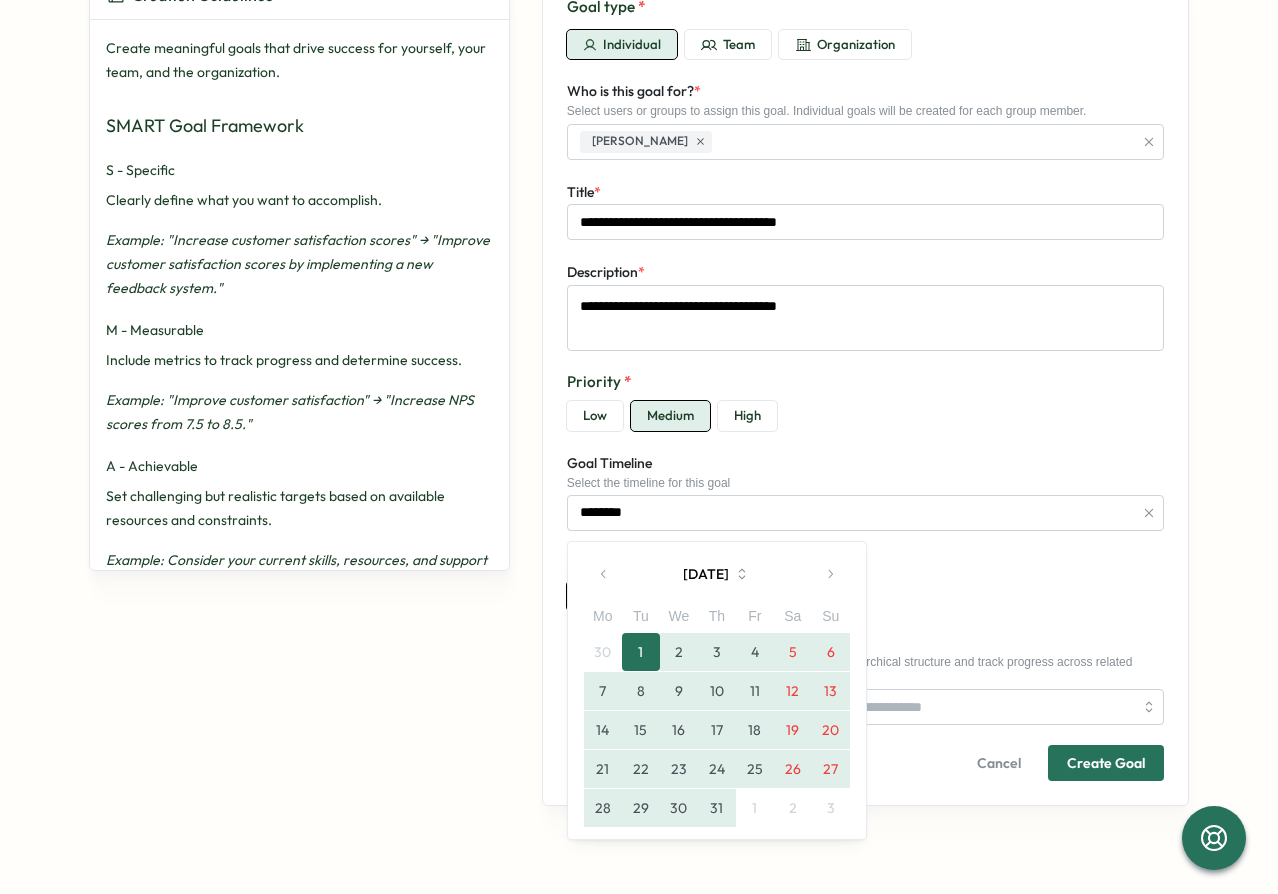 click on "31" at bounding box center [717, 808] 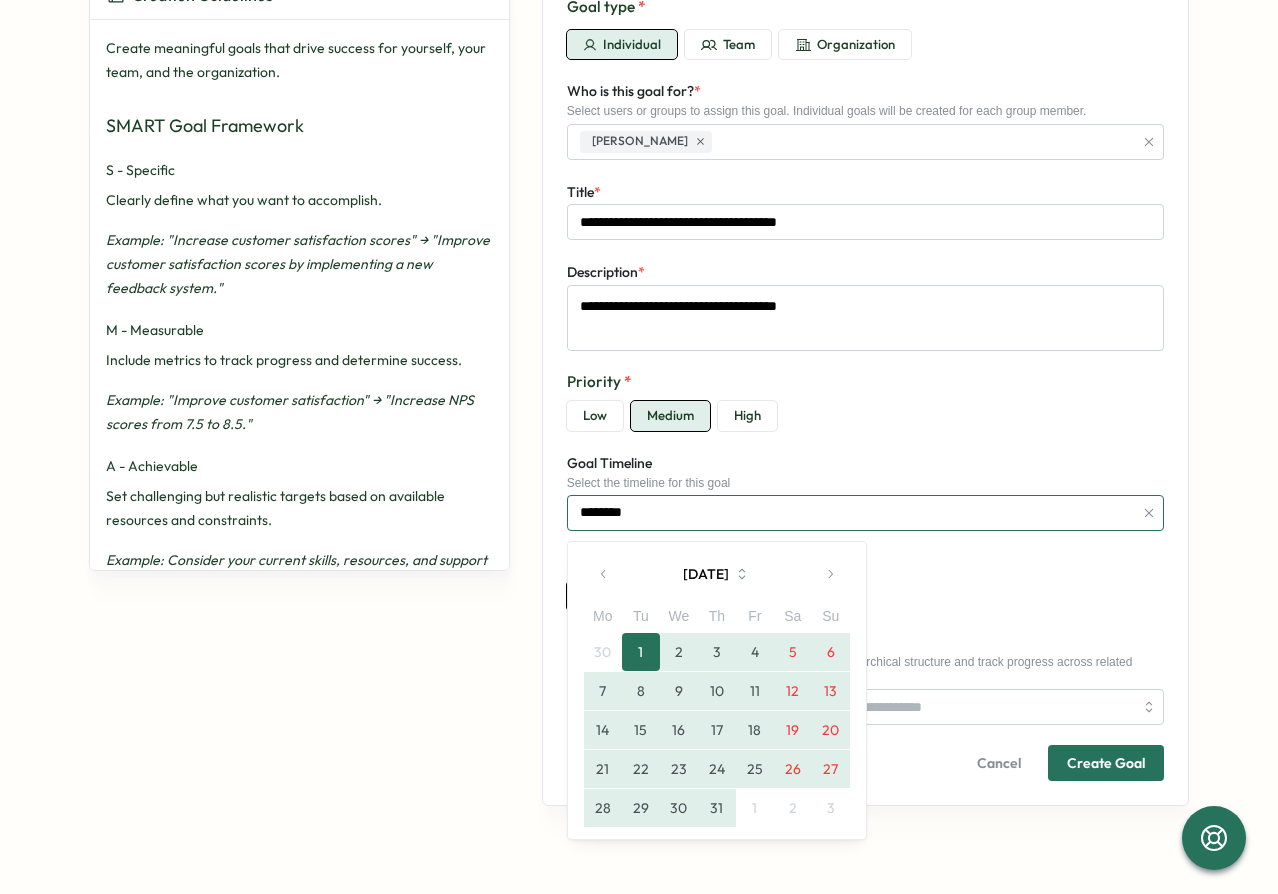 type on "*" 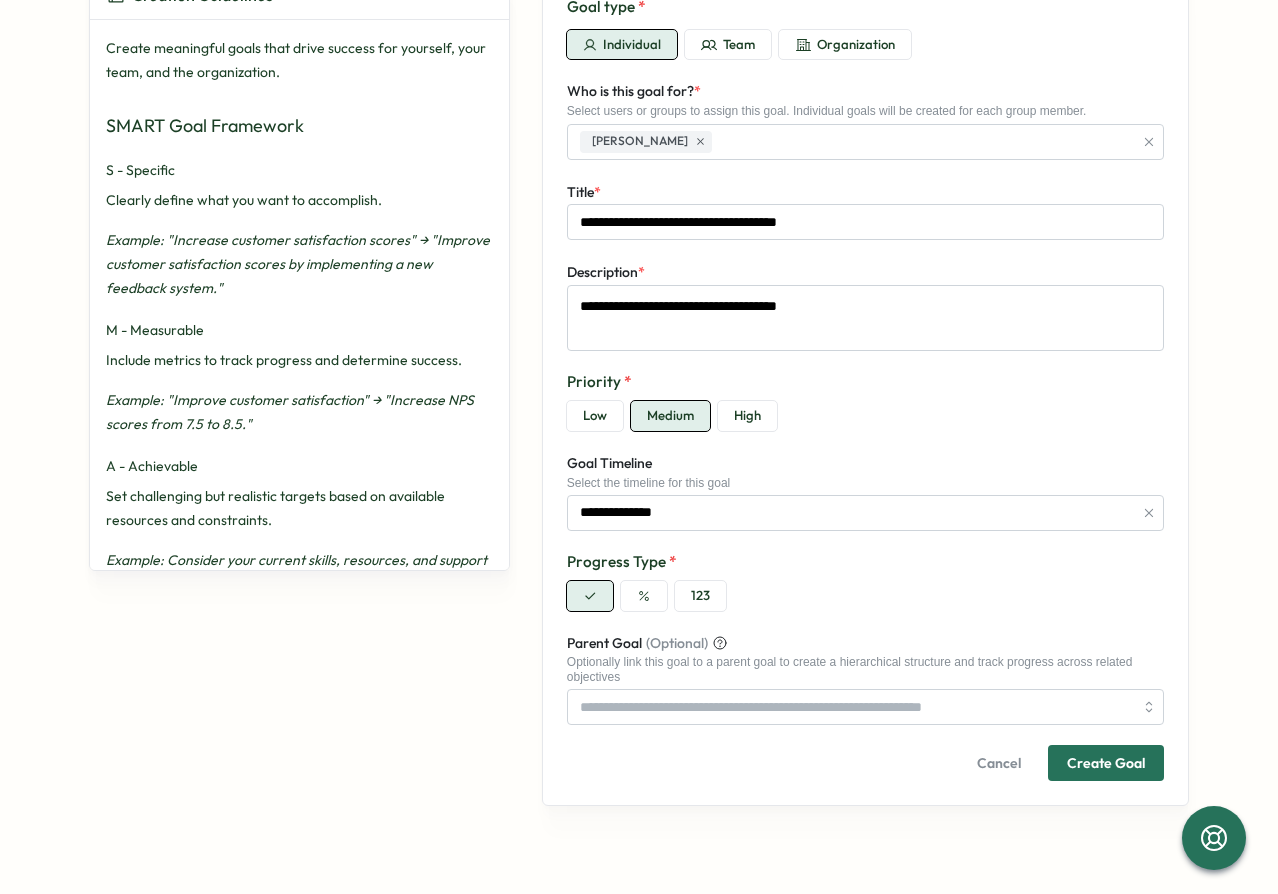 click 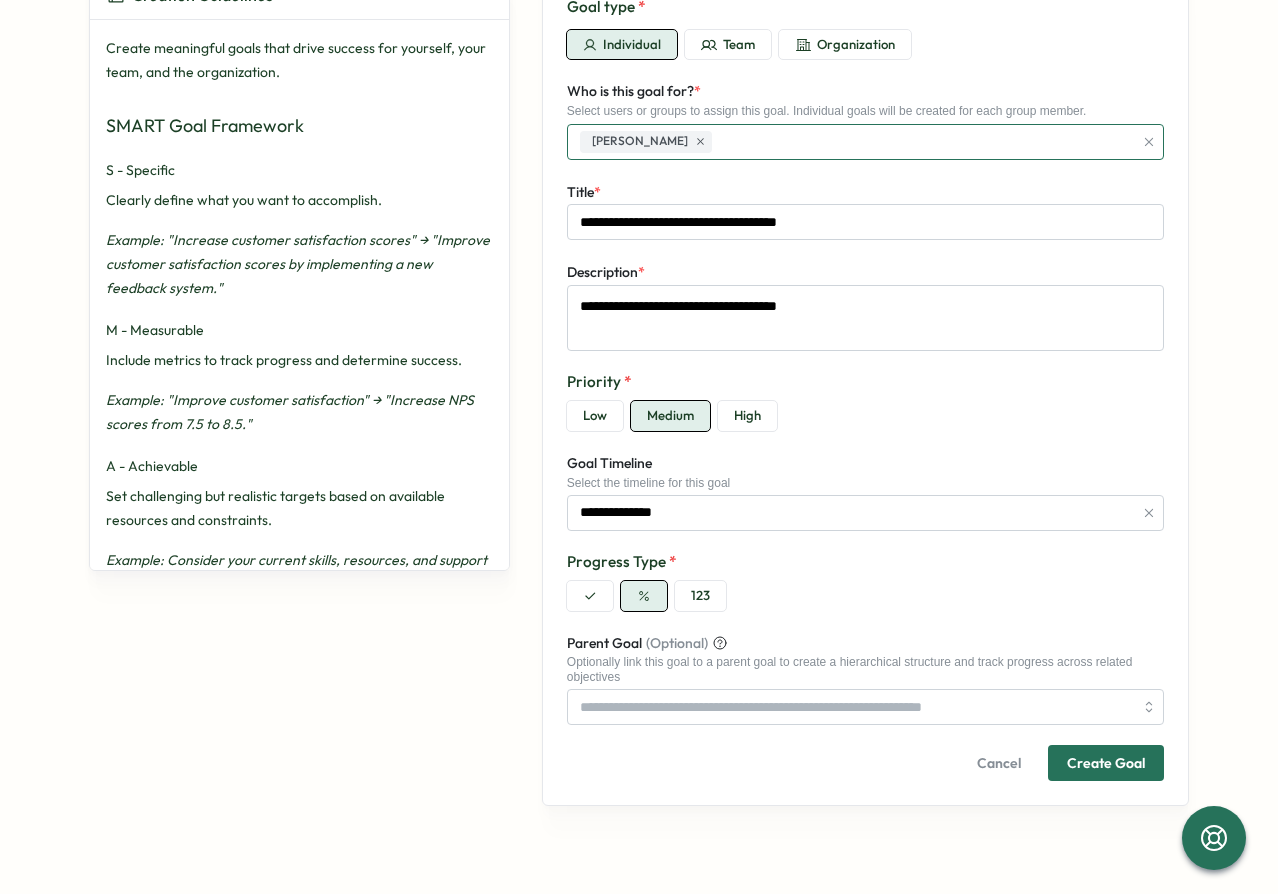 click on "john winny" at bounding box center [854, 142] 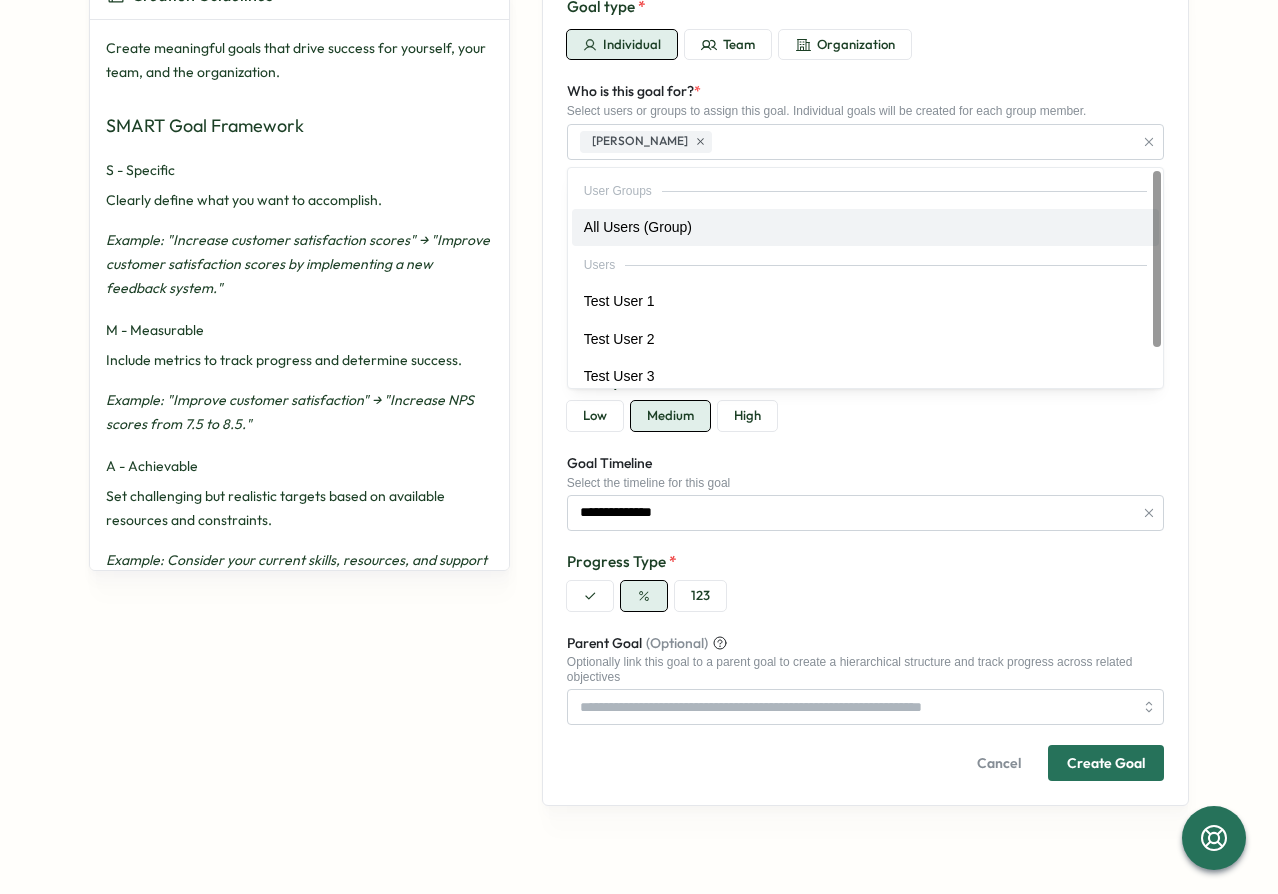 click on "Goals Create Create Goal Create a new goal to help you stay on track and achieve your goals. Creation Guidelines
Create meaningful goals that drive success for yourself, your team, and the organization.
SMART Goal Framework
S - Specific
Clearly define what you want to accomplish.
Example: "Increase customer satisfaction scores" → "Improve customer satisfaction scores by implementing a new feedback system."
M - Measurable
Include metrics to track progress and determine success.
Example: "Improve customer satisfaction" → "Increase NPS scores from 7.5 to 8.5."
A - Achievable
Set challenging but realistic targets based on available resources and constraints.
Example: Consider your current skills, resources, and support needed.
R - Relevant
Ensure your goal aligns with team, department, and company objectives.
Example: Connect your goal to a specific organizational priority or strategic initiative.
T - Time-bound" at bounding box center (639, 447) 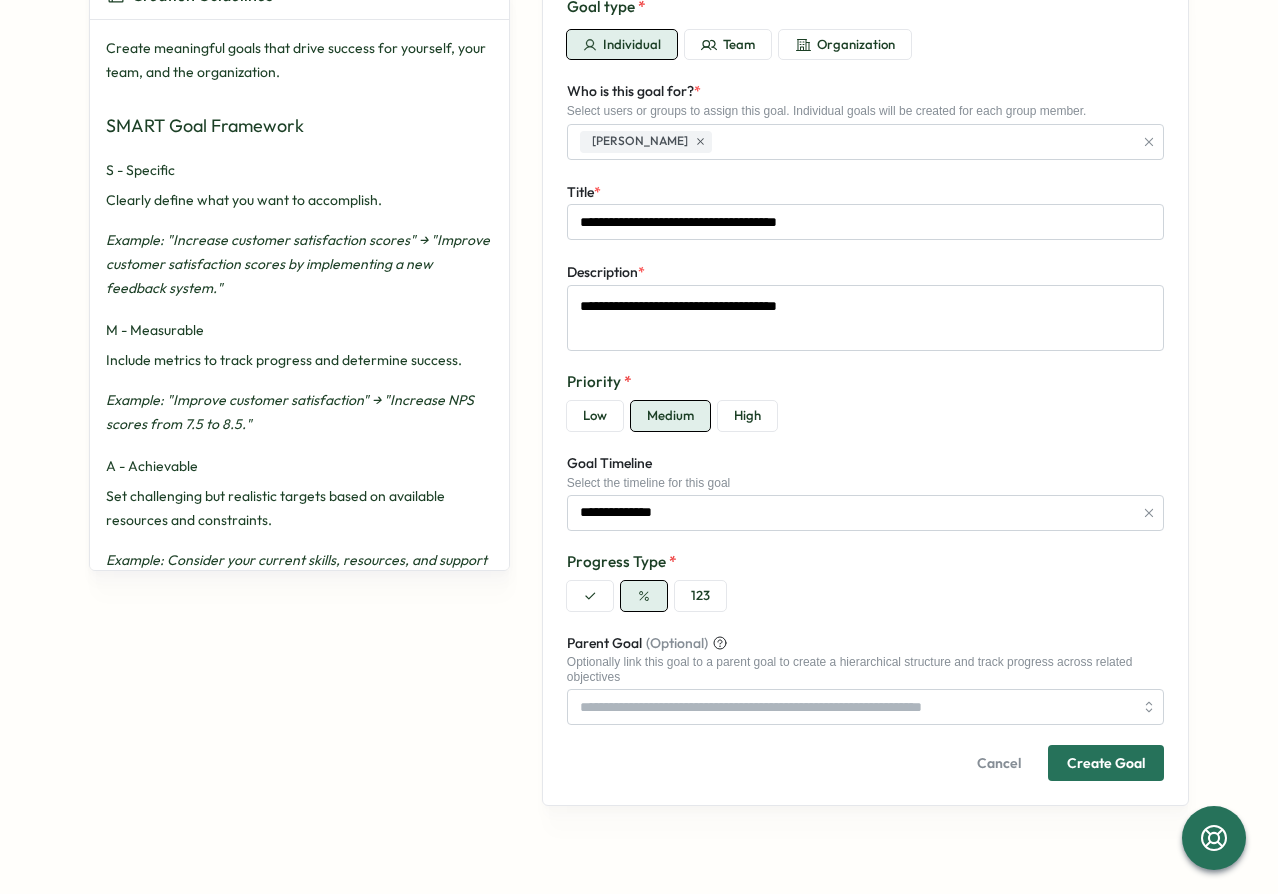 click on "Create Goal" at bounding box center (1106, 763) 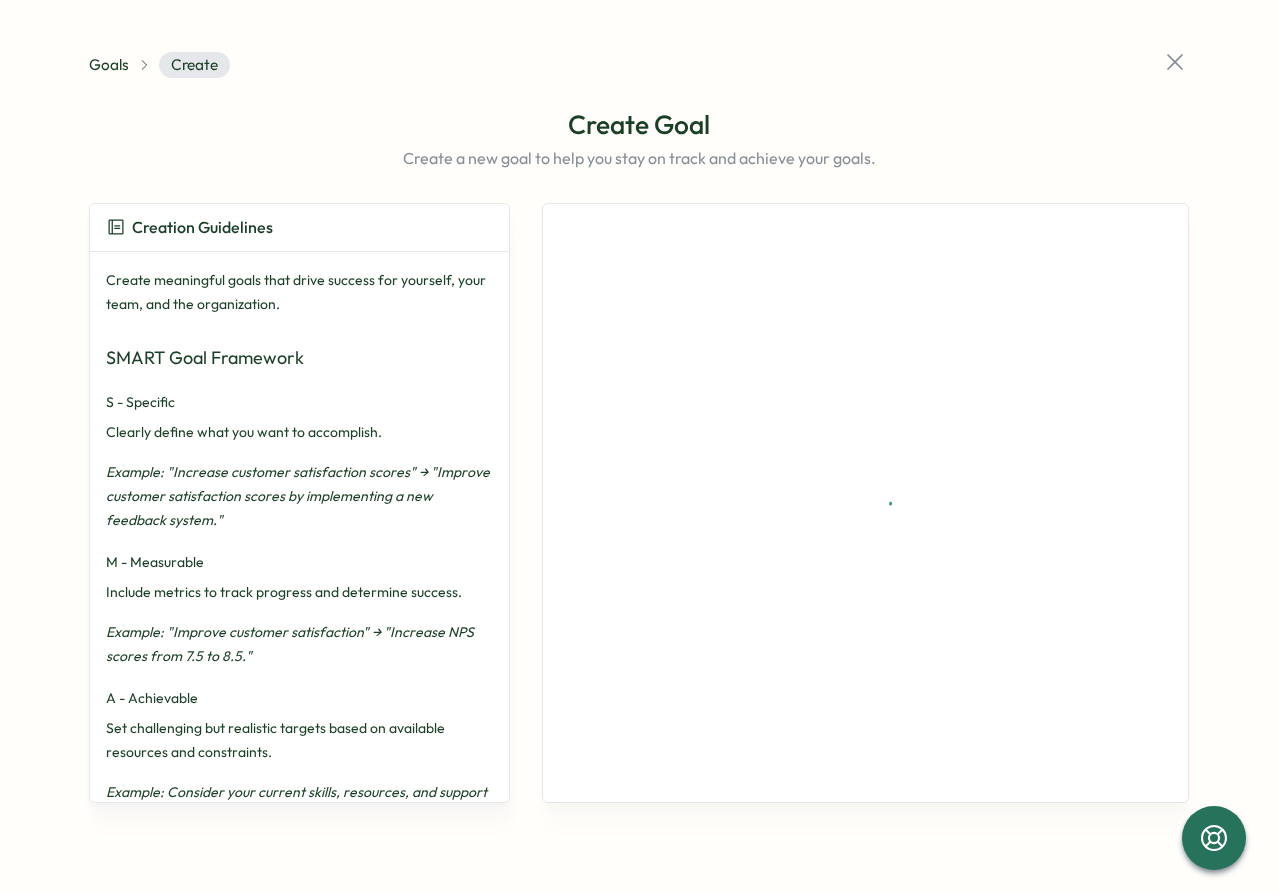 scroll, scrollTop: 0, scrollLeft: 0, axis: both 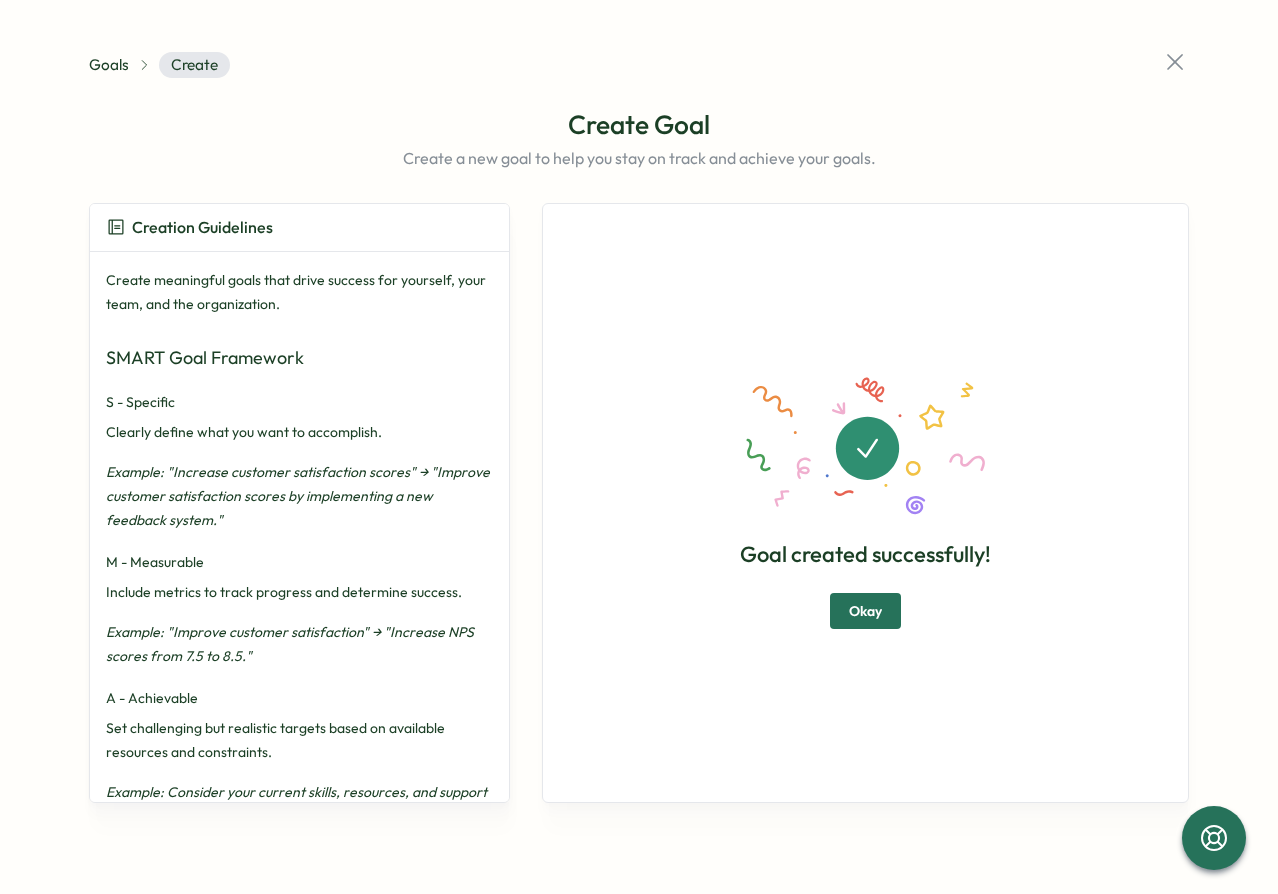 click on "Okay" at bounding box center (865, 611) 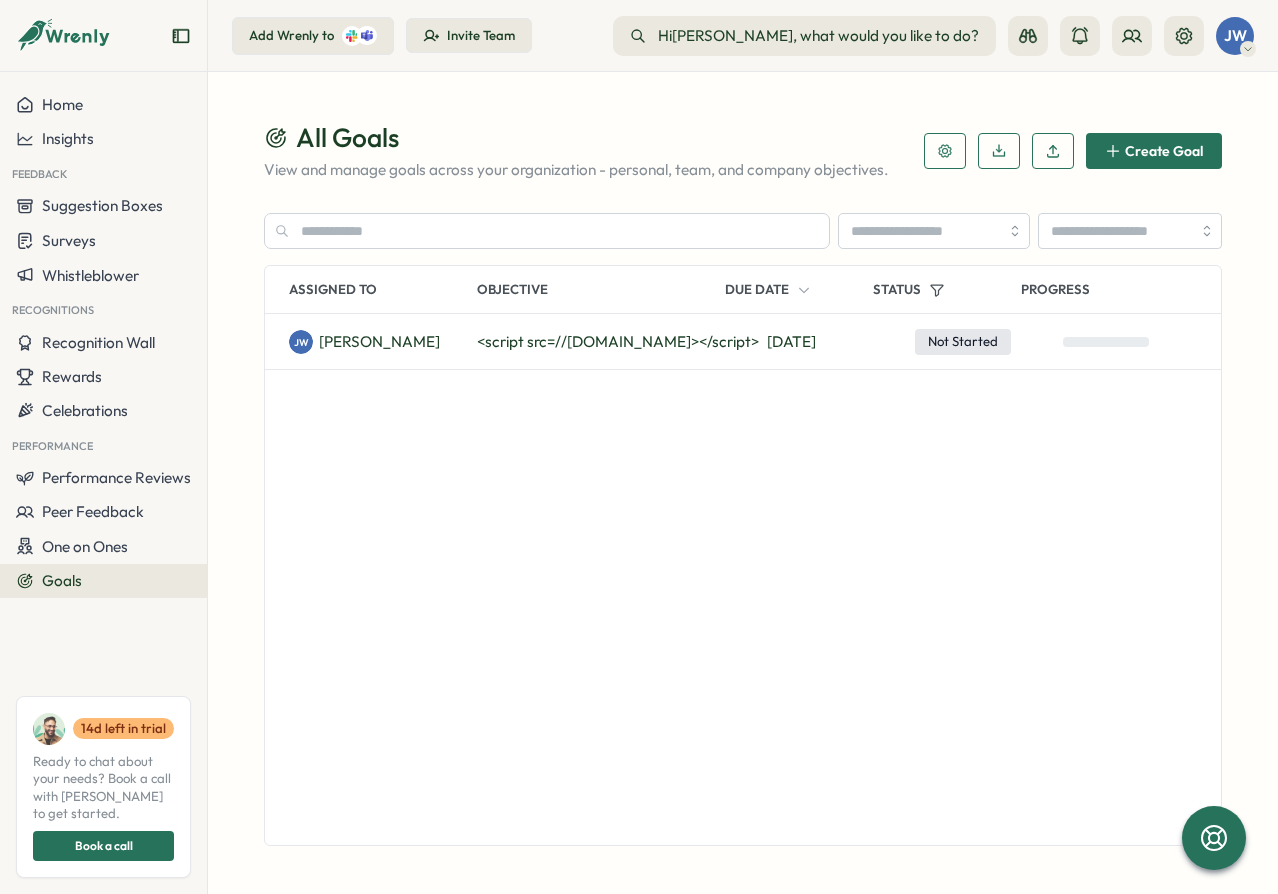 drag, startPoint x: 798, startPoint y: 627, endPoint x: 509, endPoint y: 442, distance: 343.14136 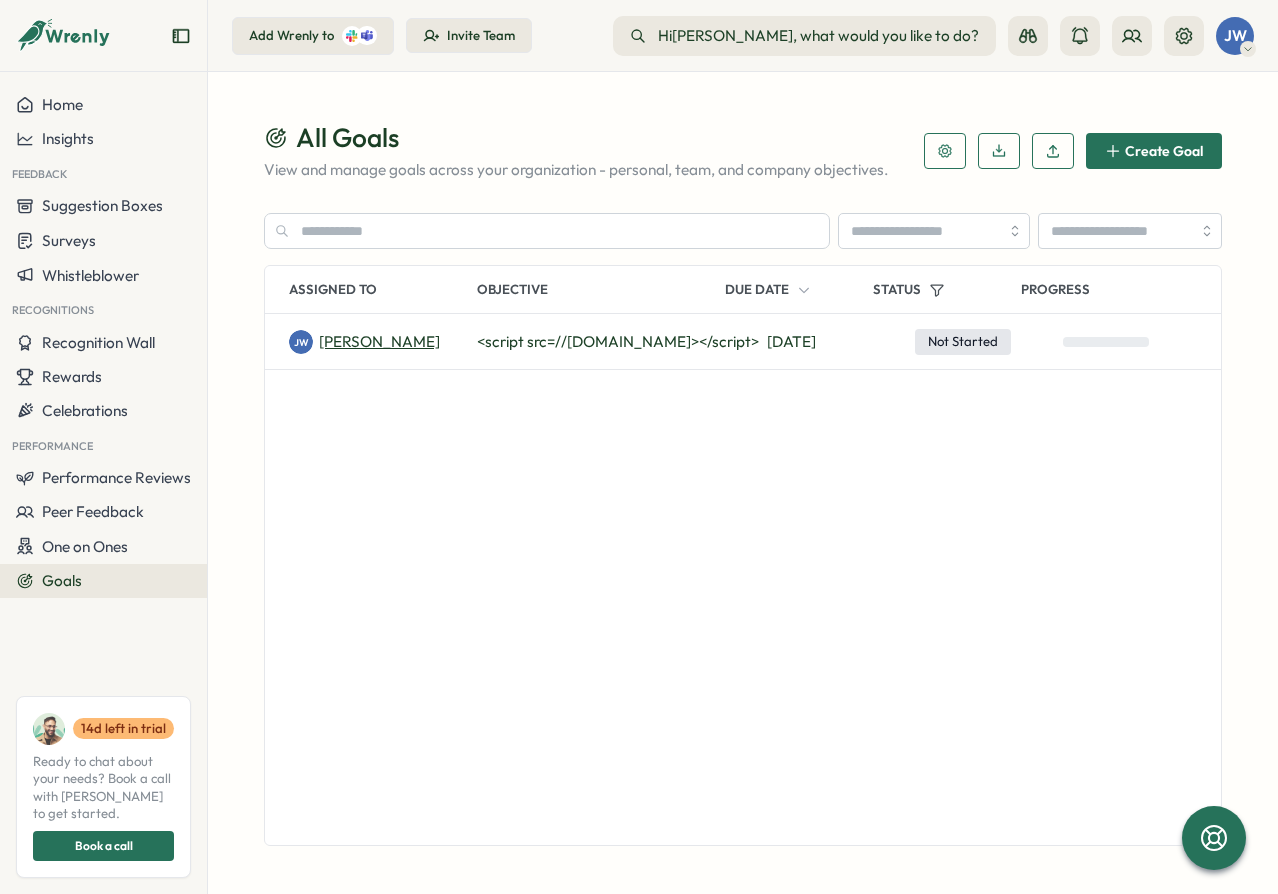 click on "John W." at bounding box center [379, 342] 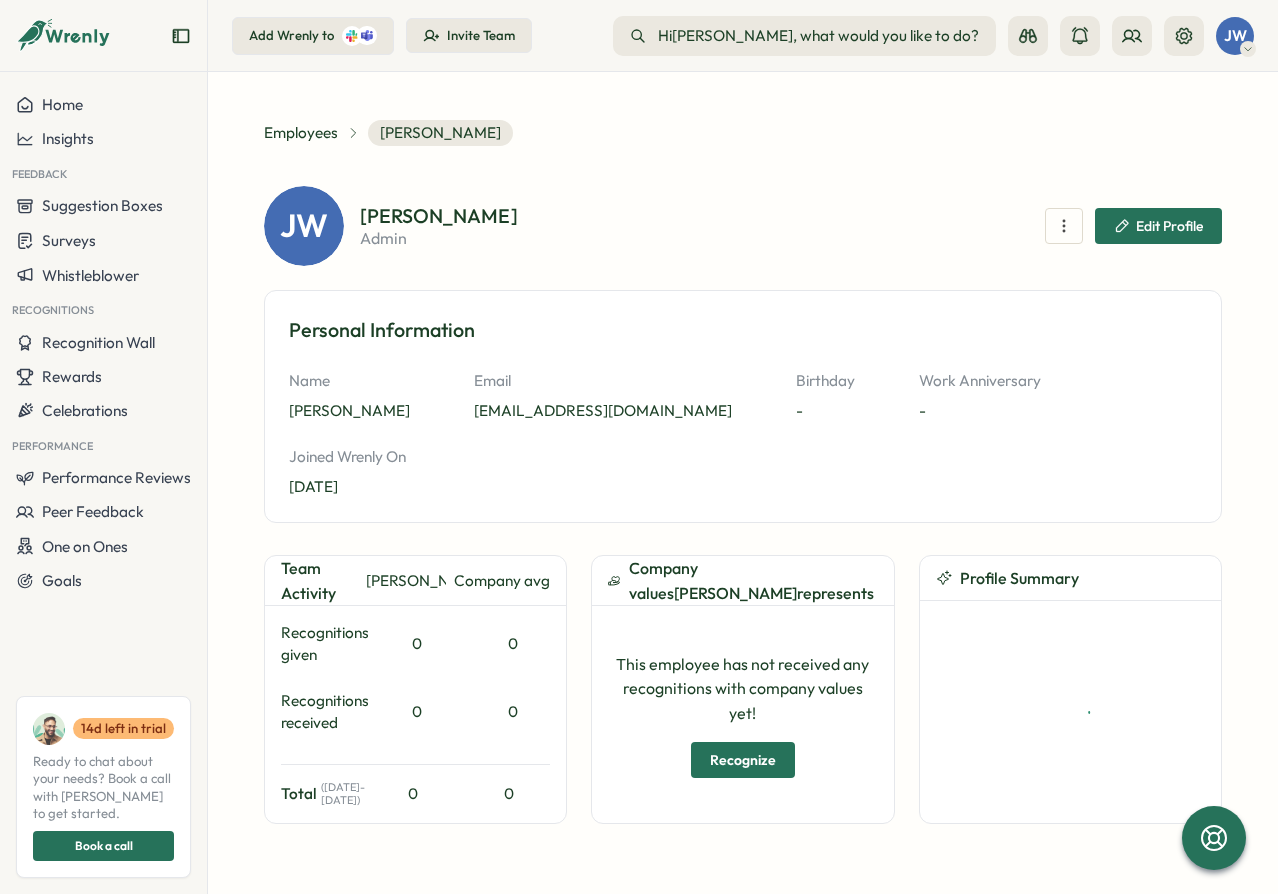 scroll, scrollTop: 0, scrollLeft: 0, axis: both 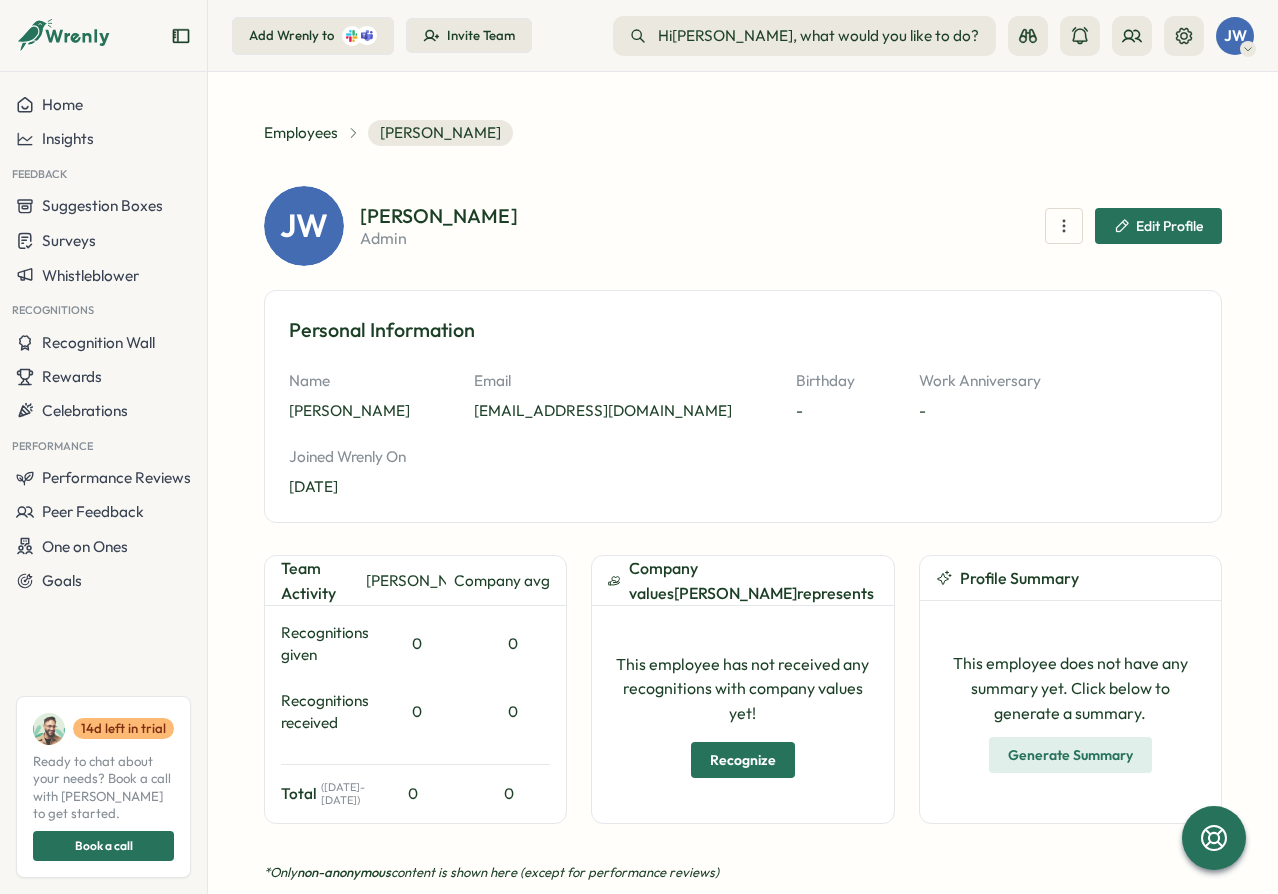 click on "**********" at bounding box center [743, 782] 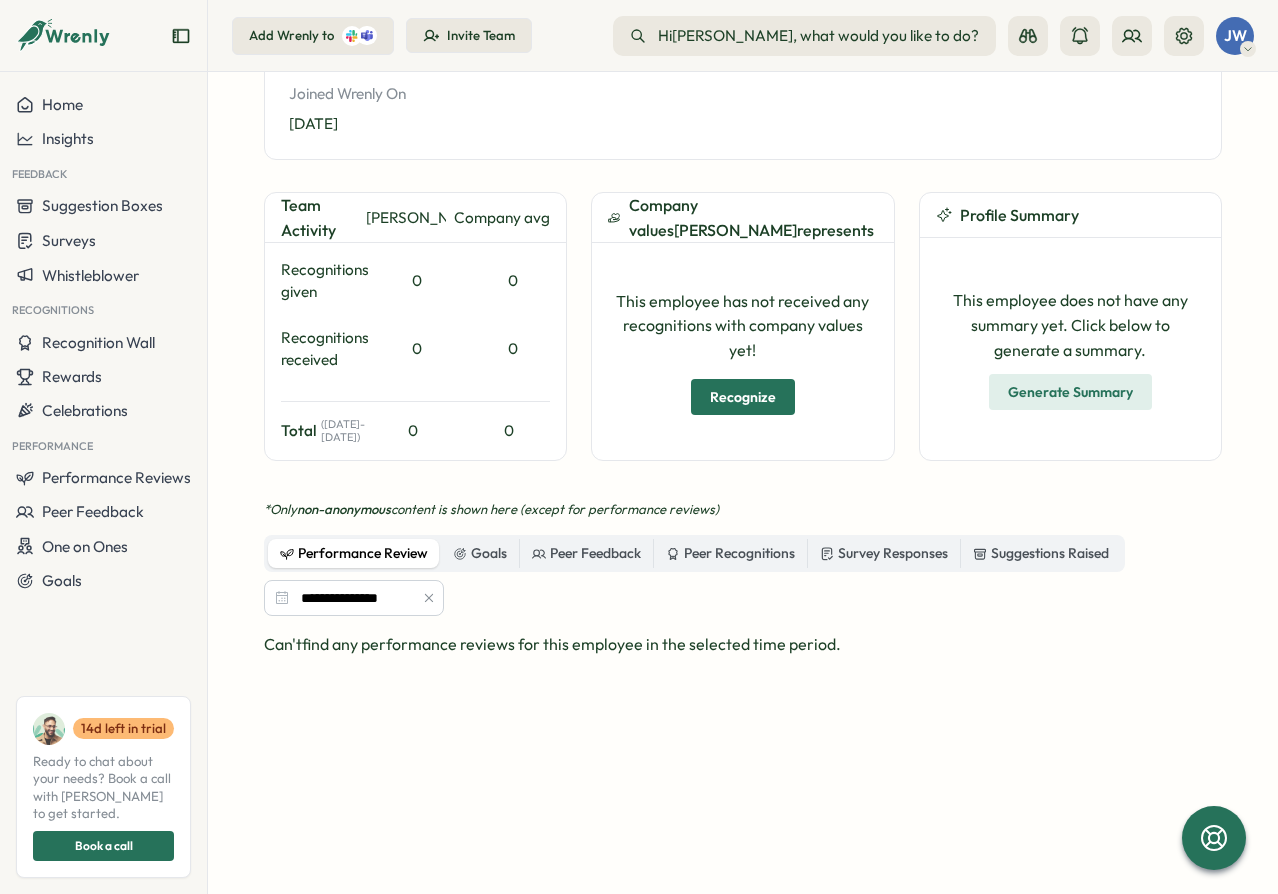 scroll, scrollTop: 240, scrollLeft: 0, axis: vertical 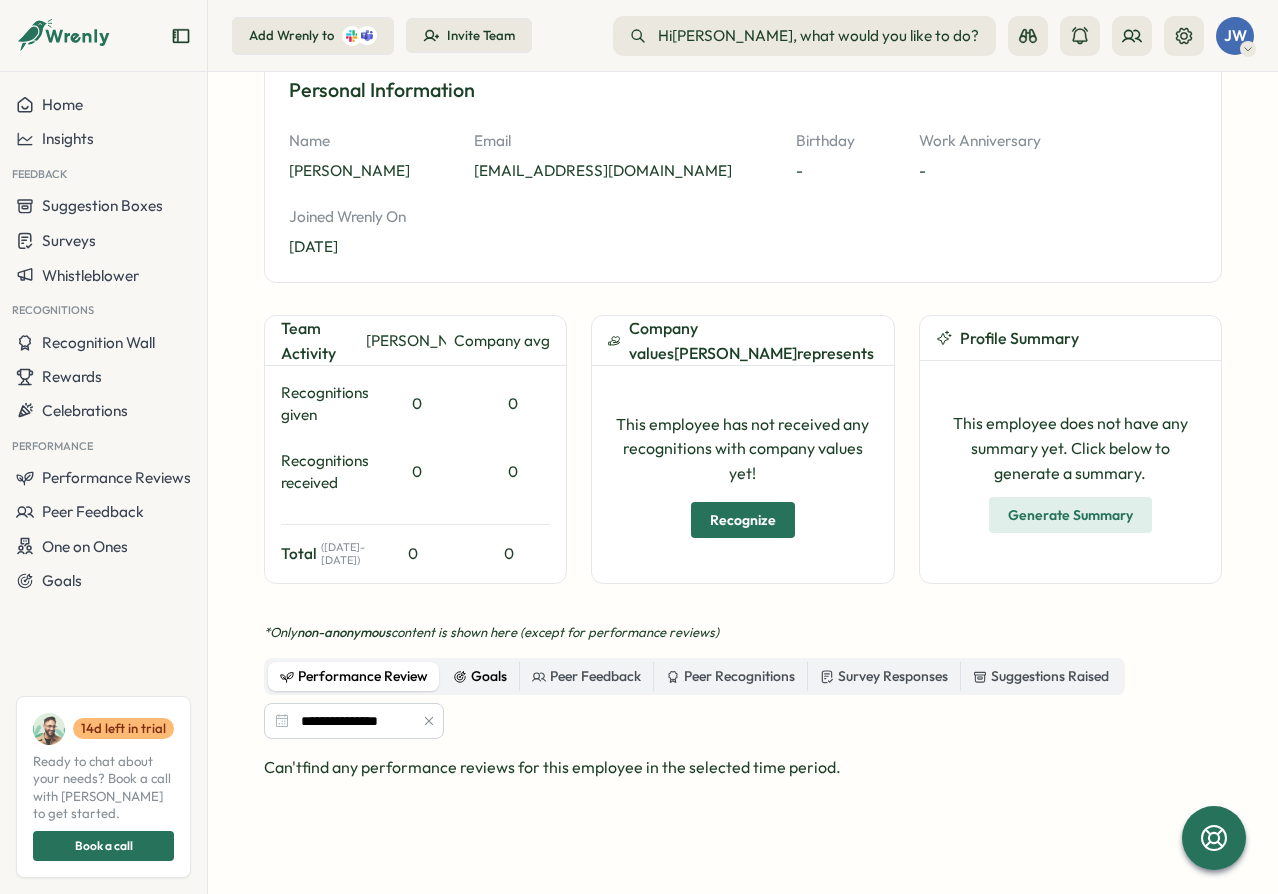 click on "Goals" at bounding box center (480, 677) 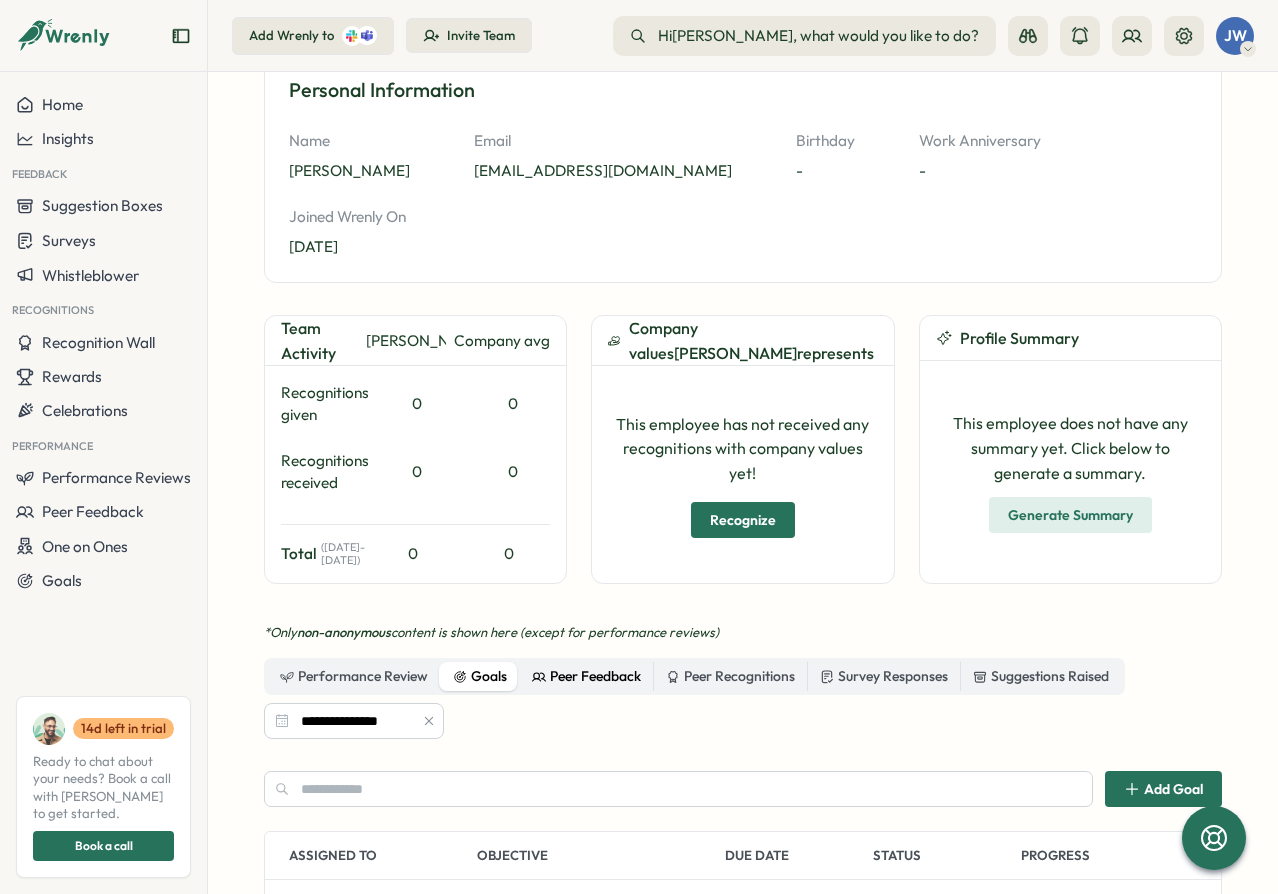 click on "Peer Feedback" at bounding box center [586, 677] 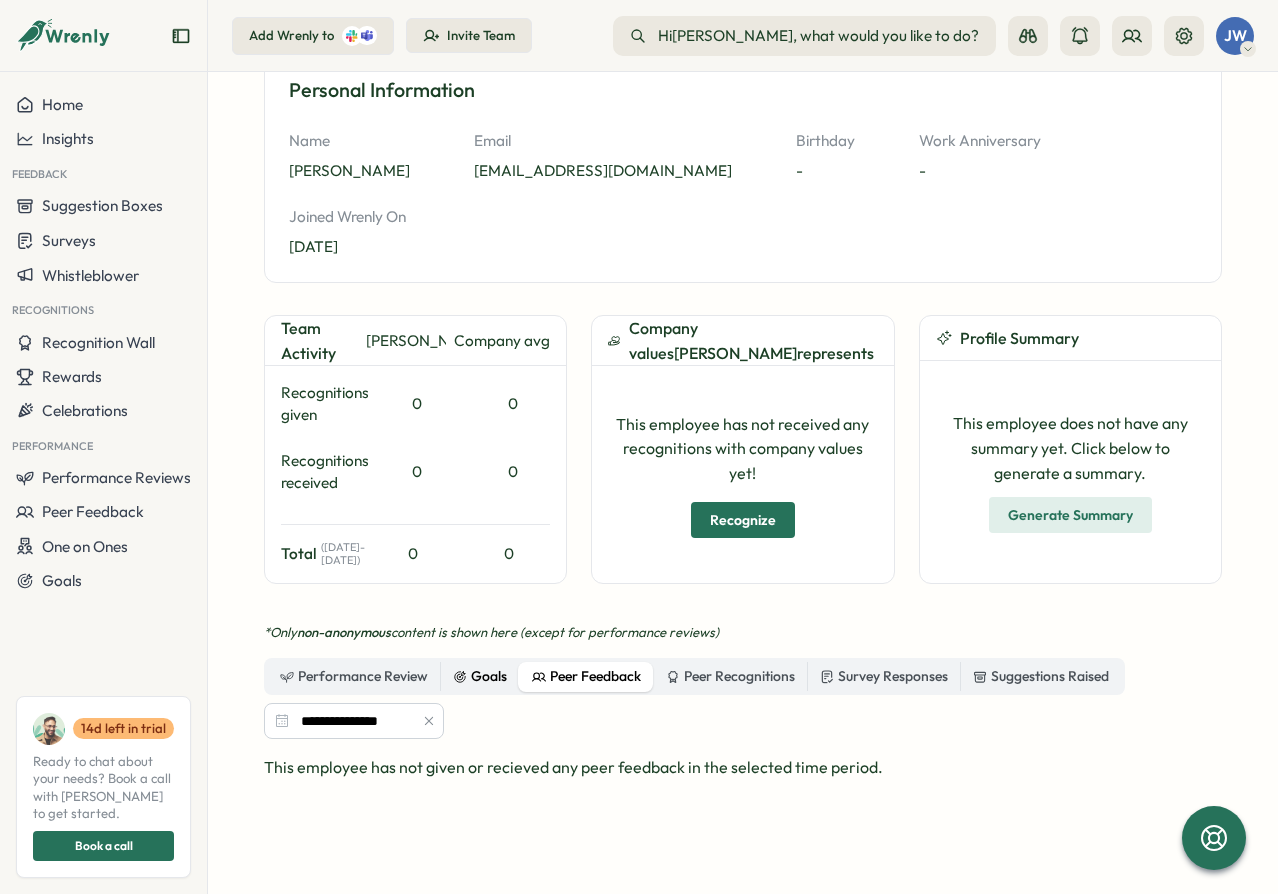 click on "Goals" at bounding box center [480, 677] 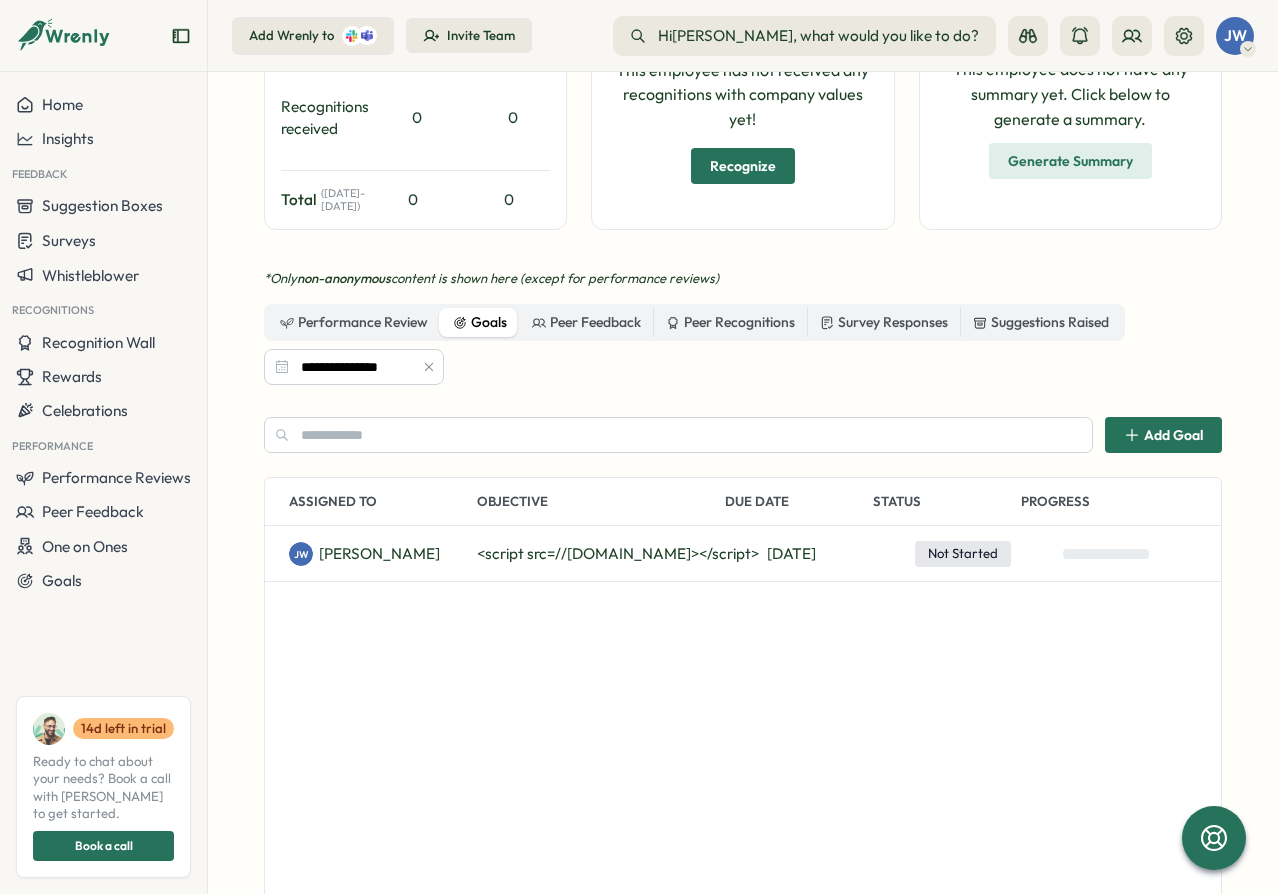scroll, scrollTop: 600, scrollLeft: 0, axis: vertical 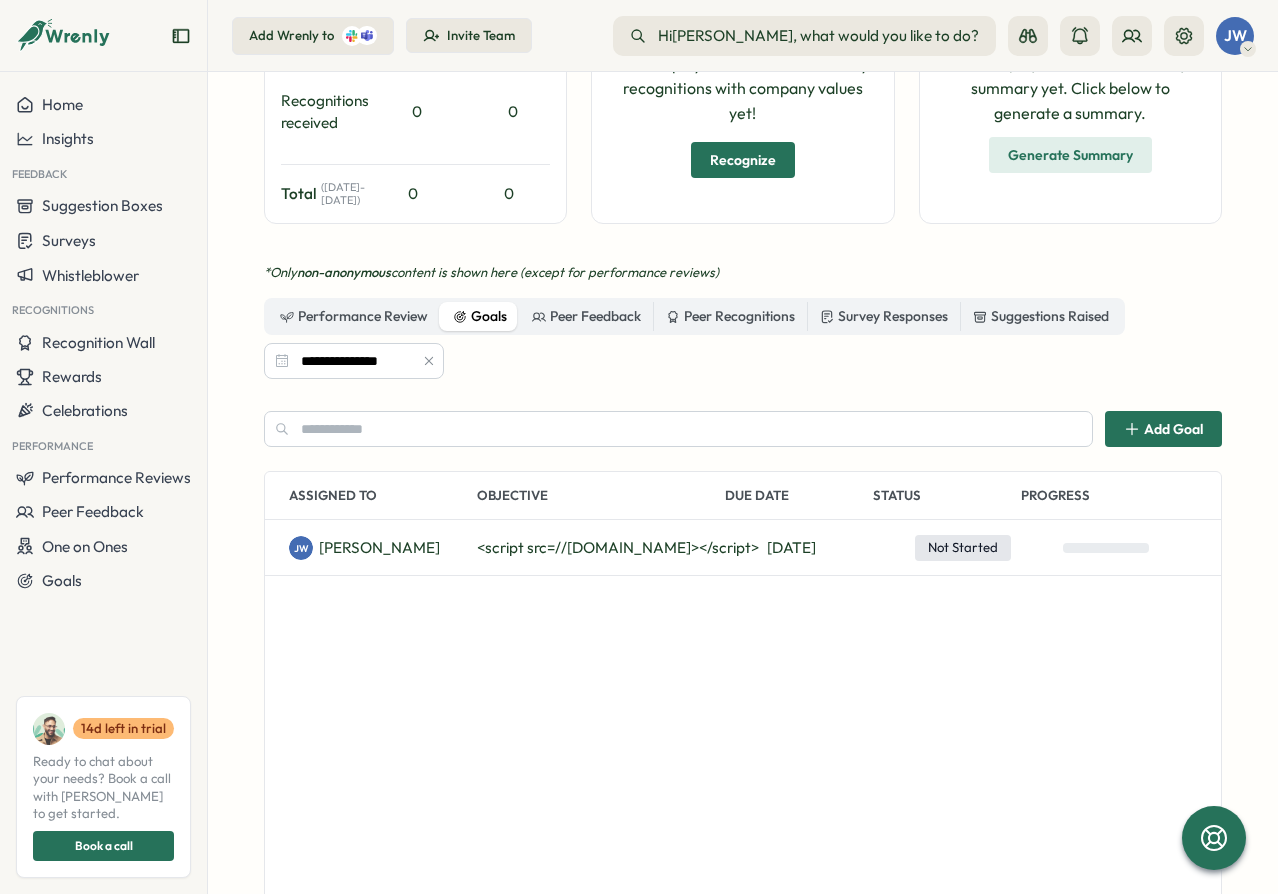 click 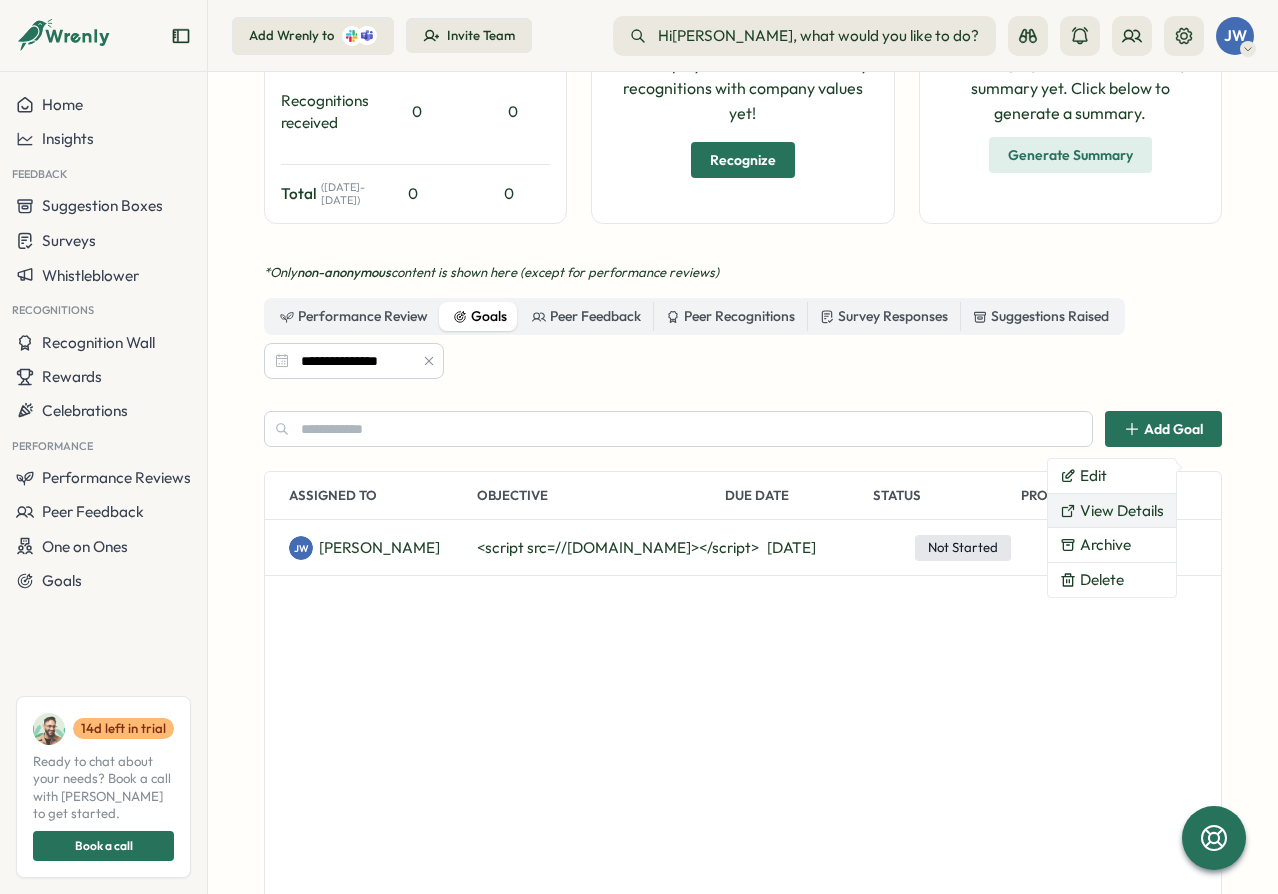 click on "View Details" at bounding box center (1112, 511) 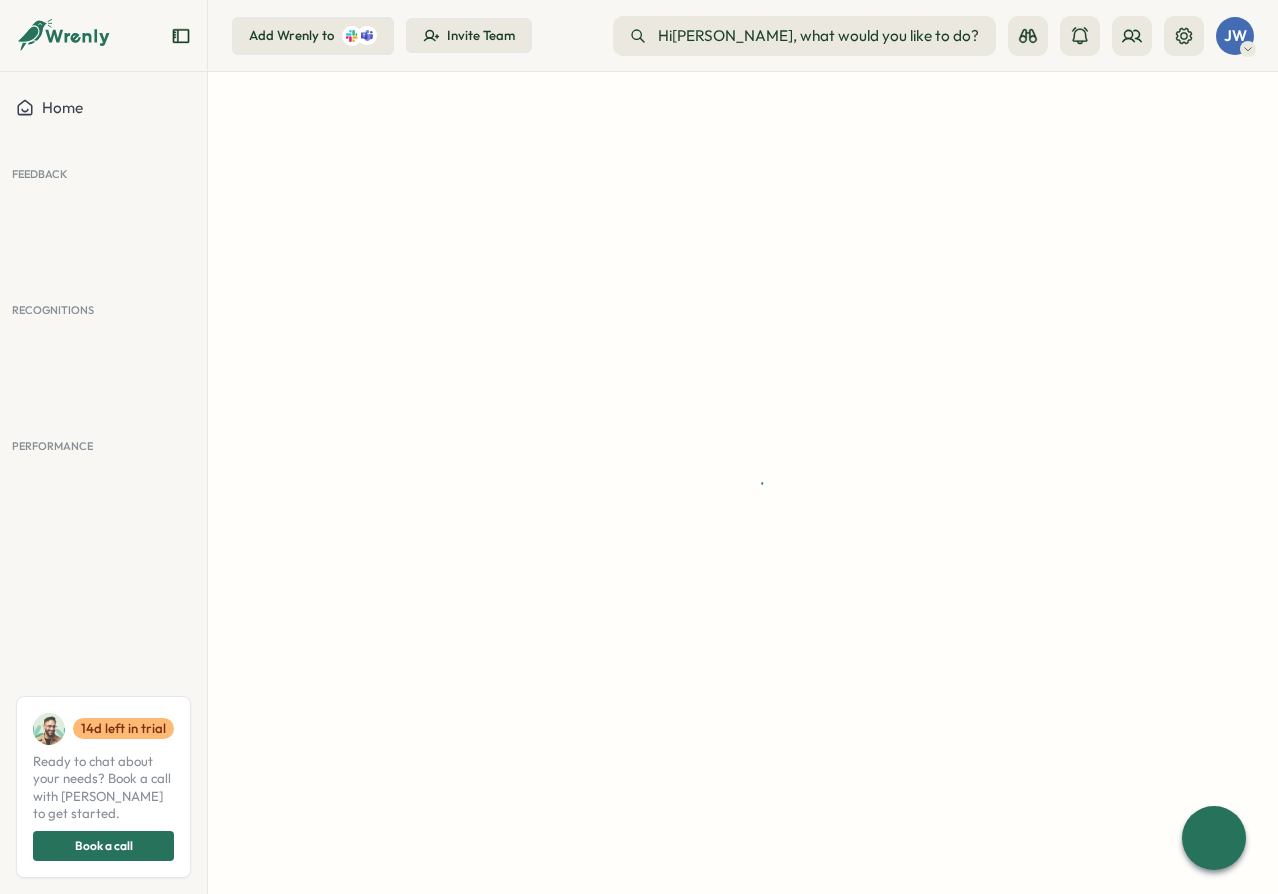 scroll, scrollTop: 0, scrollLeft: 0, axis: both 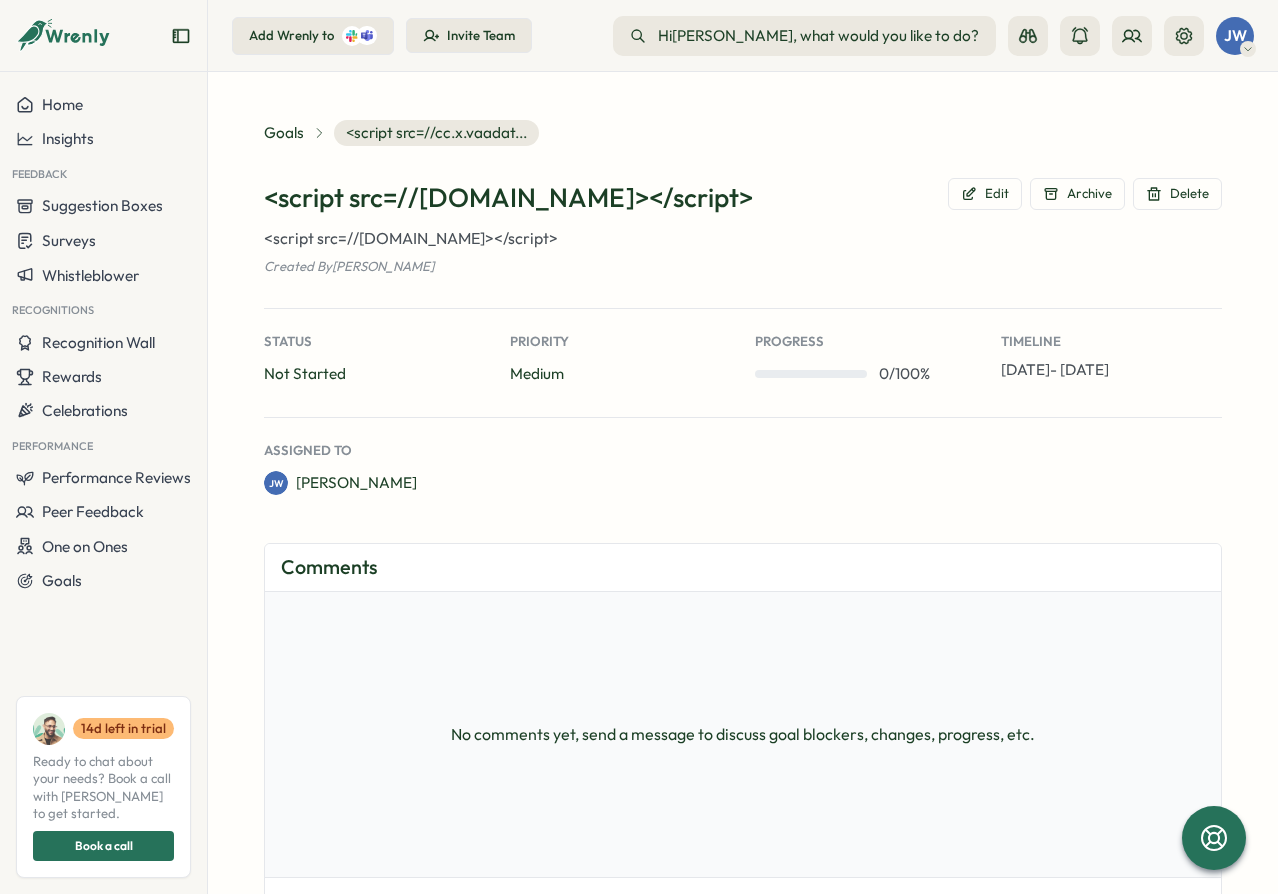 type on "*" 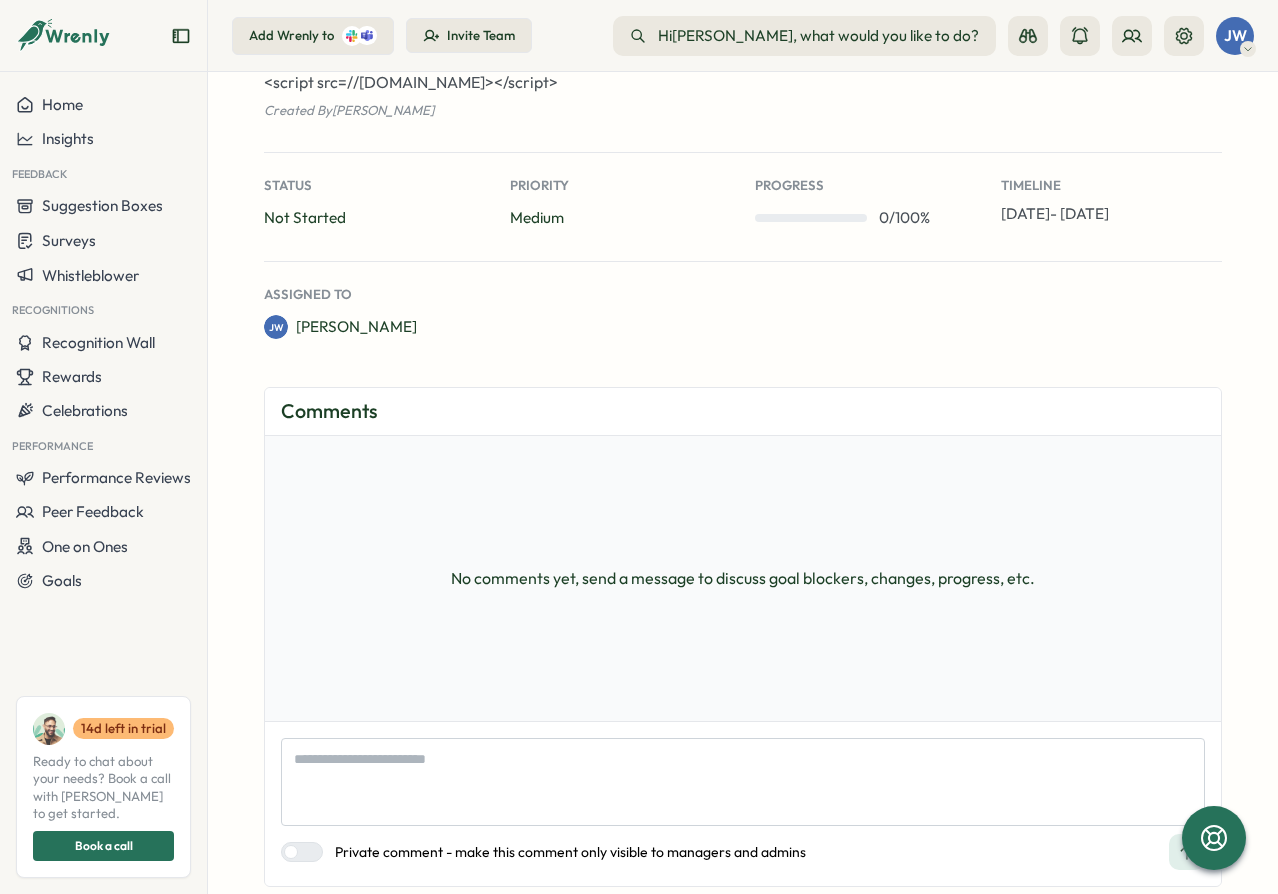 scroll, scrollTop: 197, scrollLeft: 0, axis: vertical 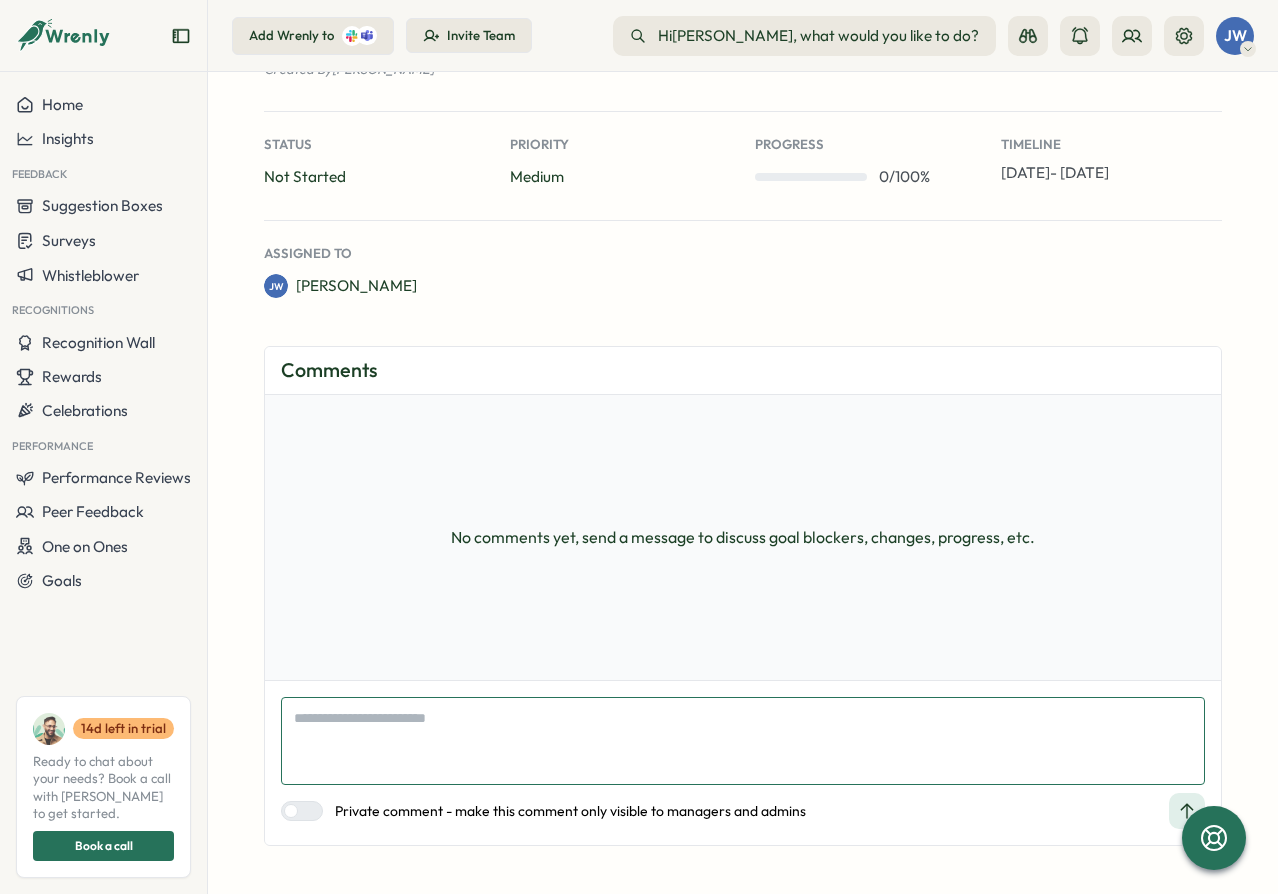 click at bounding box center (743, 741) 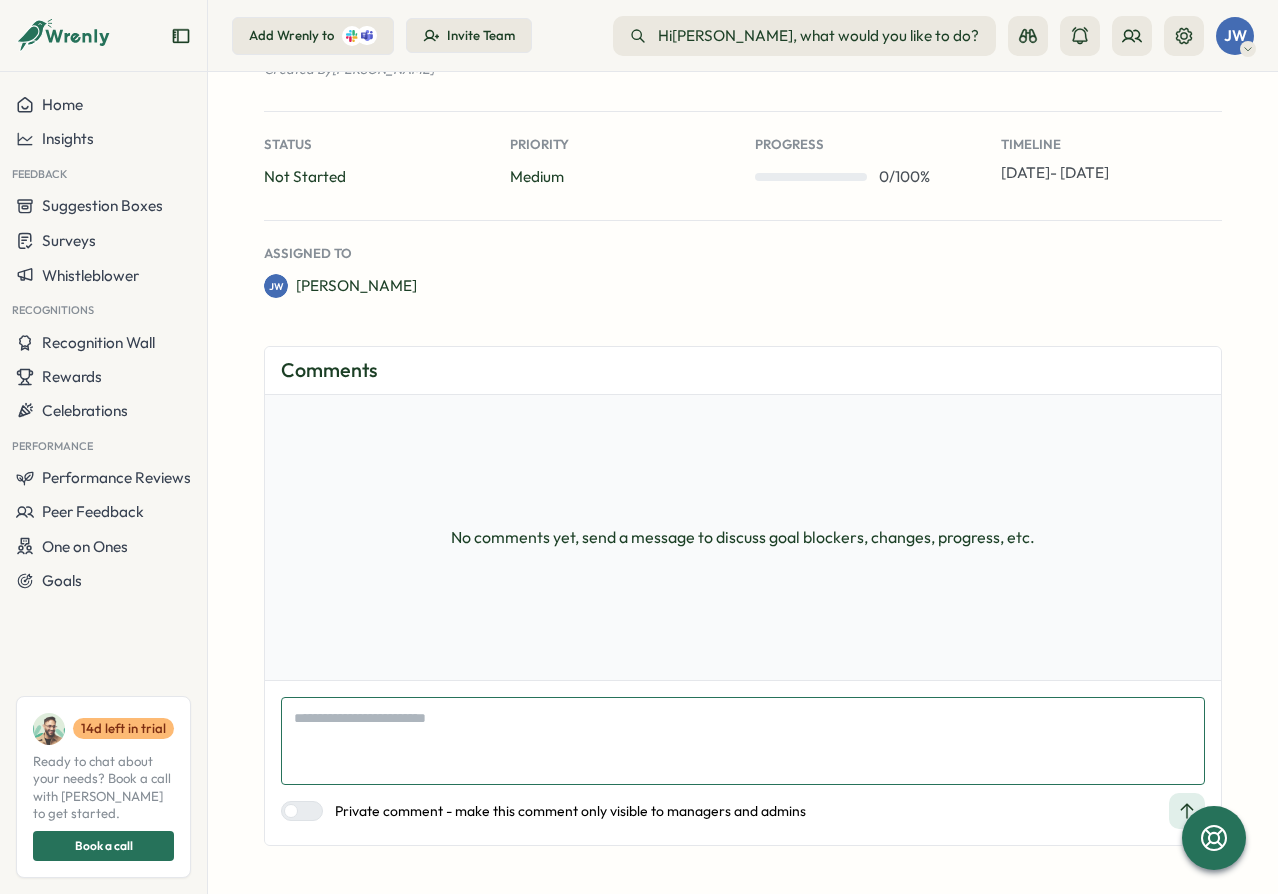 paste on "**********" 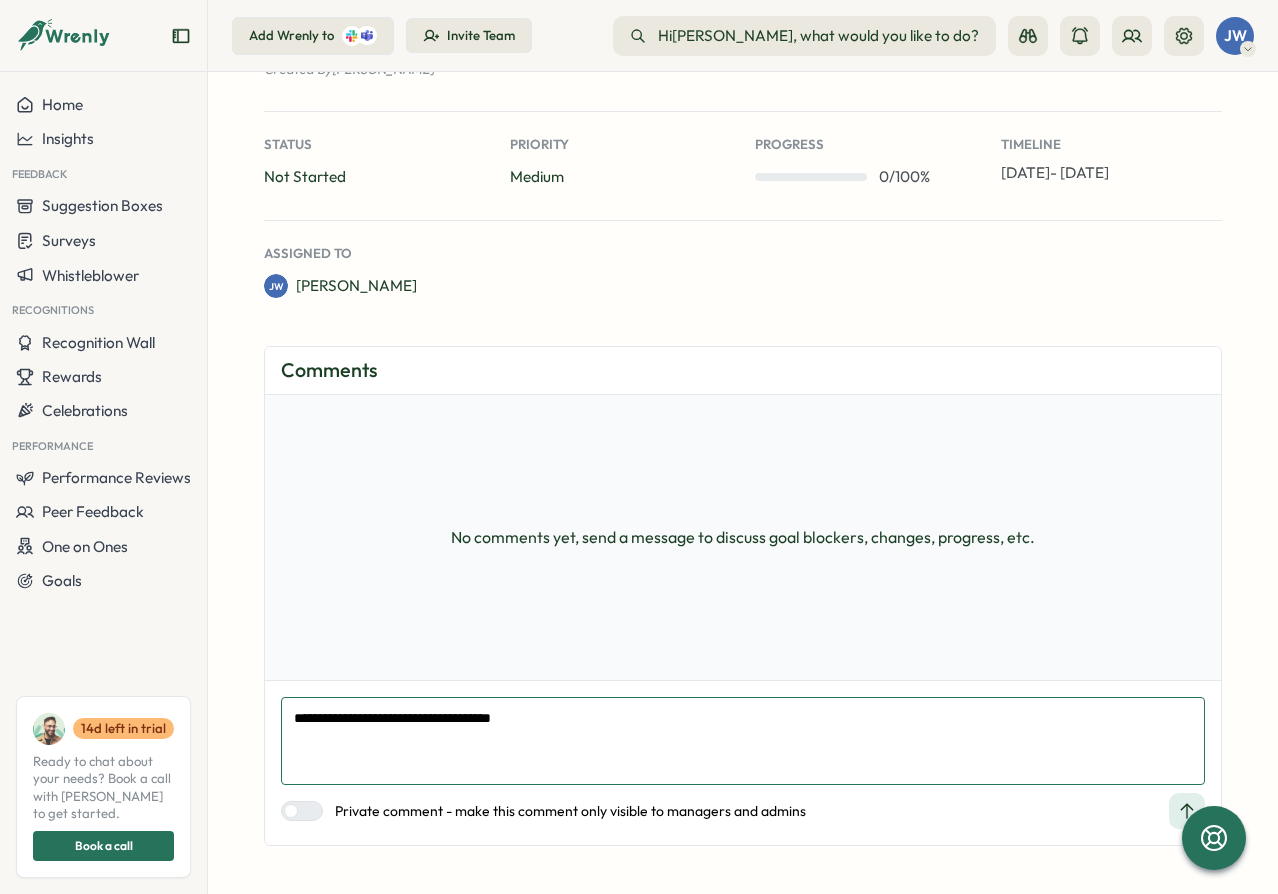 type on "*" 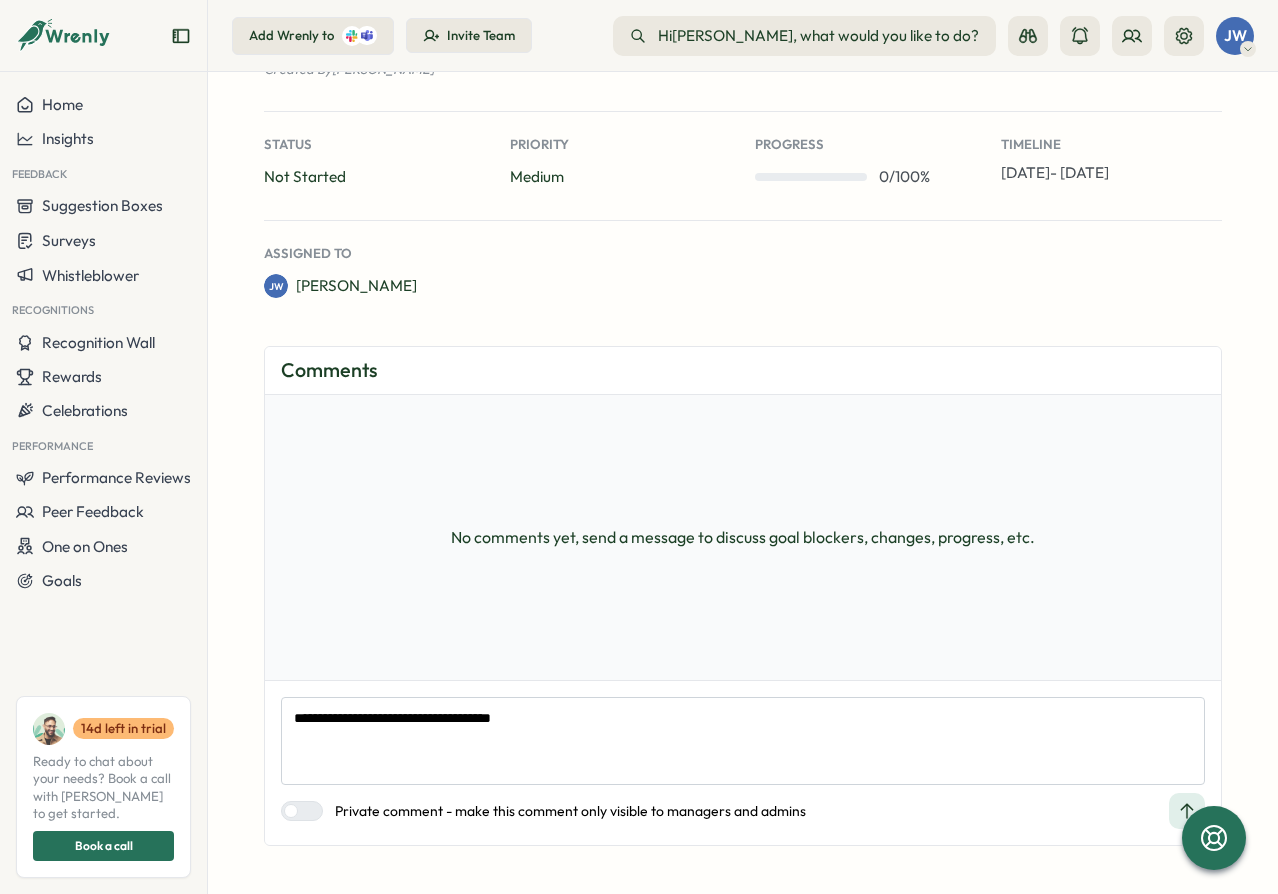 click on "Private comment - make this comment only visible to managers and admins" at bounding box center (564, 811) 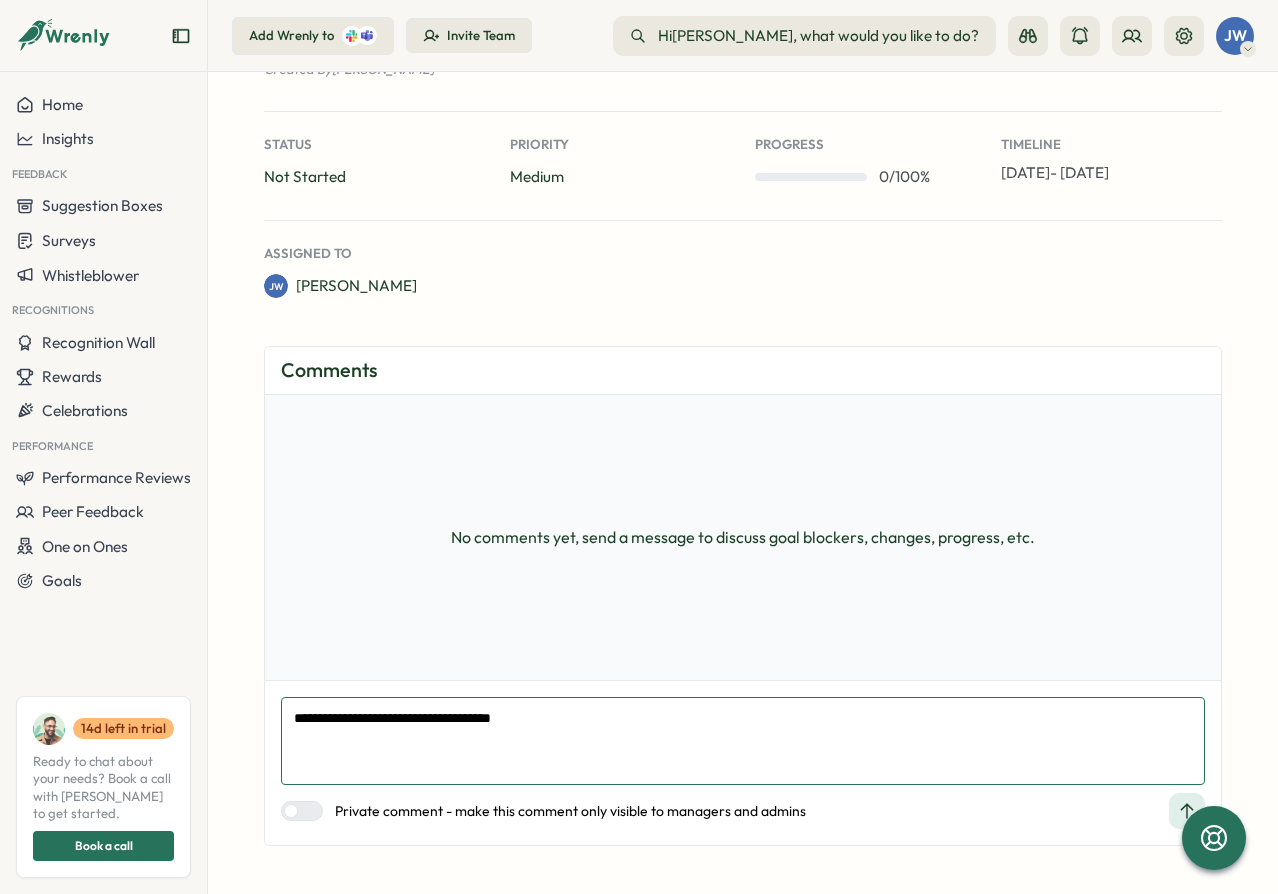 click on "**********" at bounding box center (743, 741) 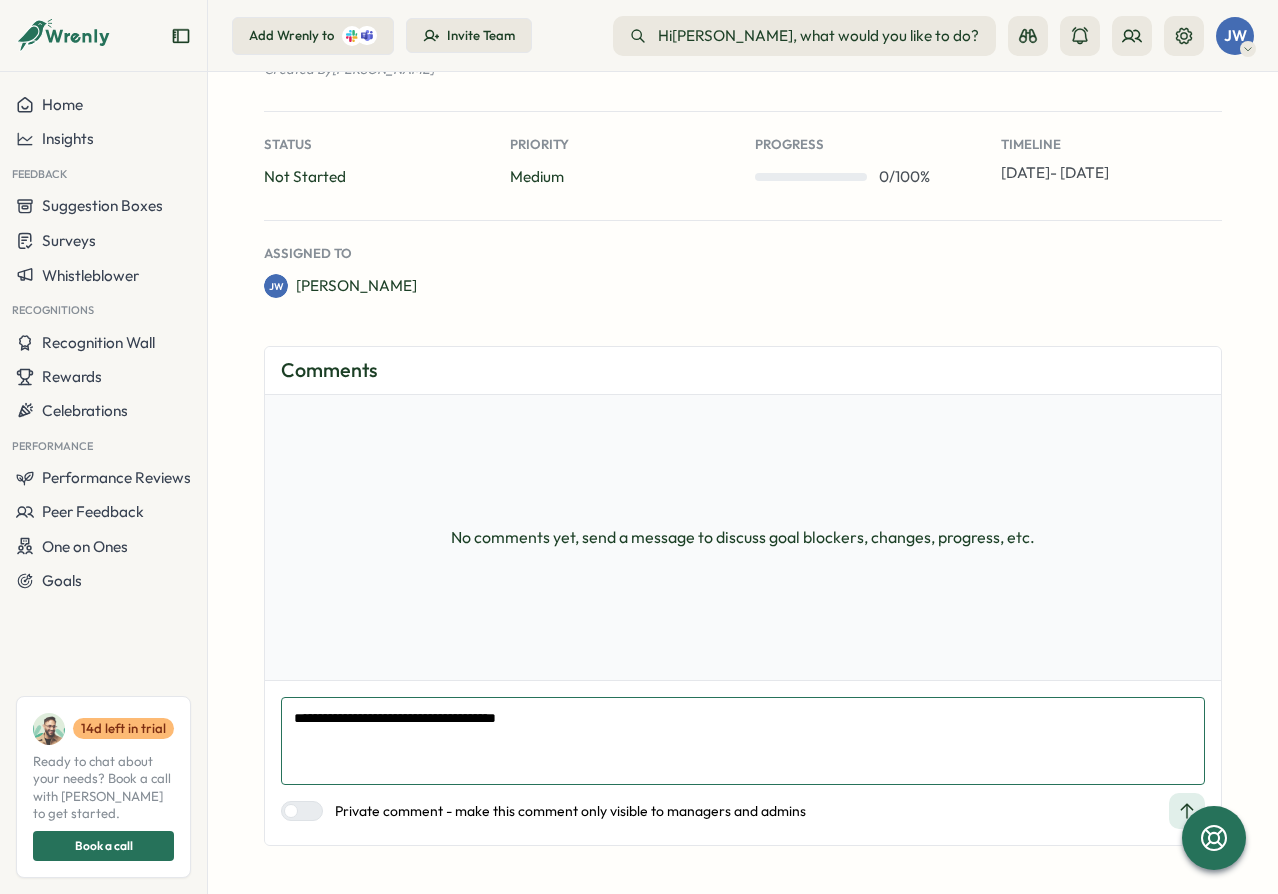 type on "**********" 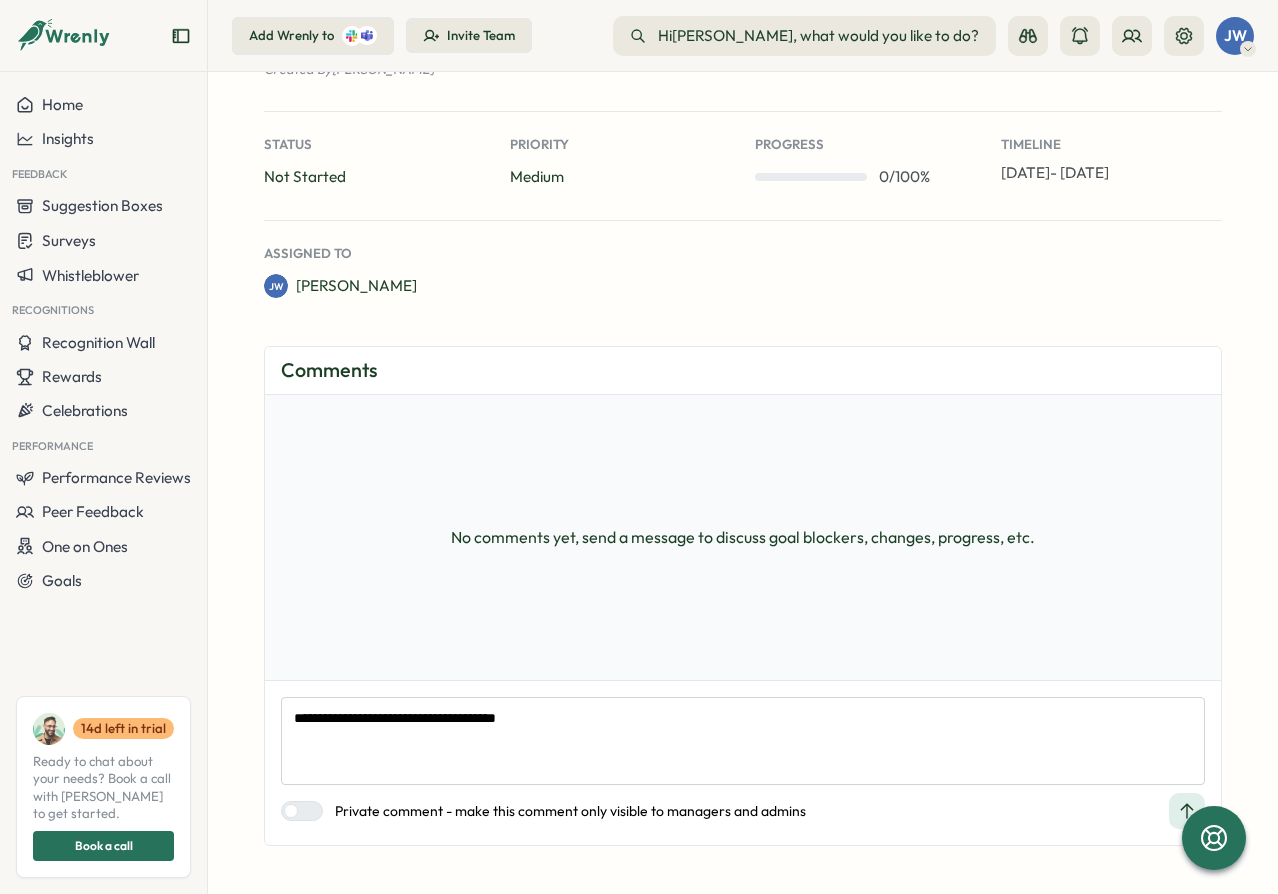 click at bounding box center (1187, 811) 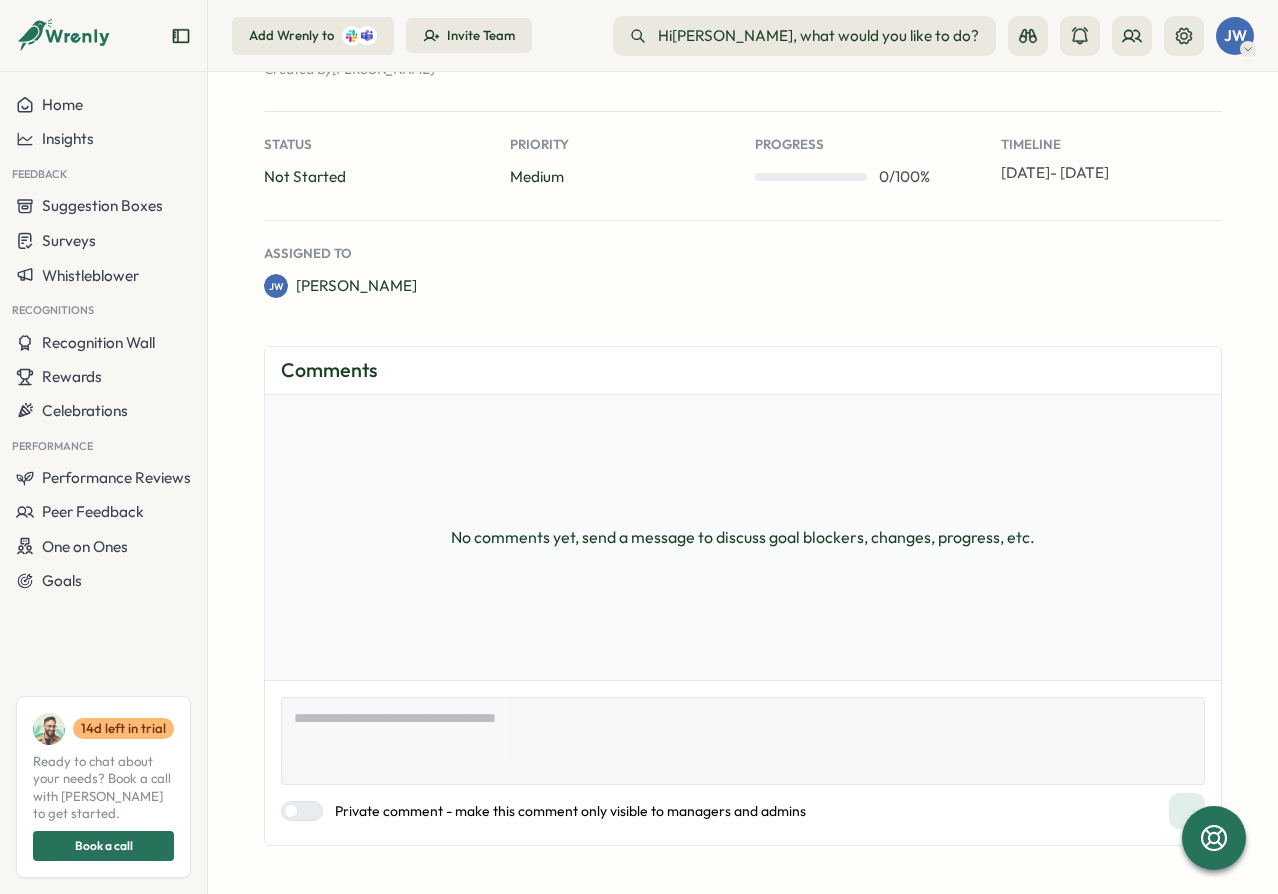 type on "*" 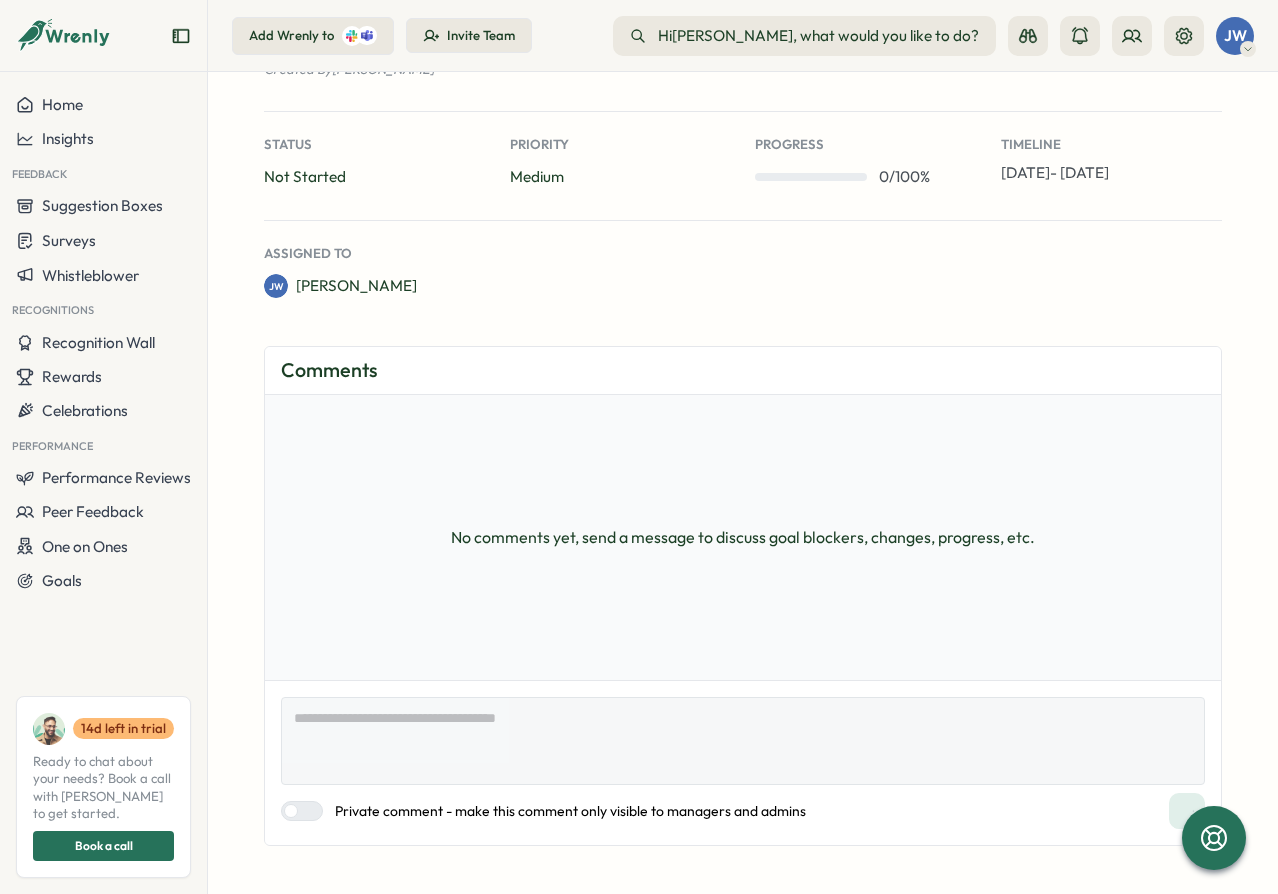 type 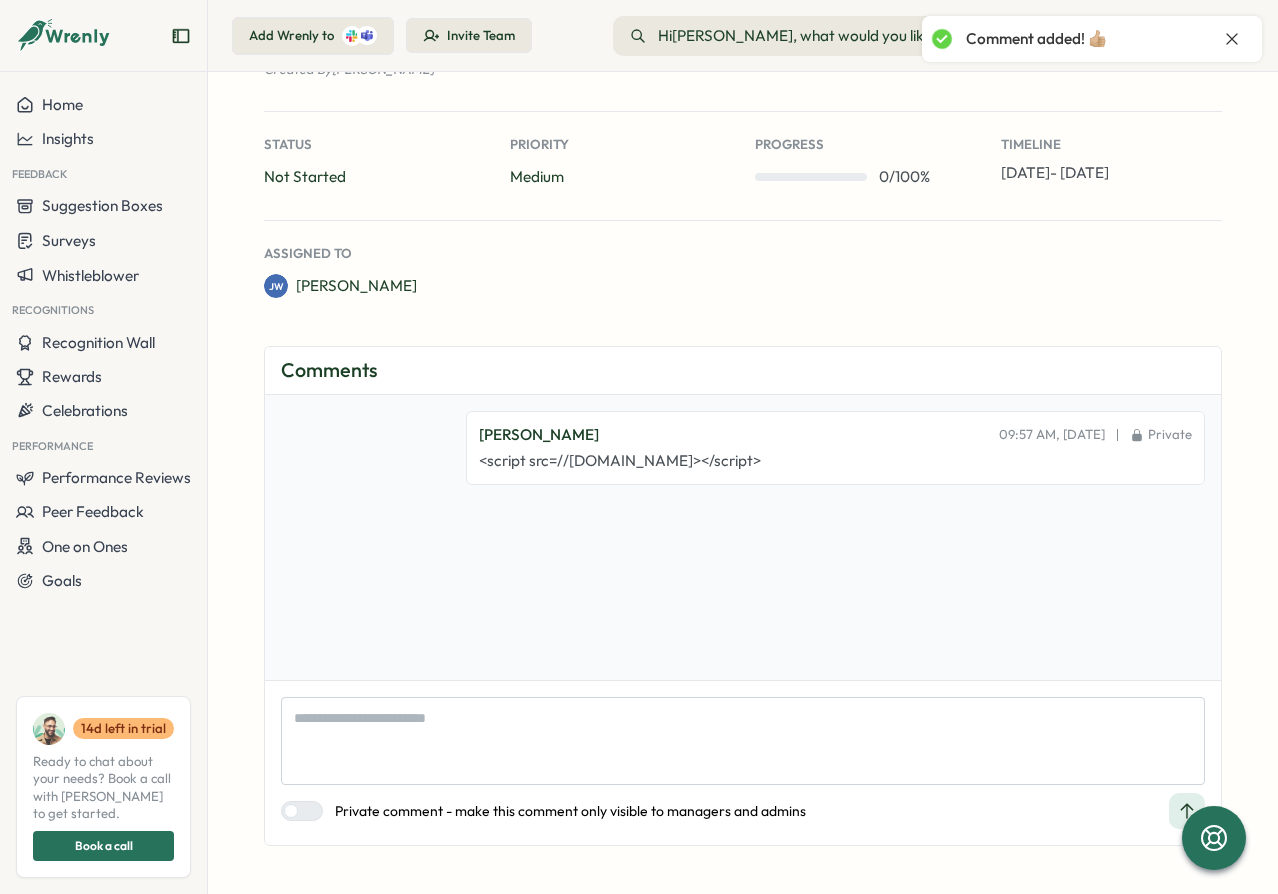 click on "<script src=//cc.x.vaadata.it></script>" at bounding box center (835, 461) 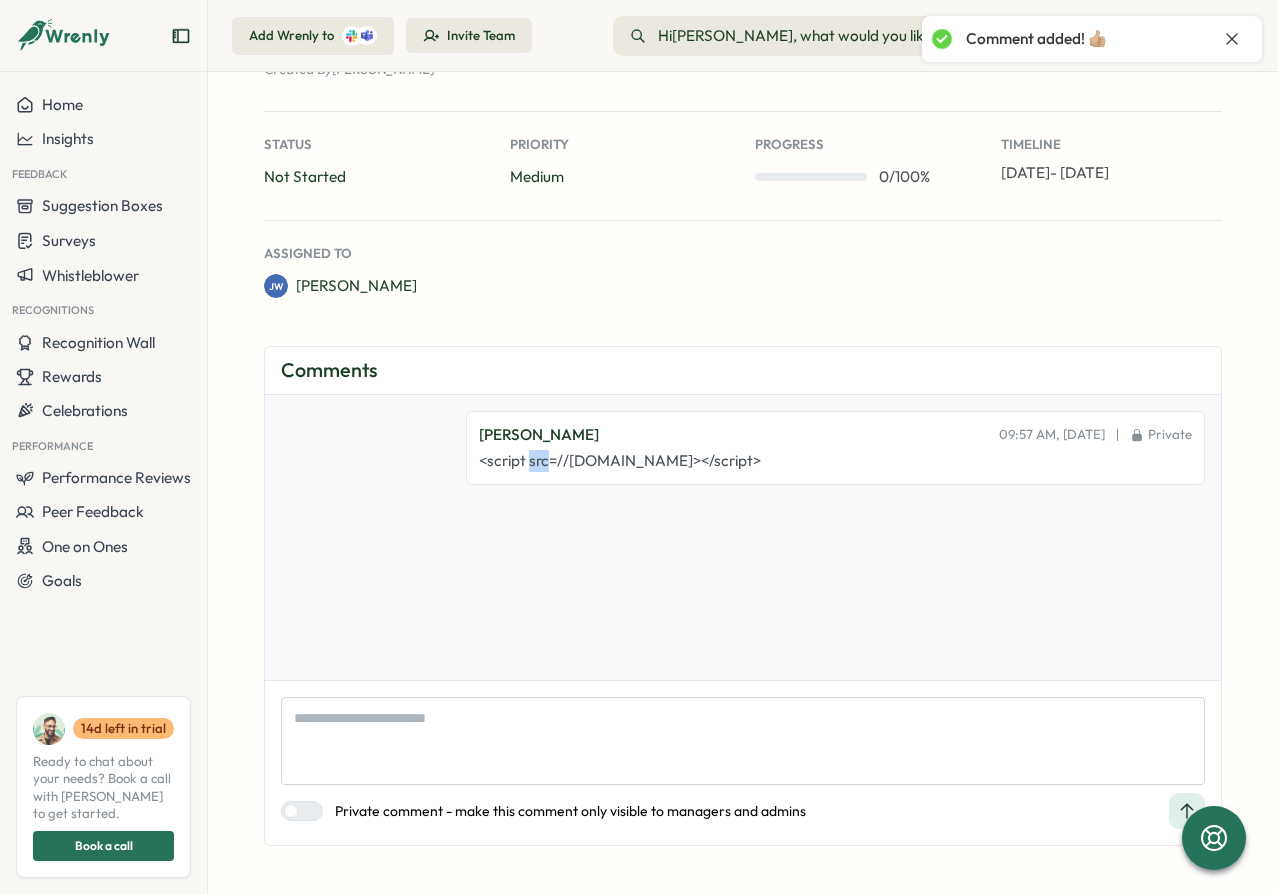 click on "<script src=//cc.x.vaadata.it></script>" at bounding box center [835, 461] 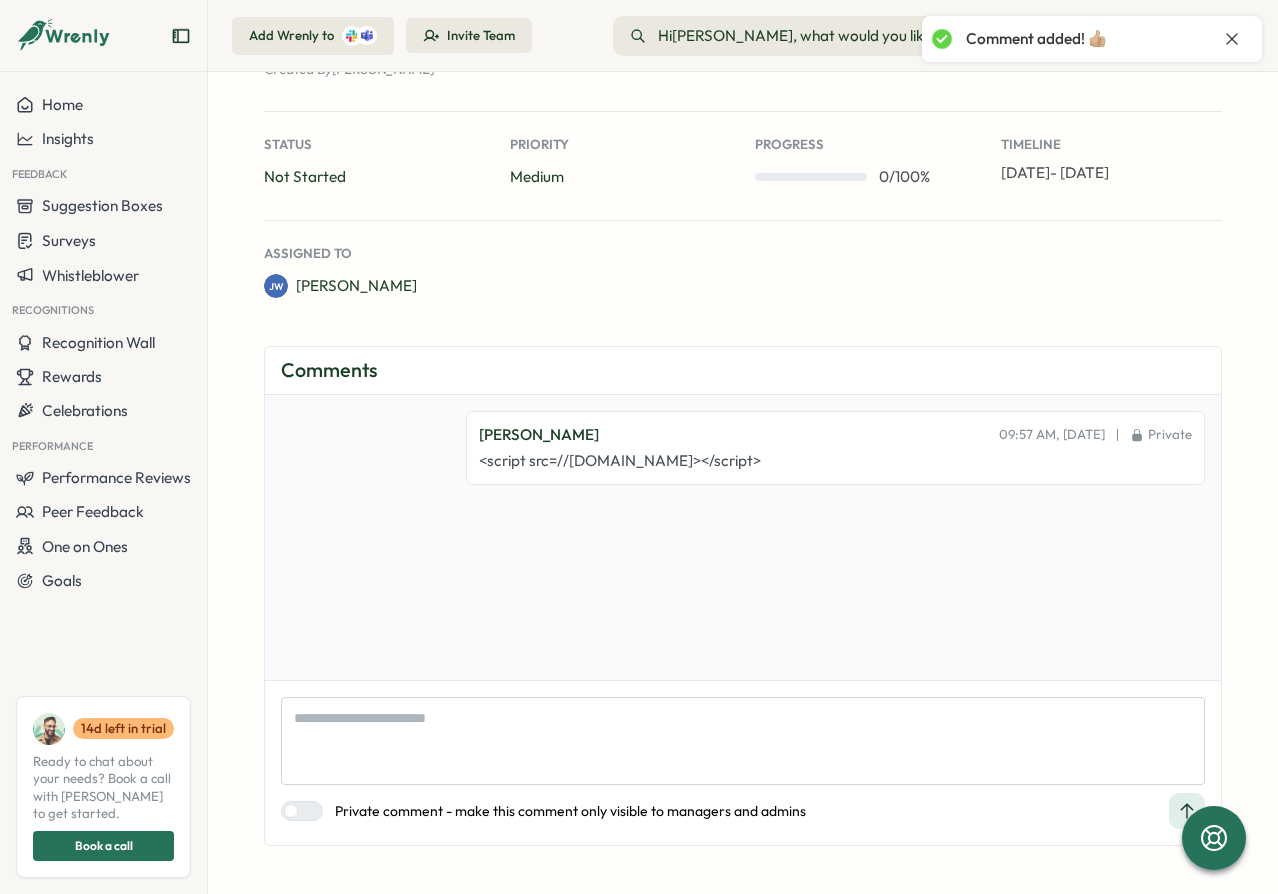 drag, startPoint x: 536, startPoint y: 455, endPoint x: 648, endPoint y: 391, distance: 128.99612 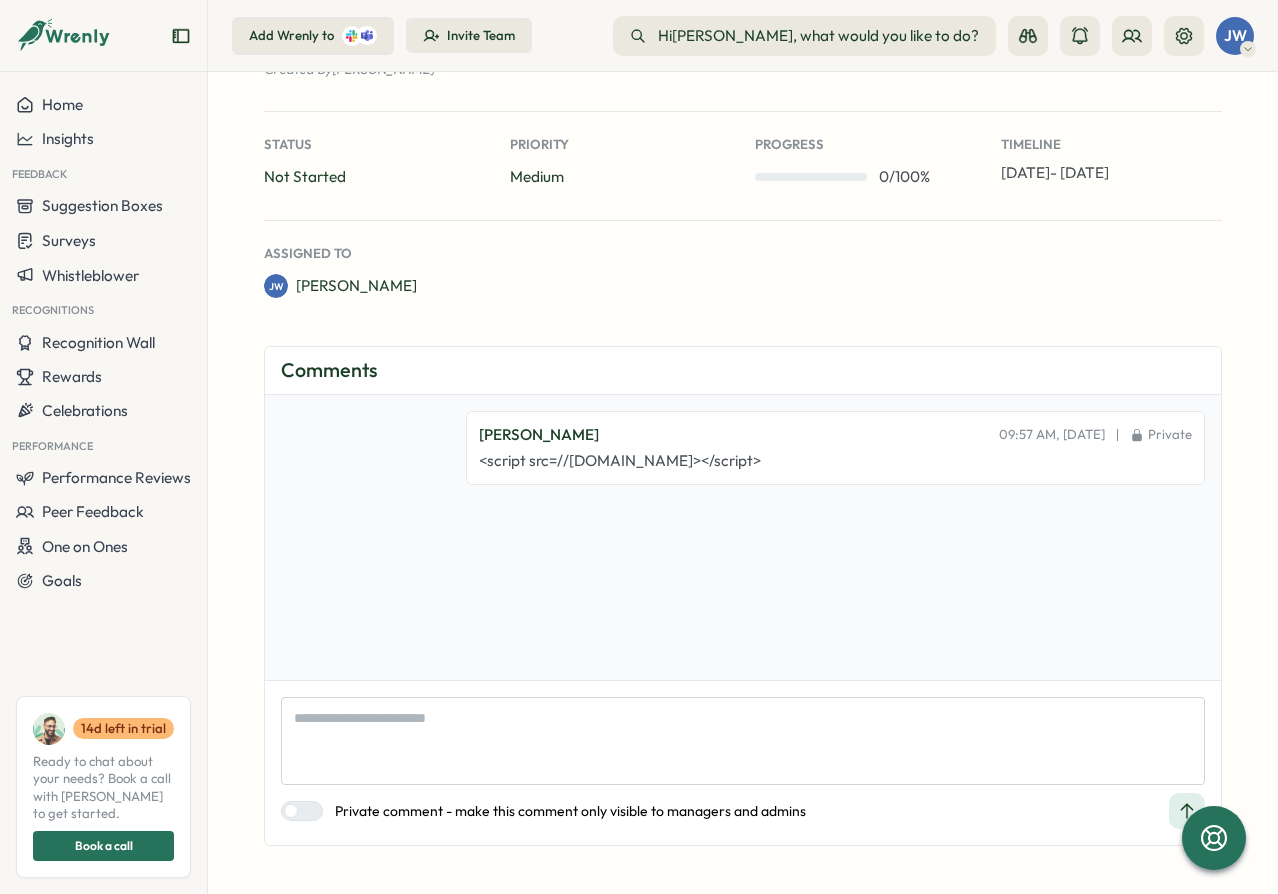 scroll, scrollTop: 0, scrollLeft: 0, axis: both 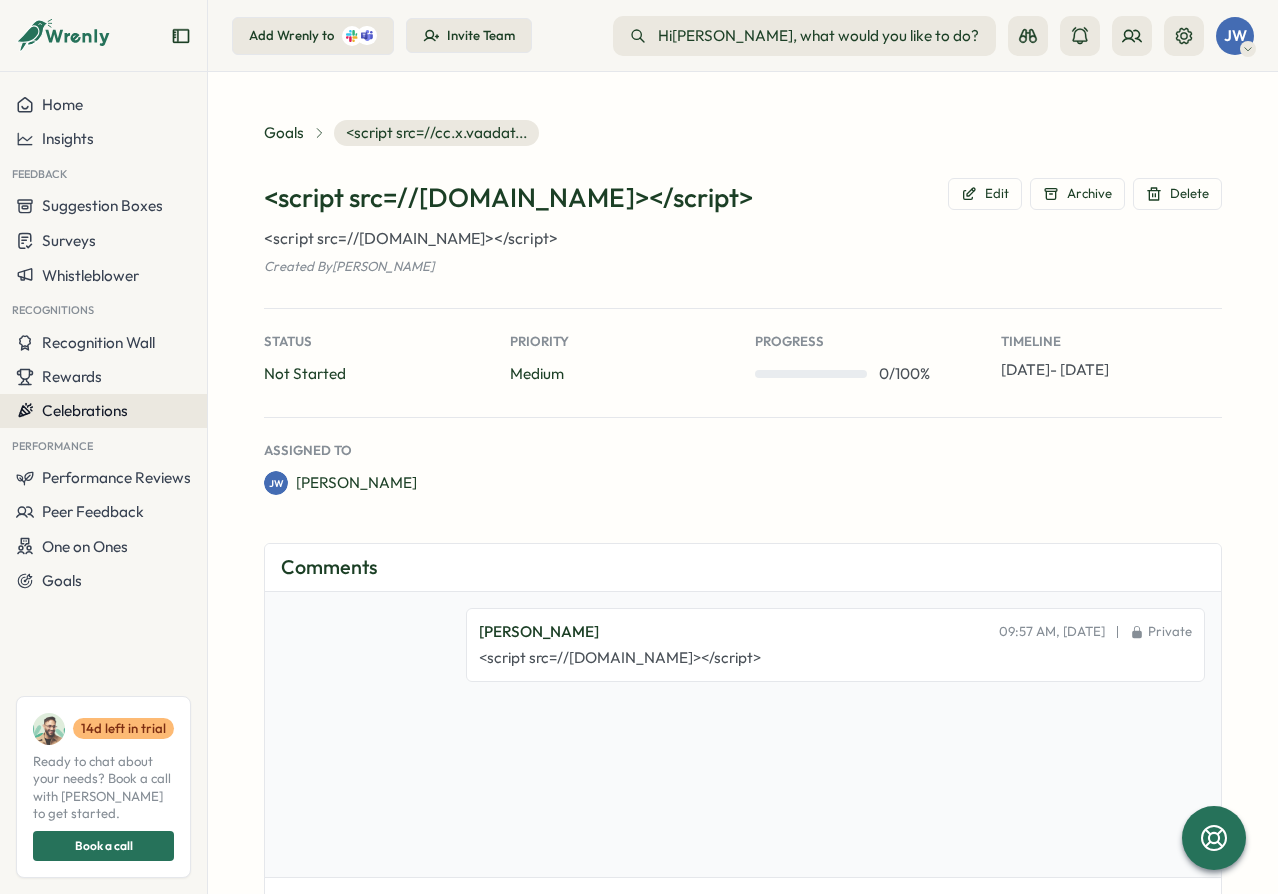 type on "*" 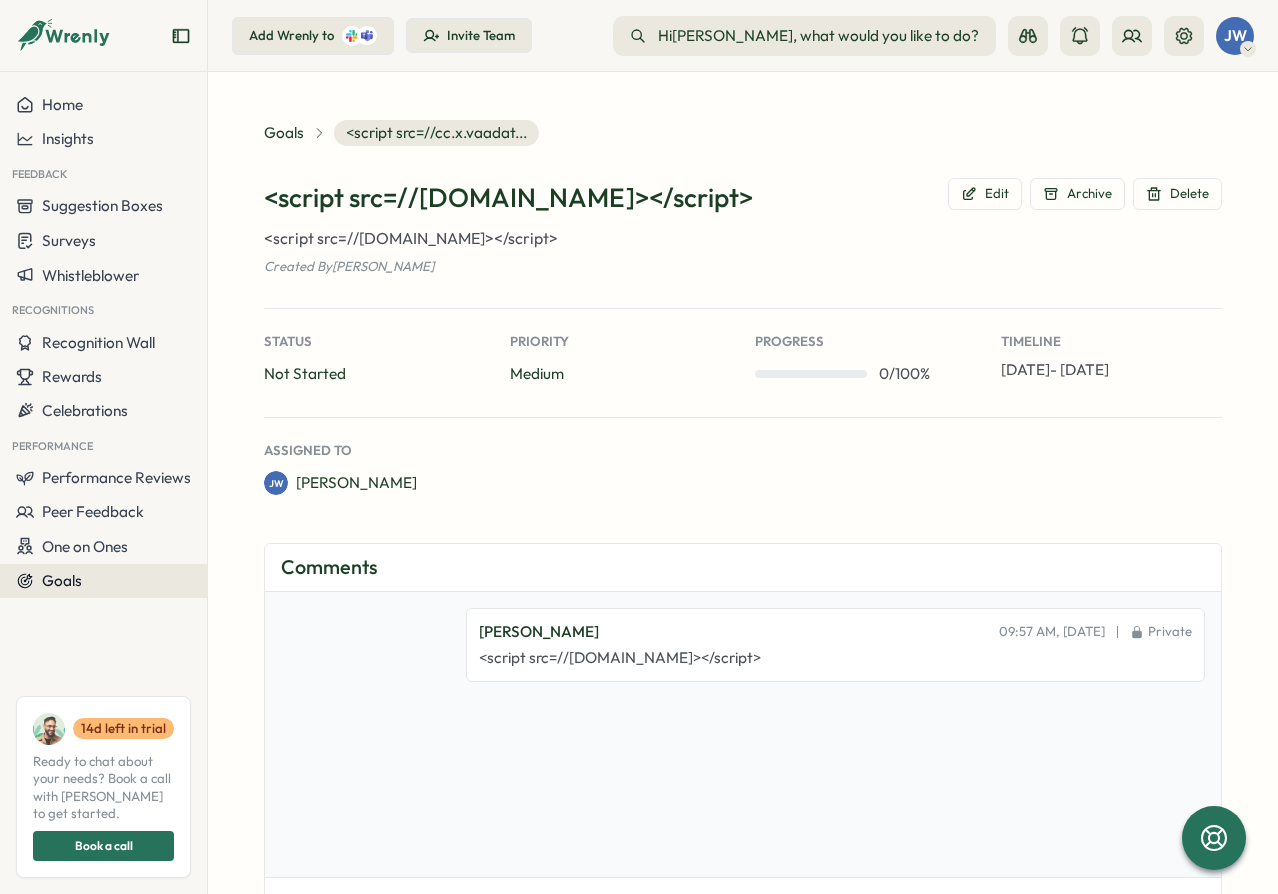 click on "Goals" at bounding box center (62, 580) 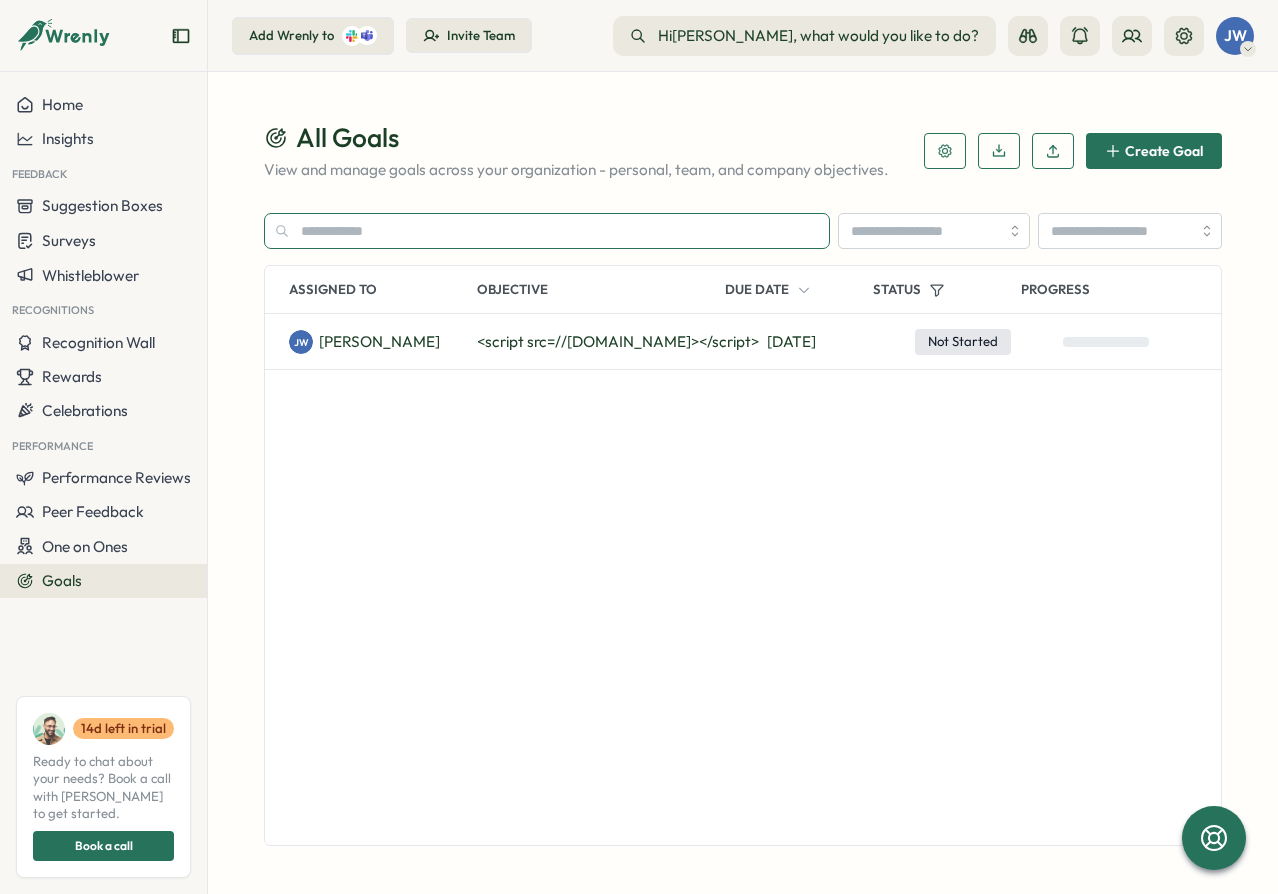 click at bounding box center [547, 231] 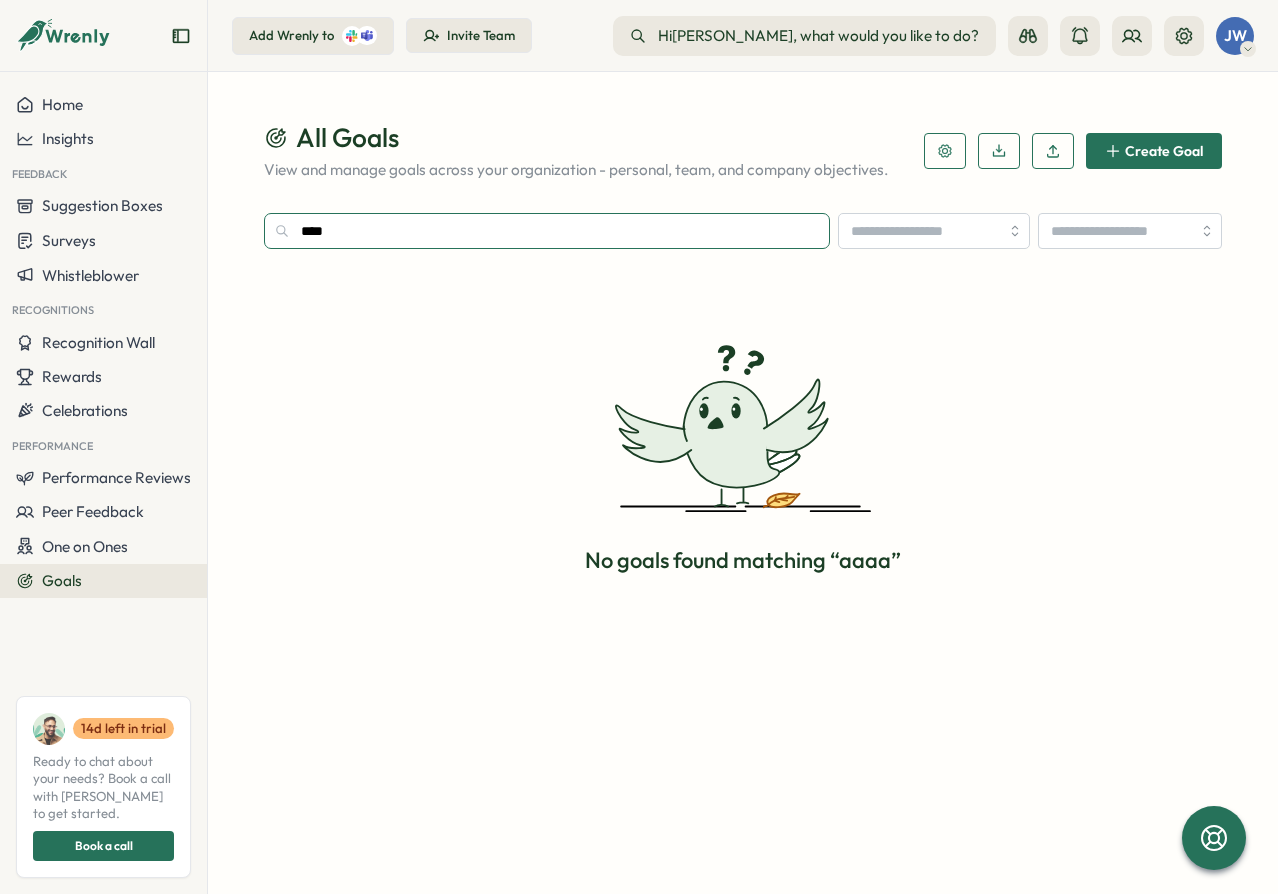 type on "****" 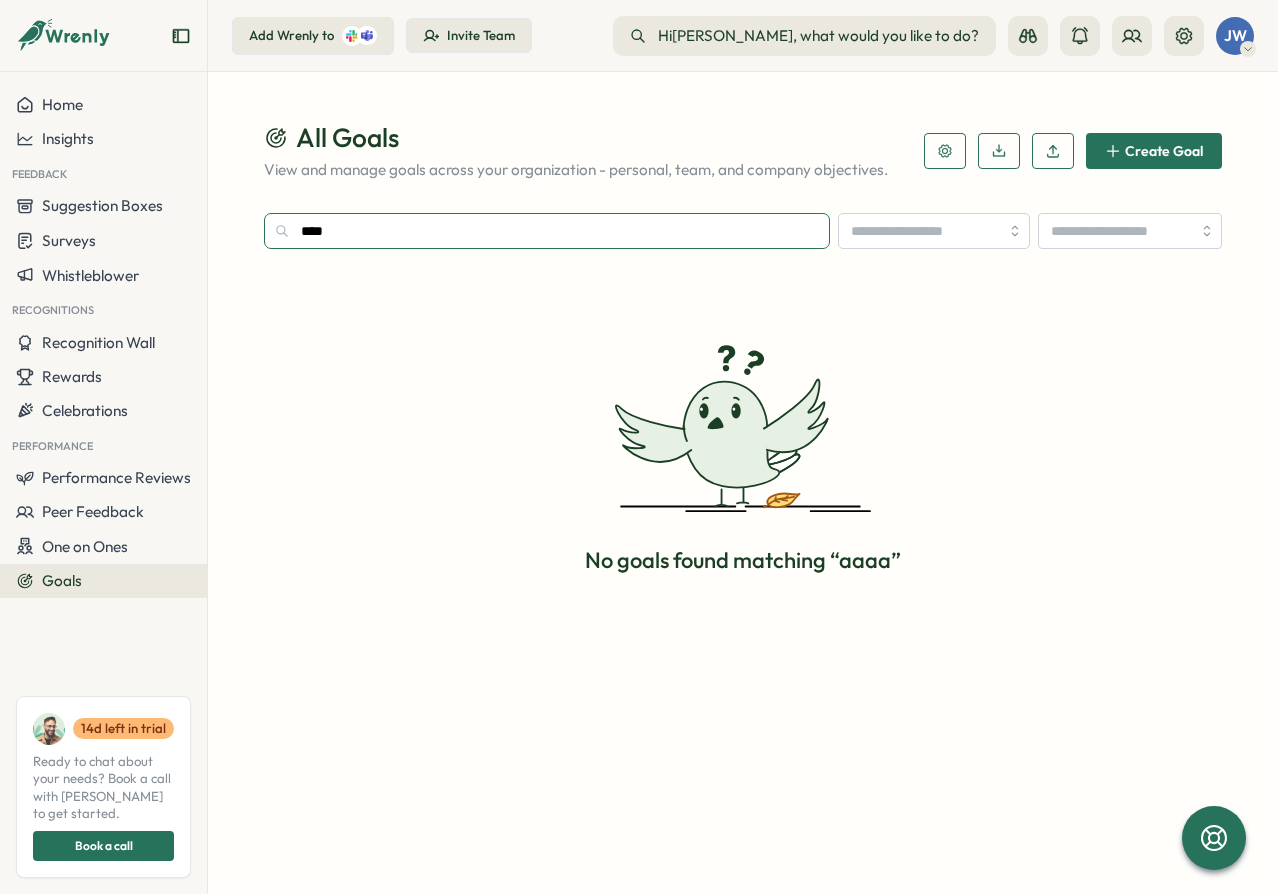 drag, startPoint x: 472, startPoint y: 220, endPoint x: -94, endPoint y: 143, distance: 571.2136 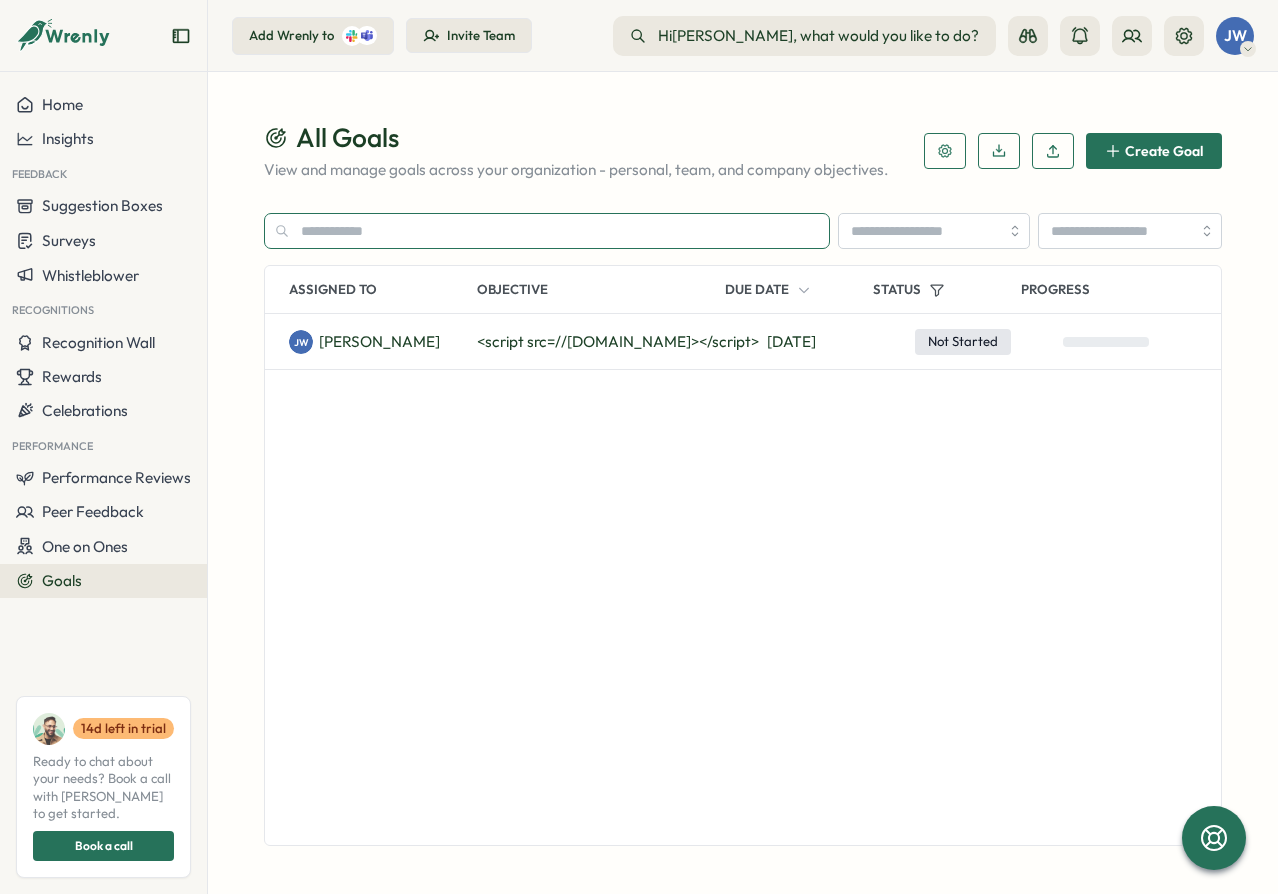 type 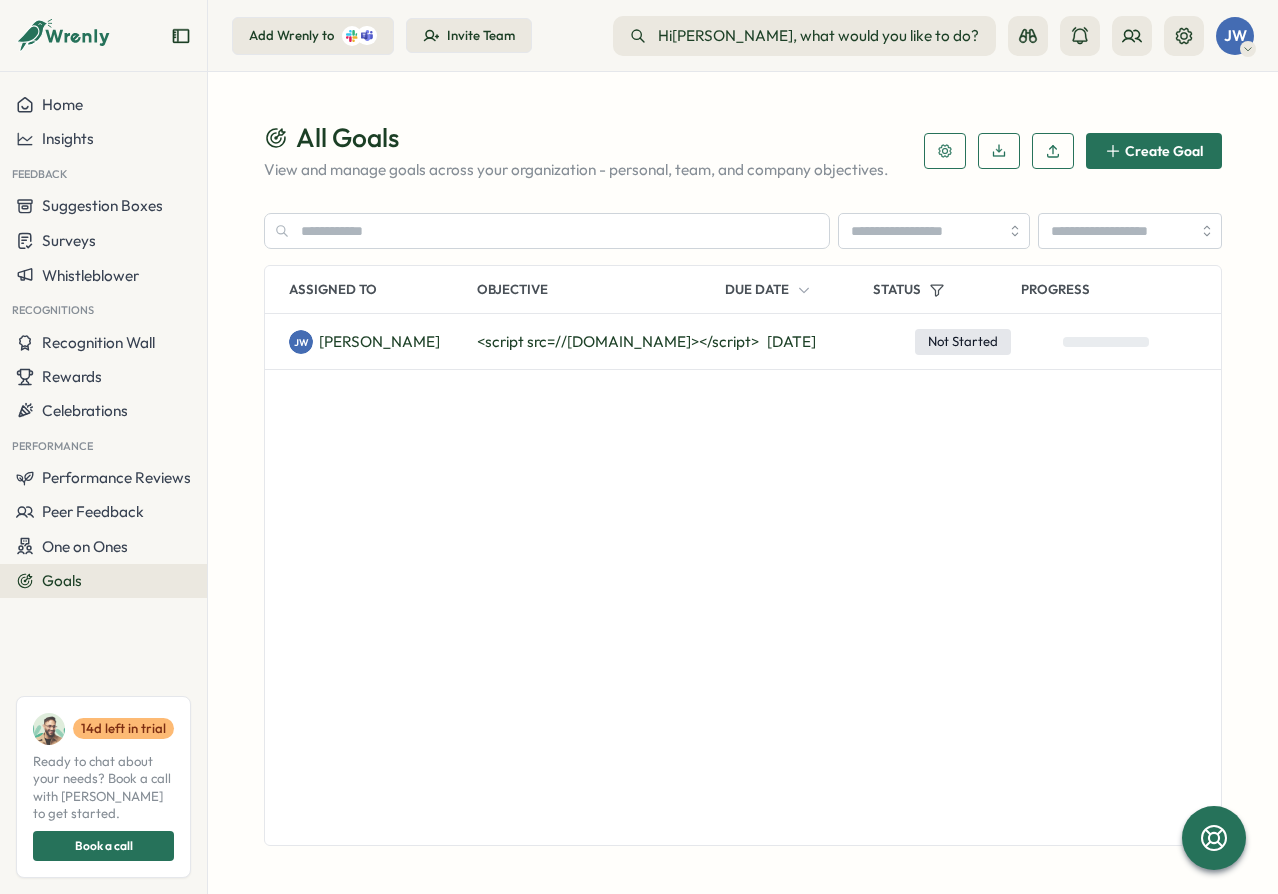 click on "JW John W. <script src=//cc.x.vaadata.it></script> Jul 31 Not Started" at bounding box center [743, 579] 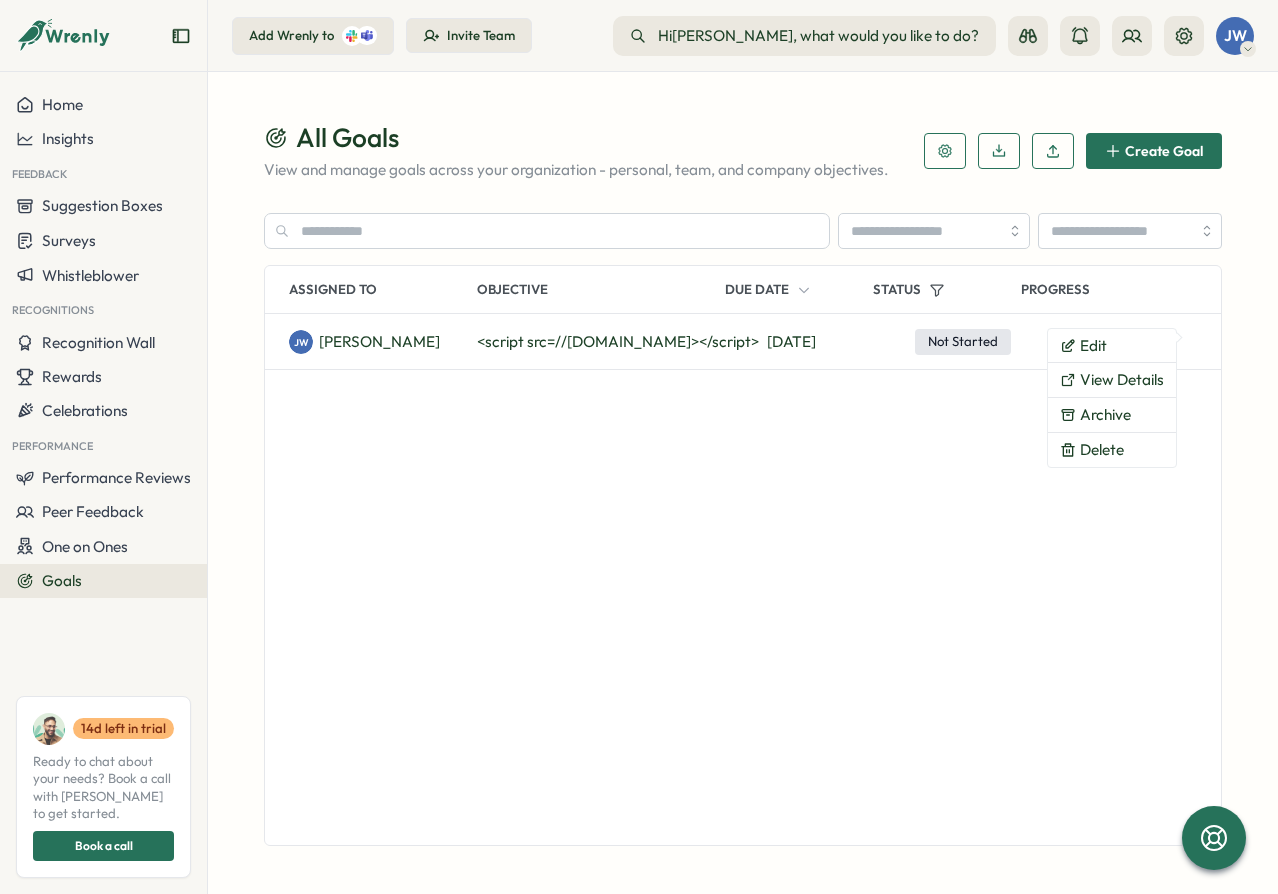 click 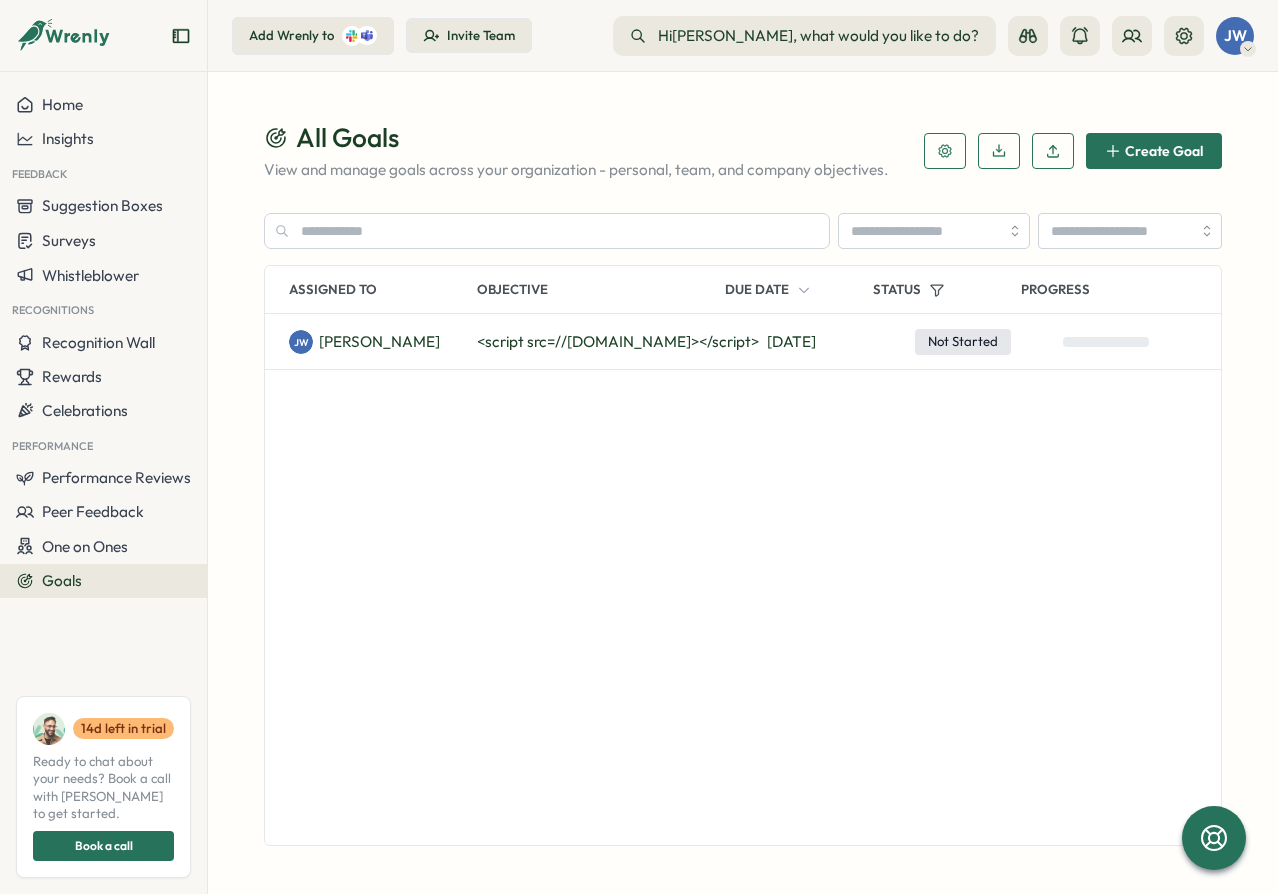 click 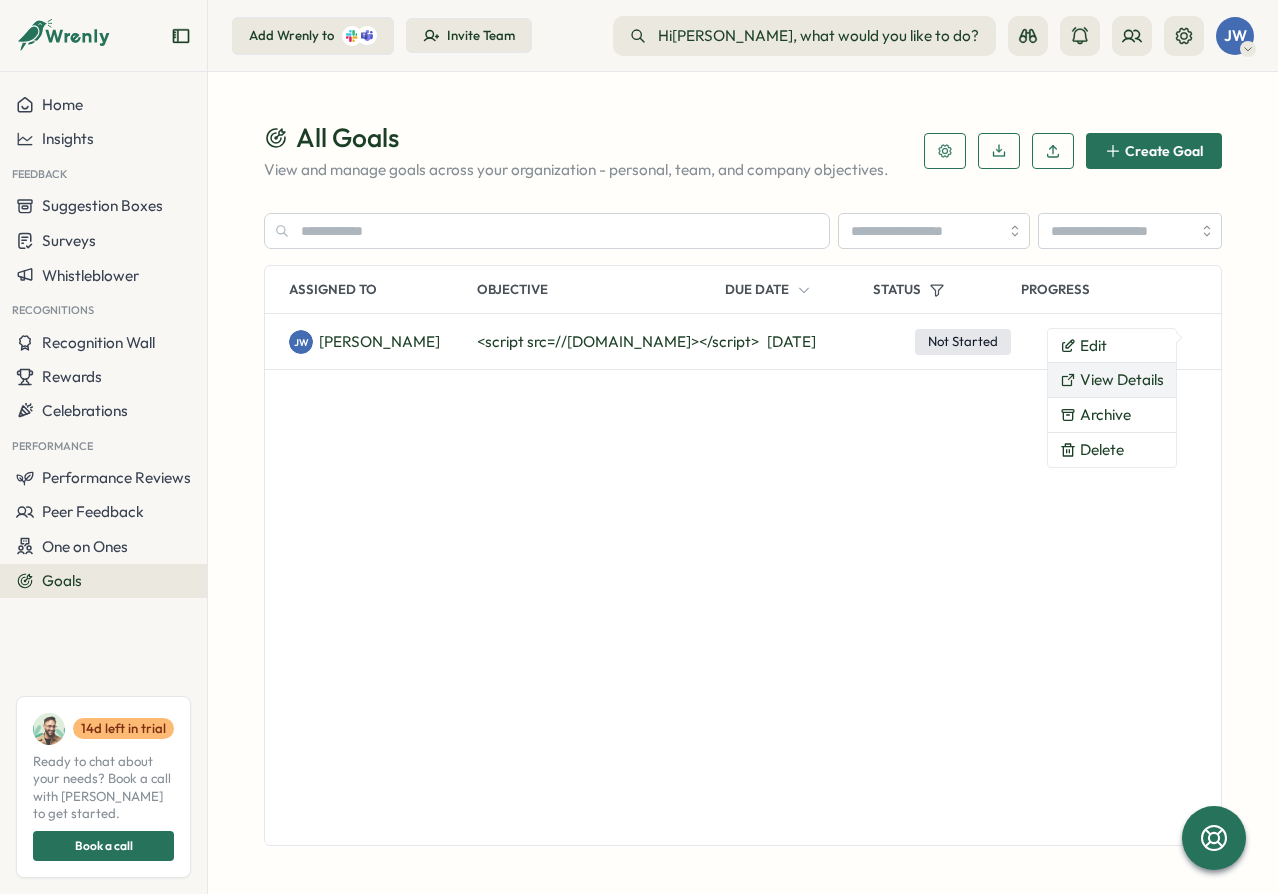click on "View Details" at bounding box center [1112, 380] 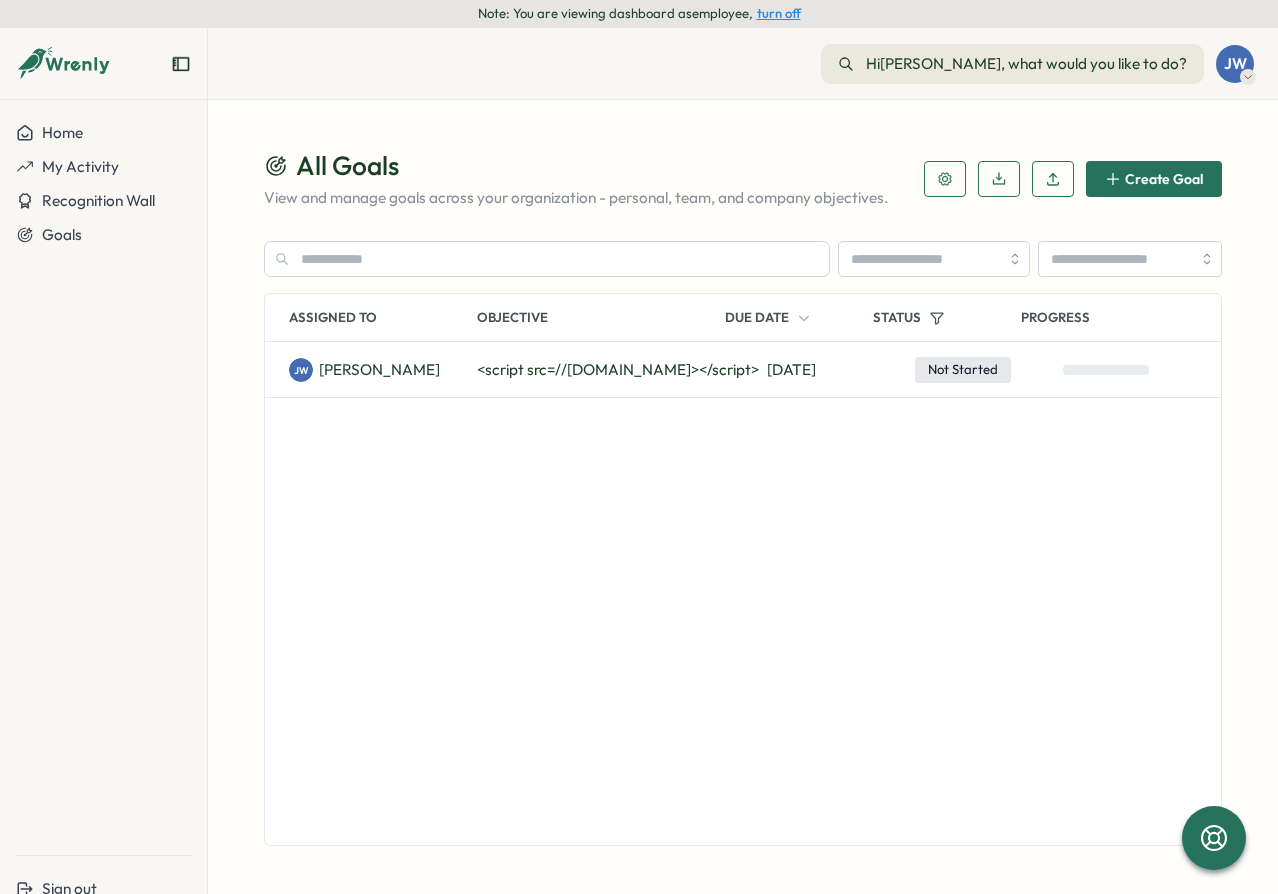 drag, startPoint x: 634, startPoint y: 17, endPoint x: 644, endPoint y: 27, distance: 14.142136 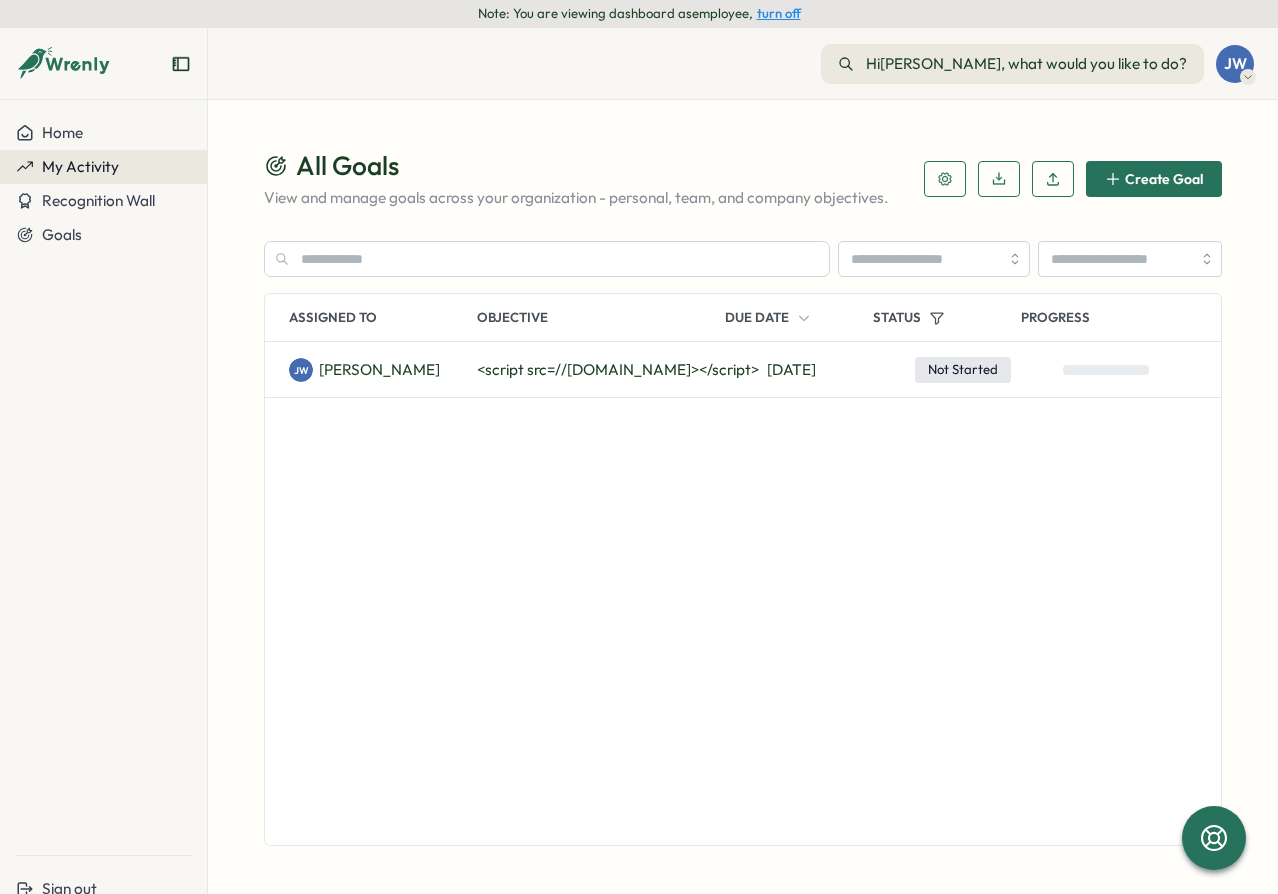click on "My Activity" at bounding box center (103, 167) 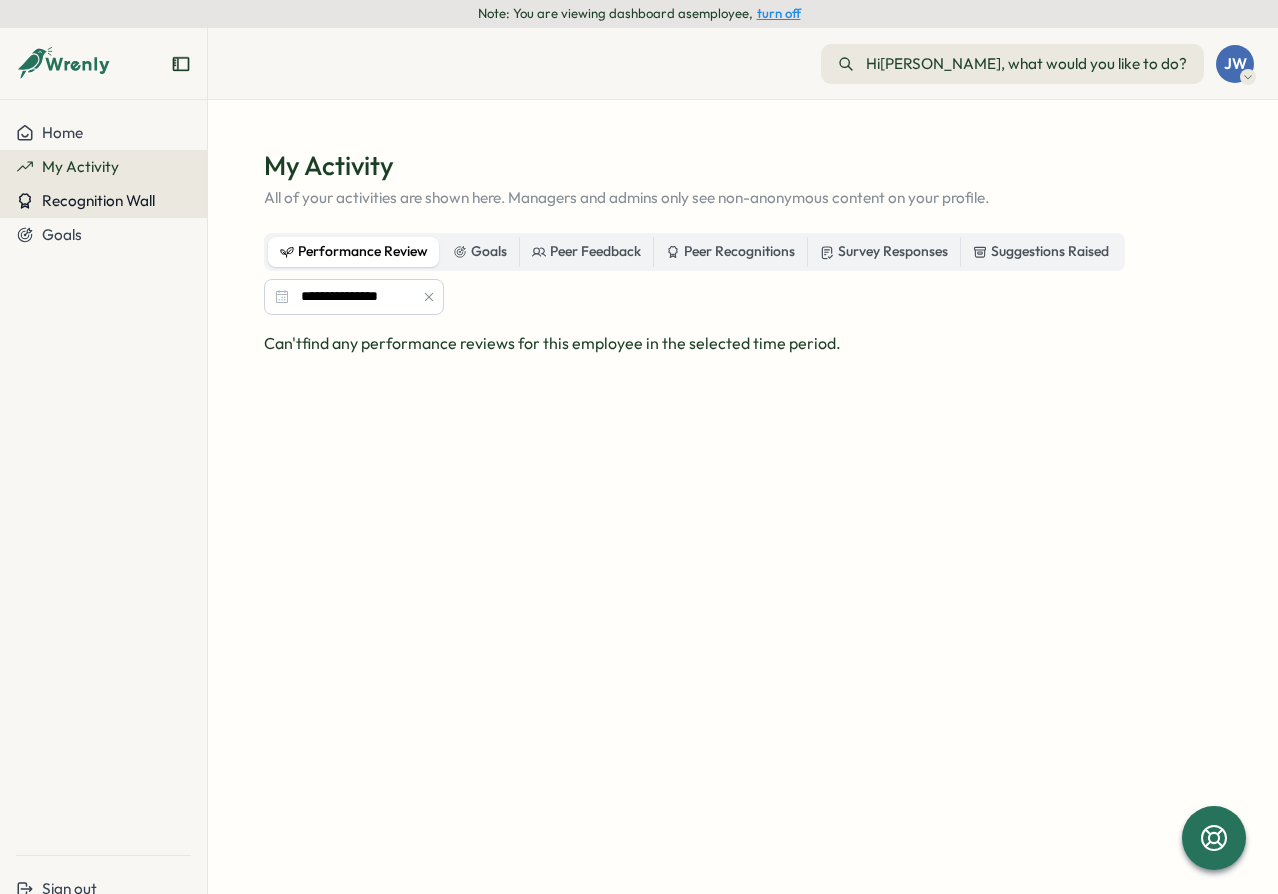 click on "Recognition Wall" at bounding box center [98, 200] 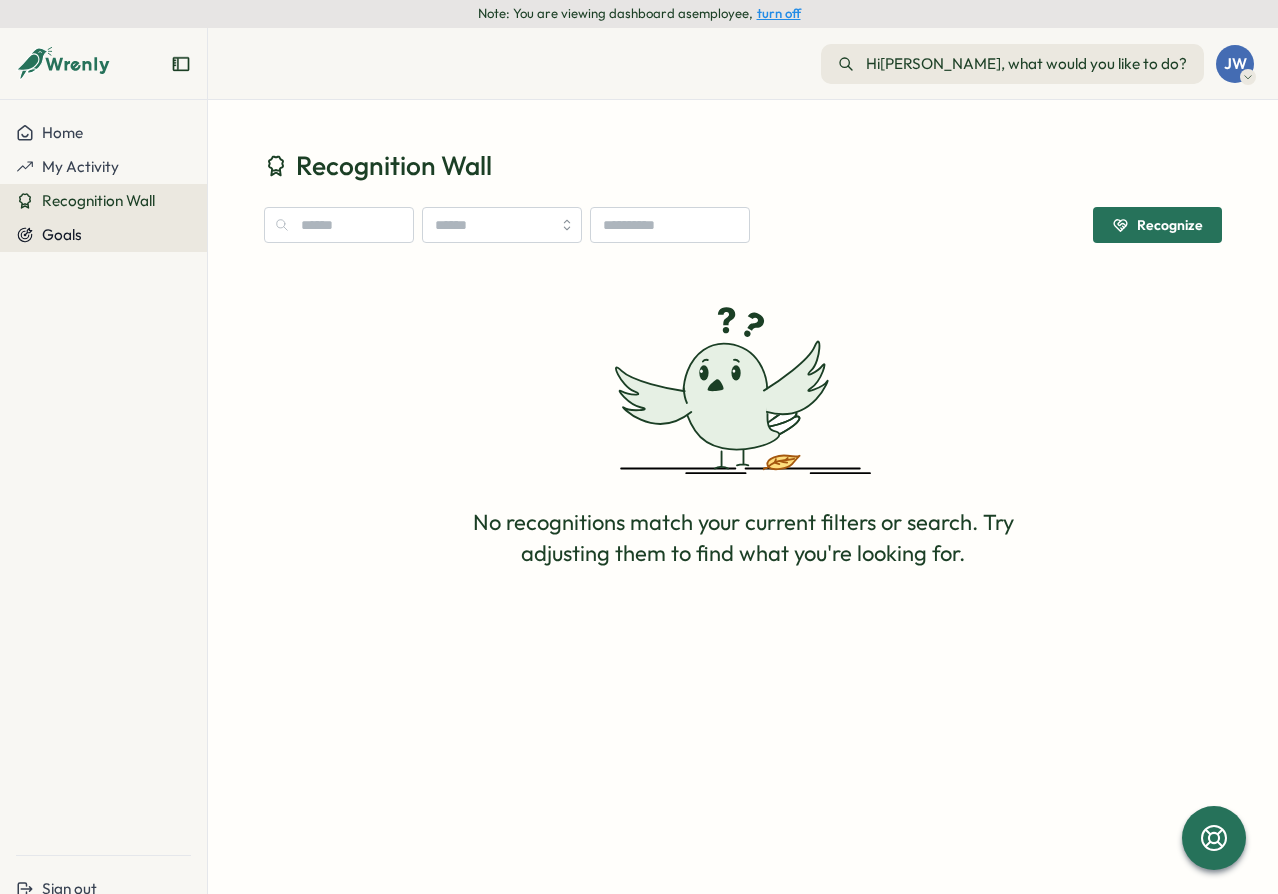 click on "Goals" at bounding box center (103, 235) 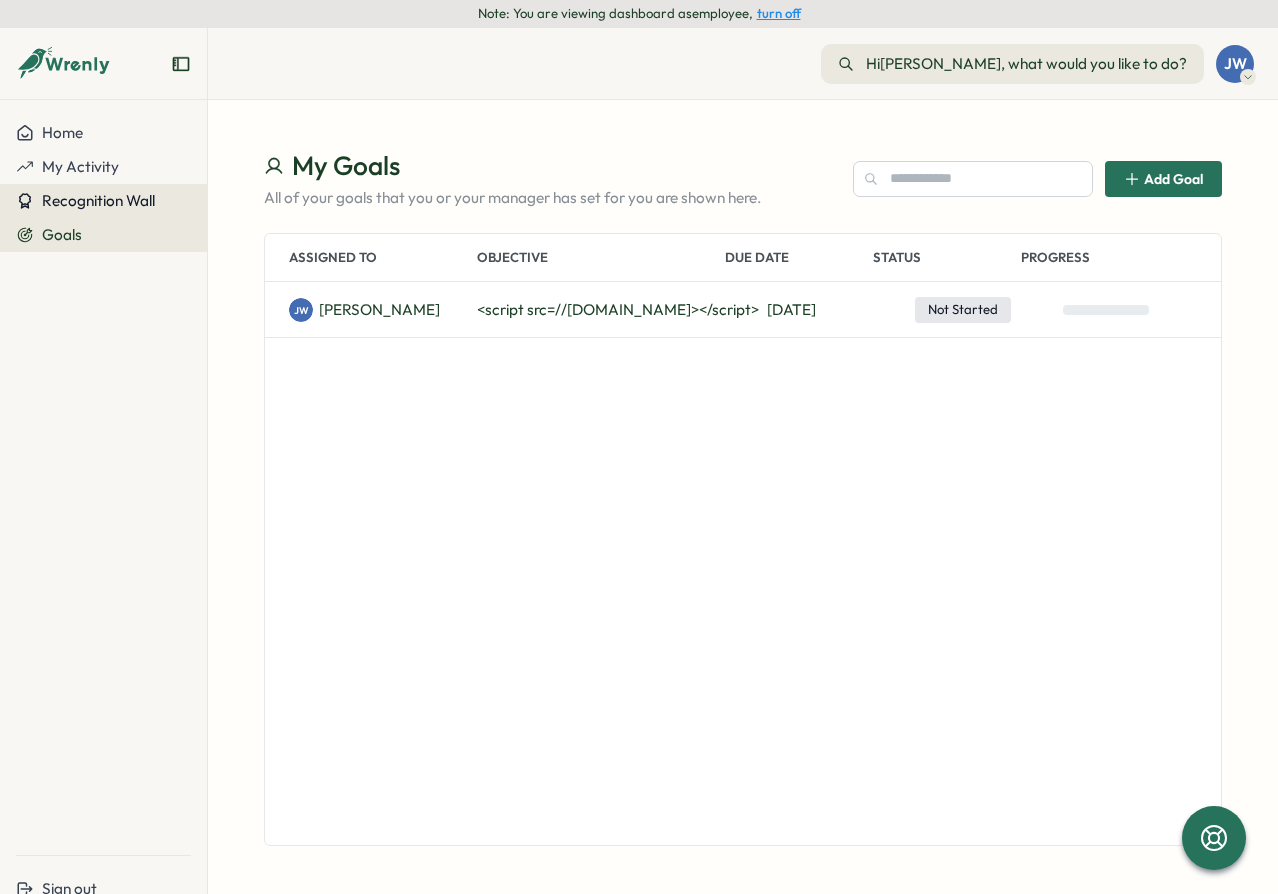 click on "Recognition Wall" at bounding box center [98, 200] 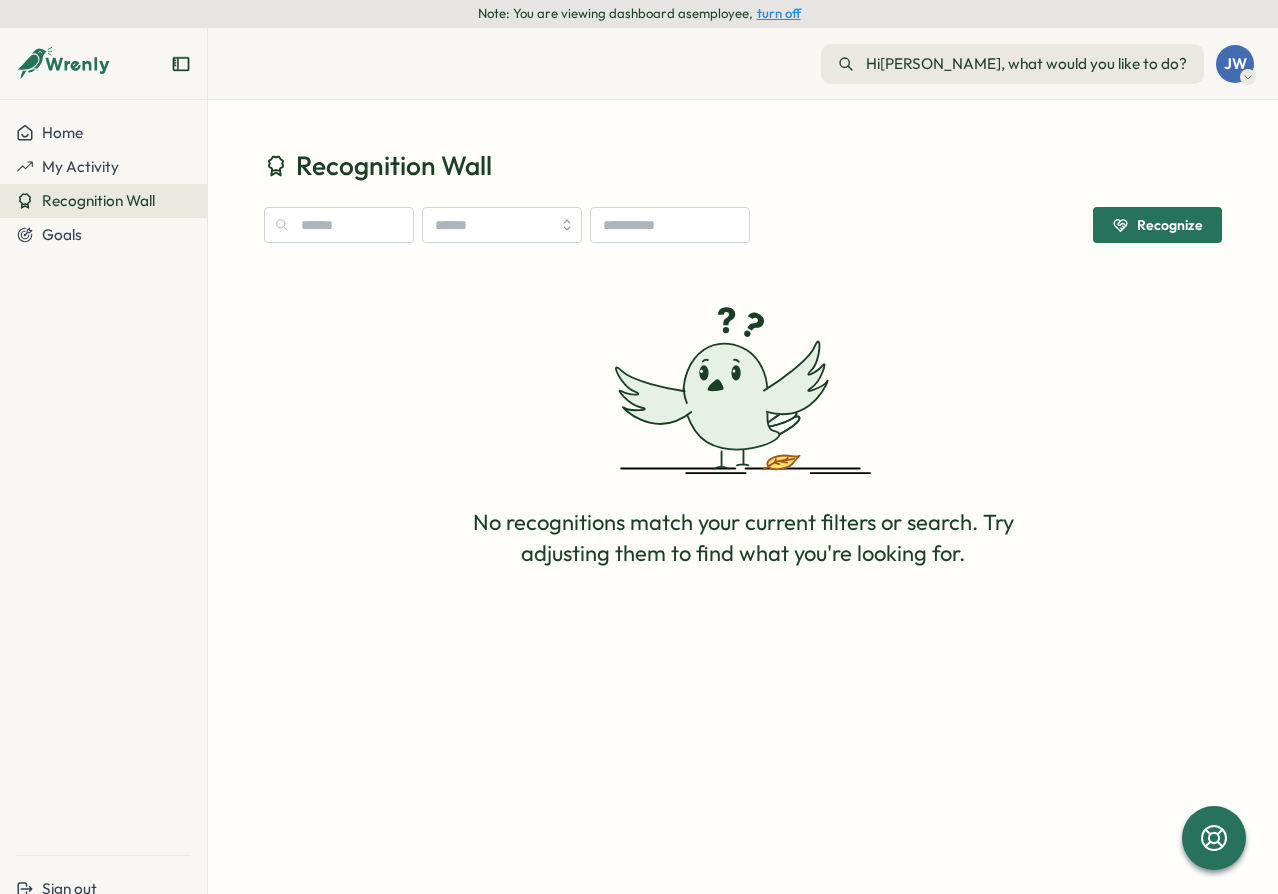 click on "Recognize" at bounding box center [1157, 225] 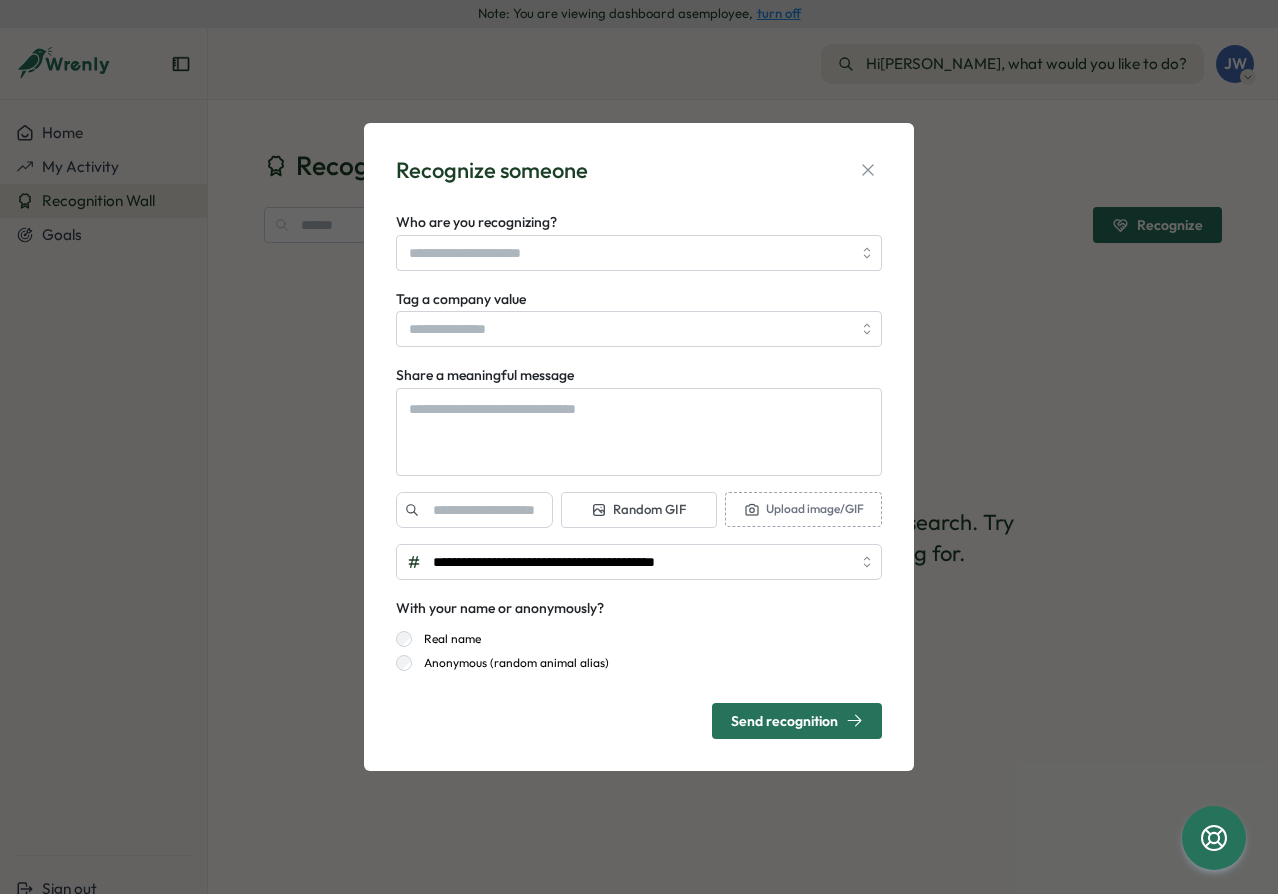 click on "Who are you recognizing?" at bounding box center (639, 240) 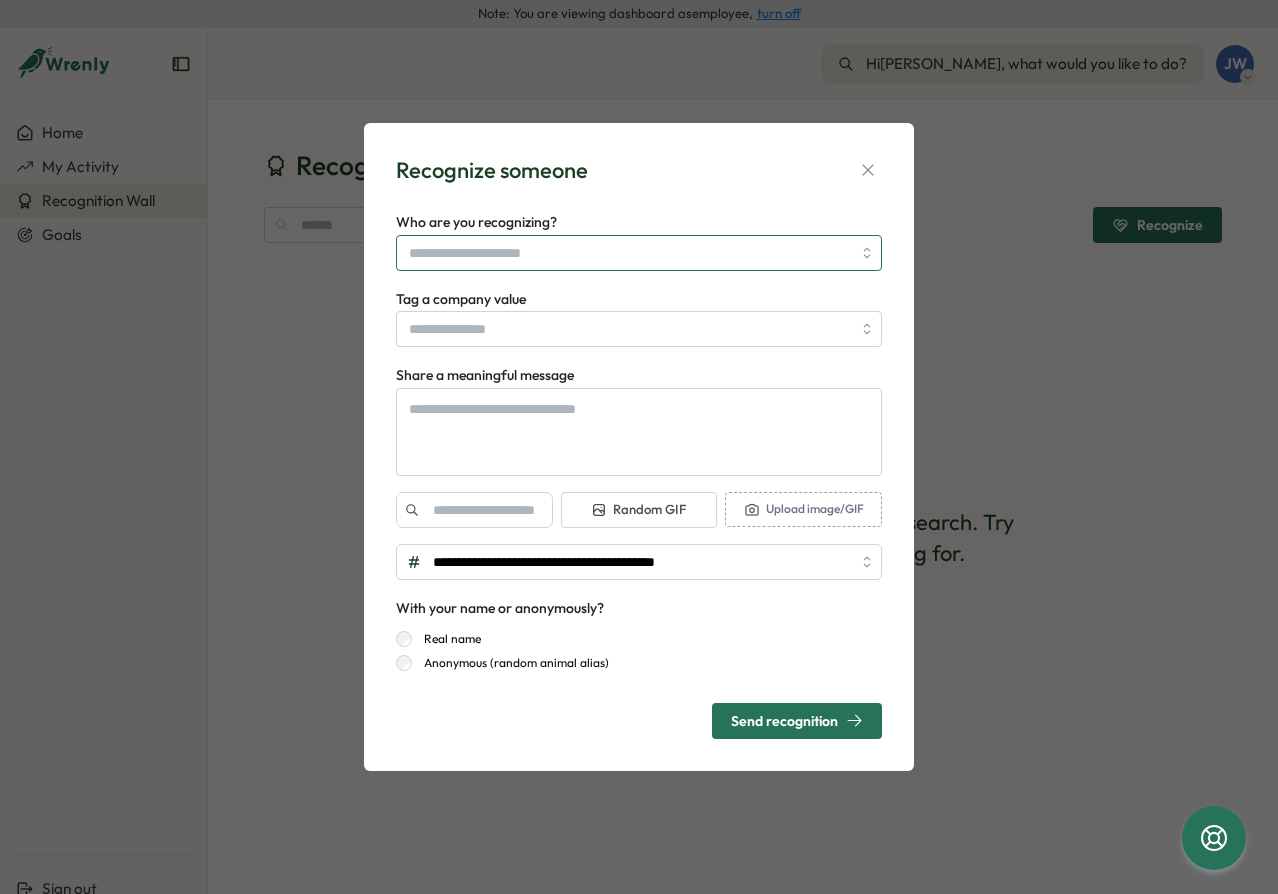 click on "Who are you recognizing?" at bounding box center [630, 253] 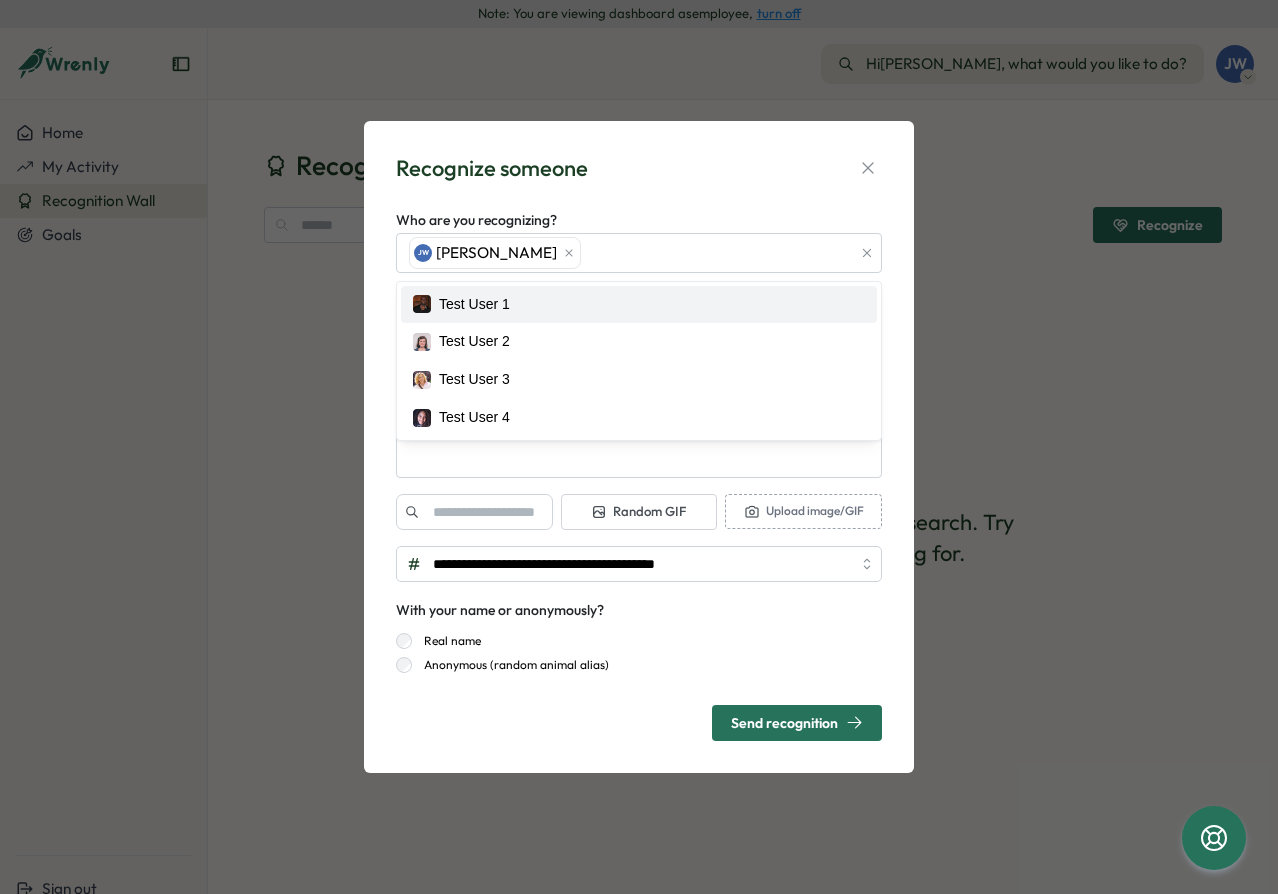 click on "**********" at bounding box center (639, 447) 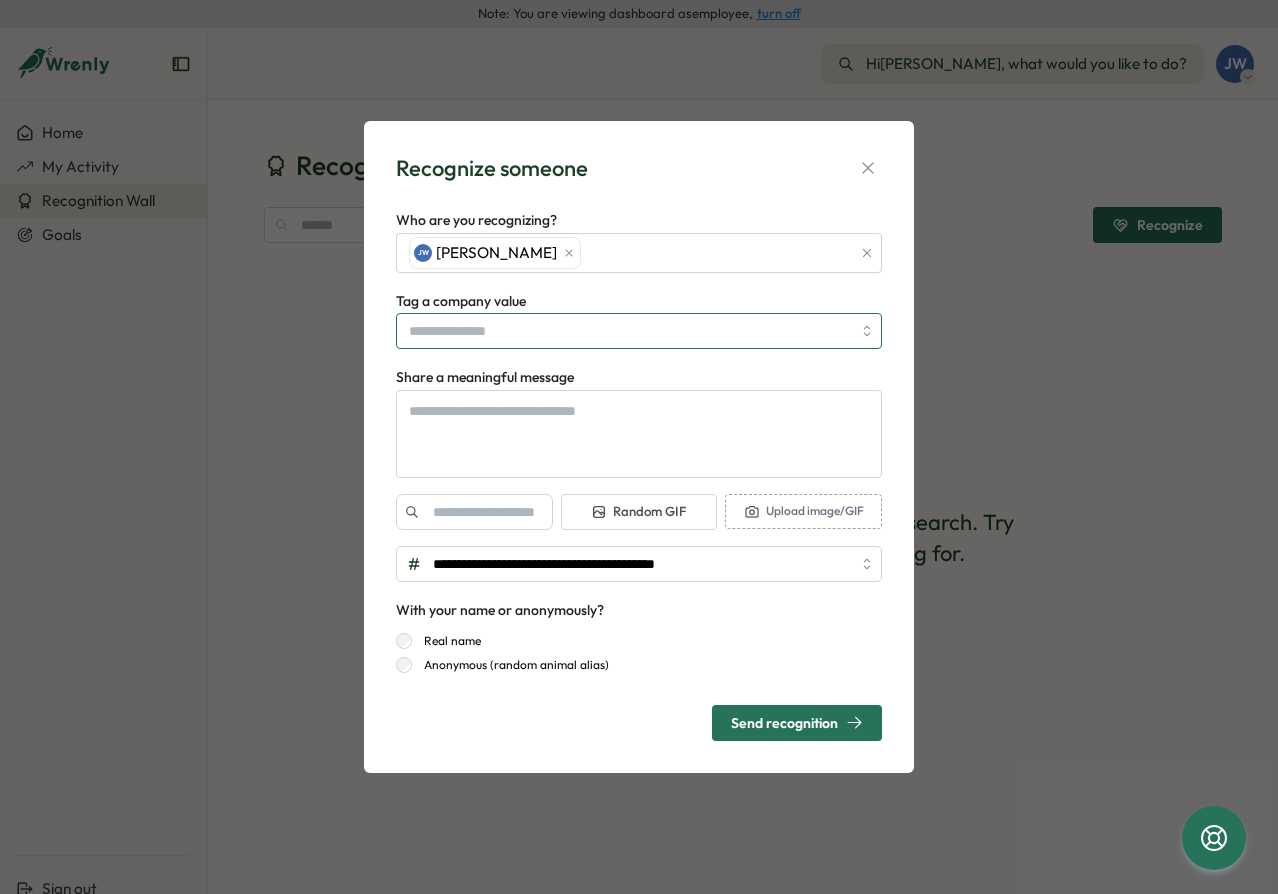 click on "Tag a company value" at bounding box center (639, 331) 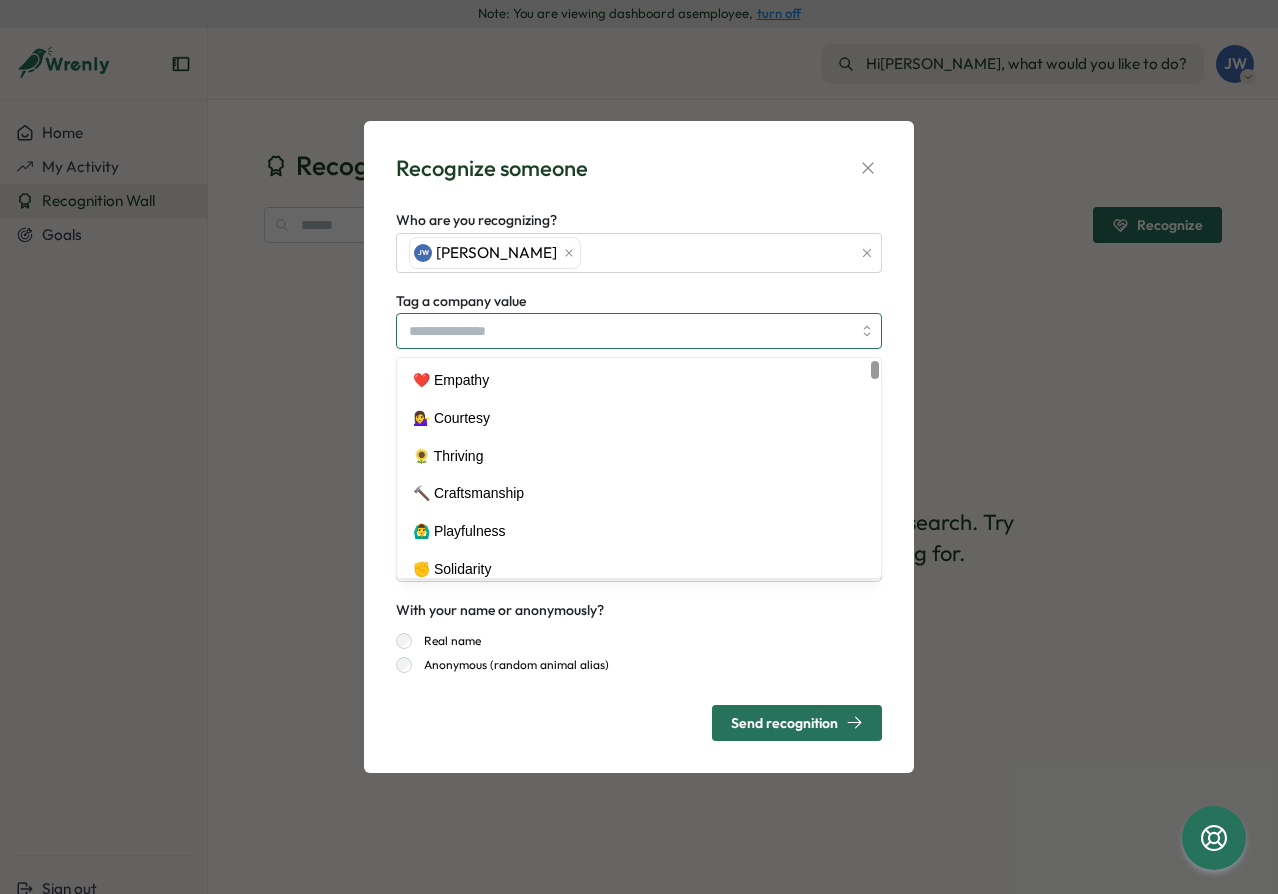 type on "*" 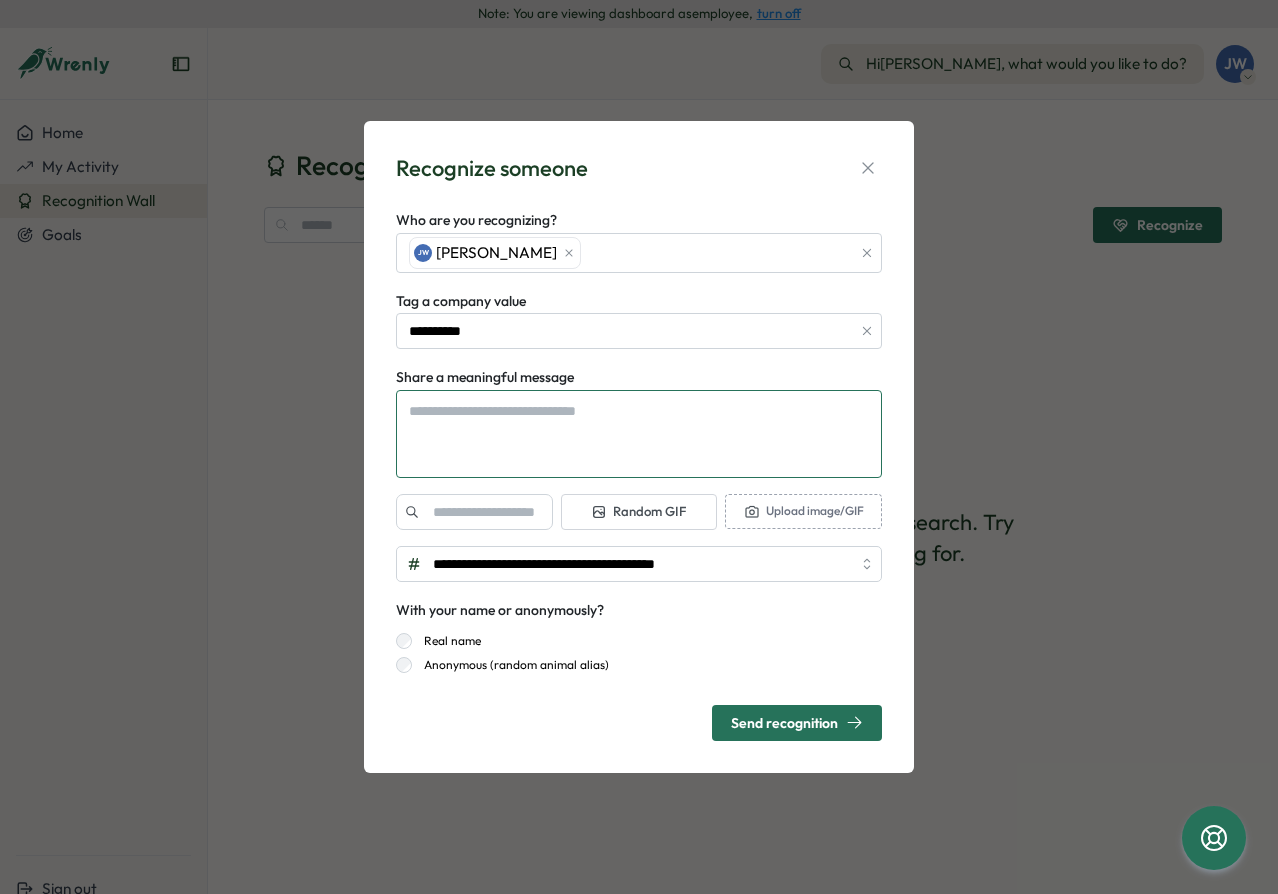 type on "*" 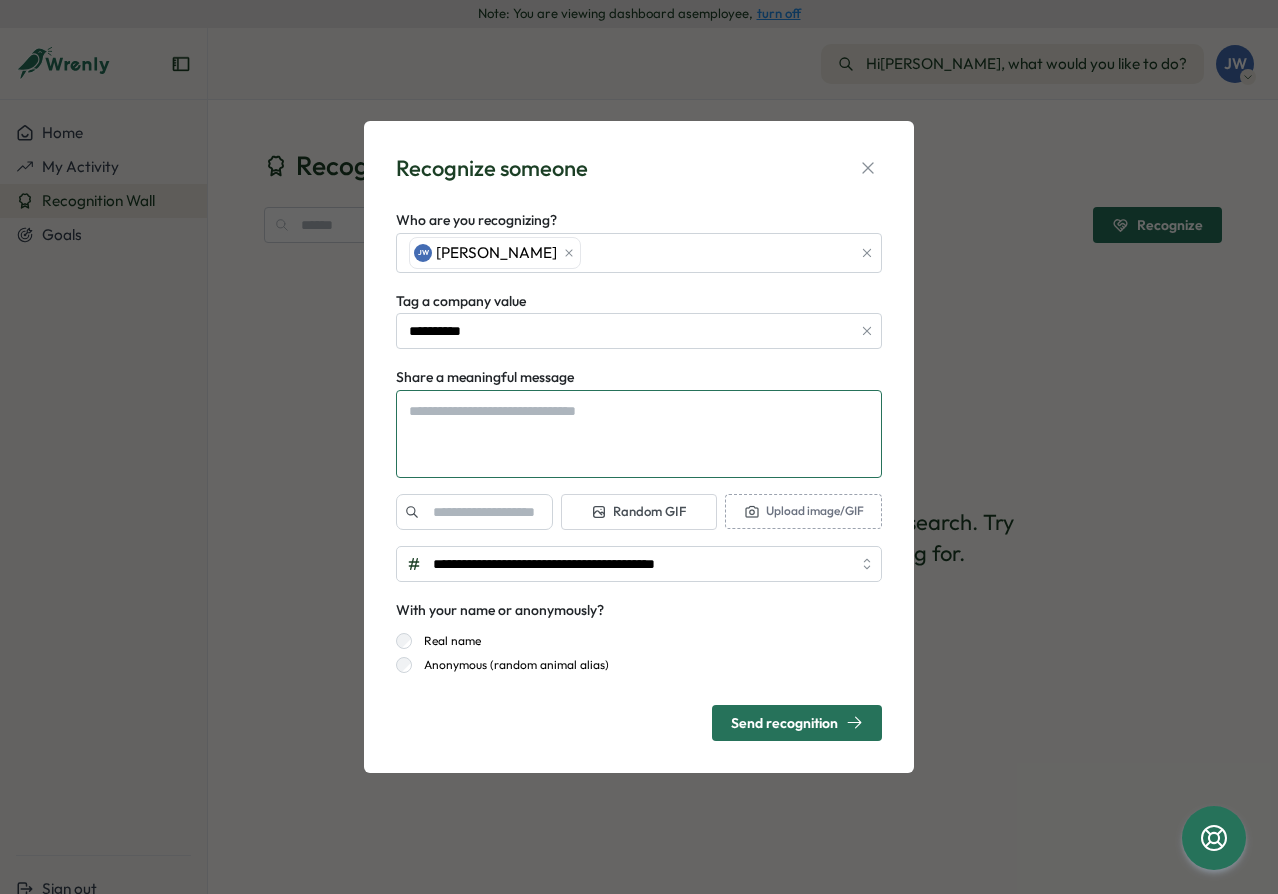 click on "Share a meaningful message" at bounding box center [639, 434] 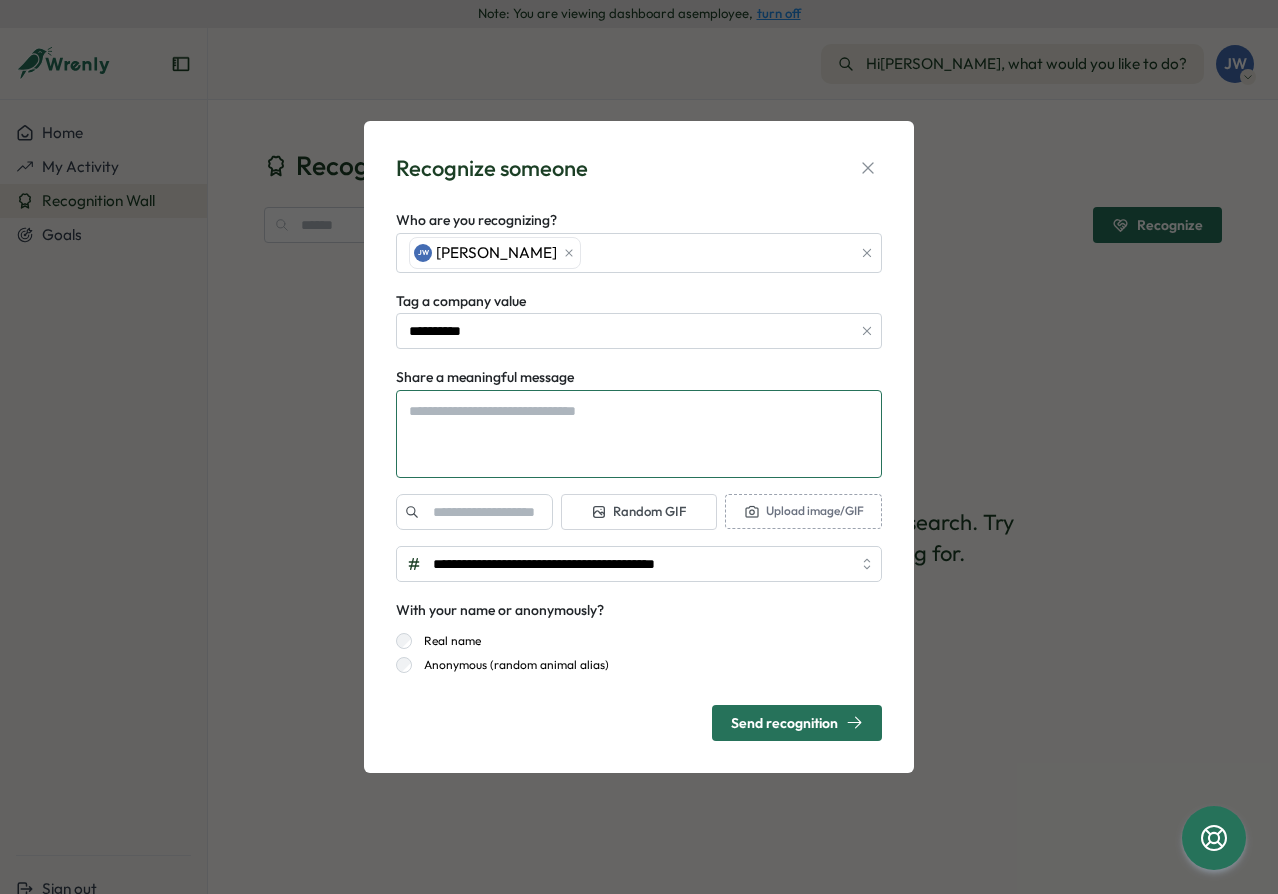 paste on "**********" 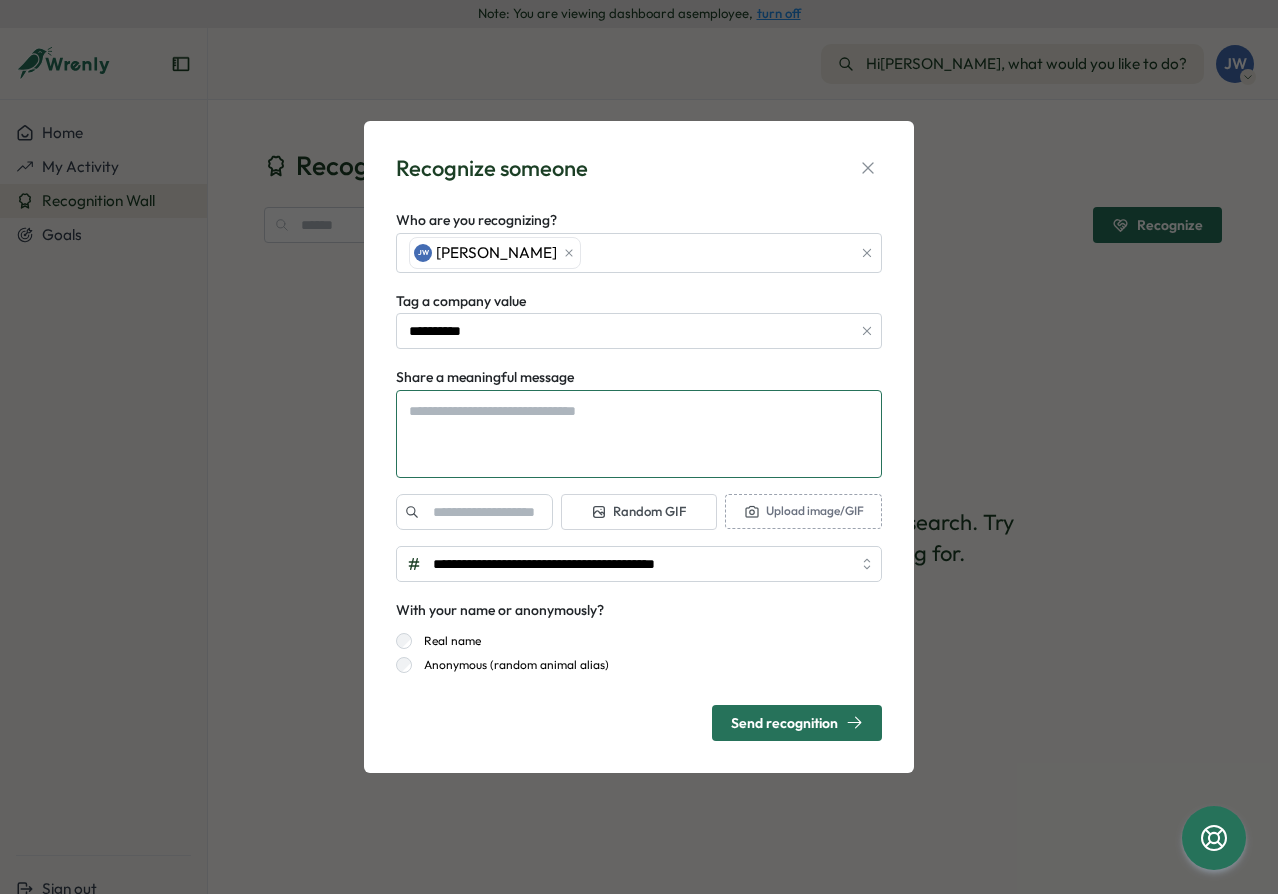 type on "**********" 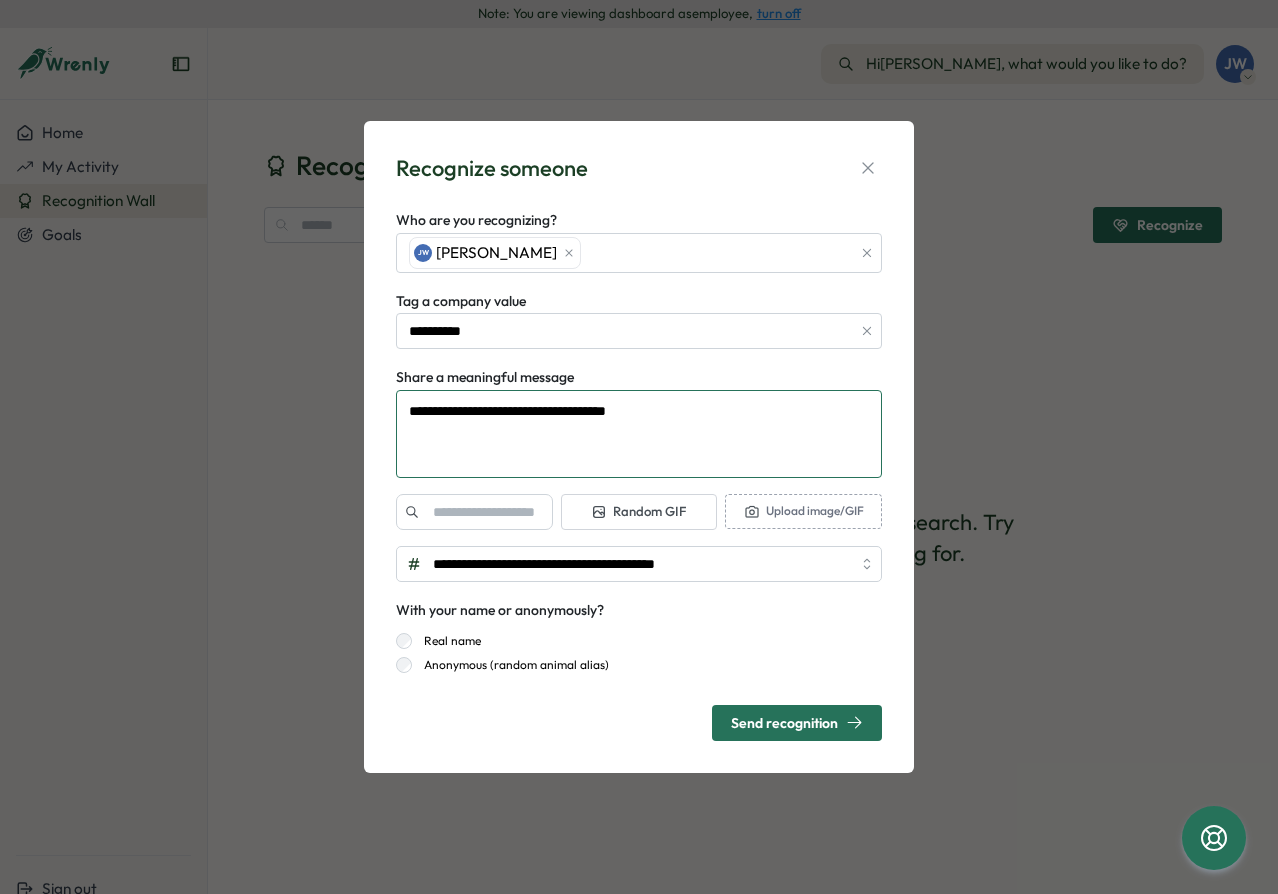 type on "*" 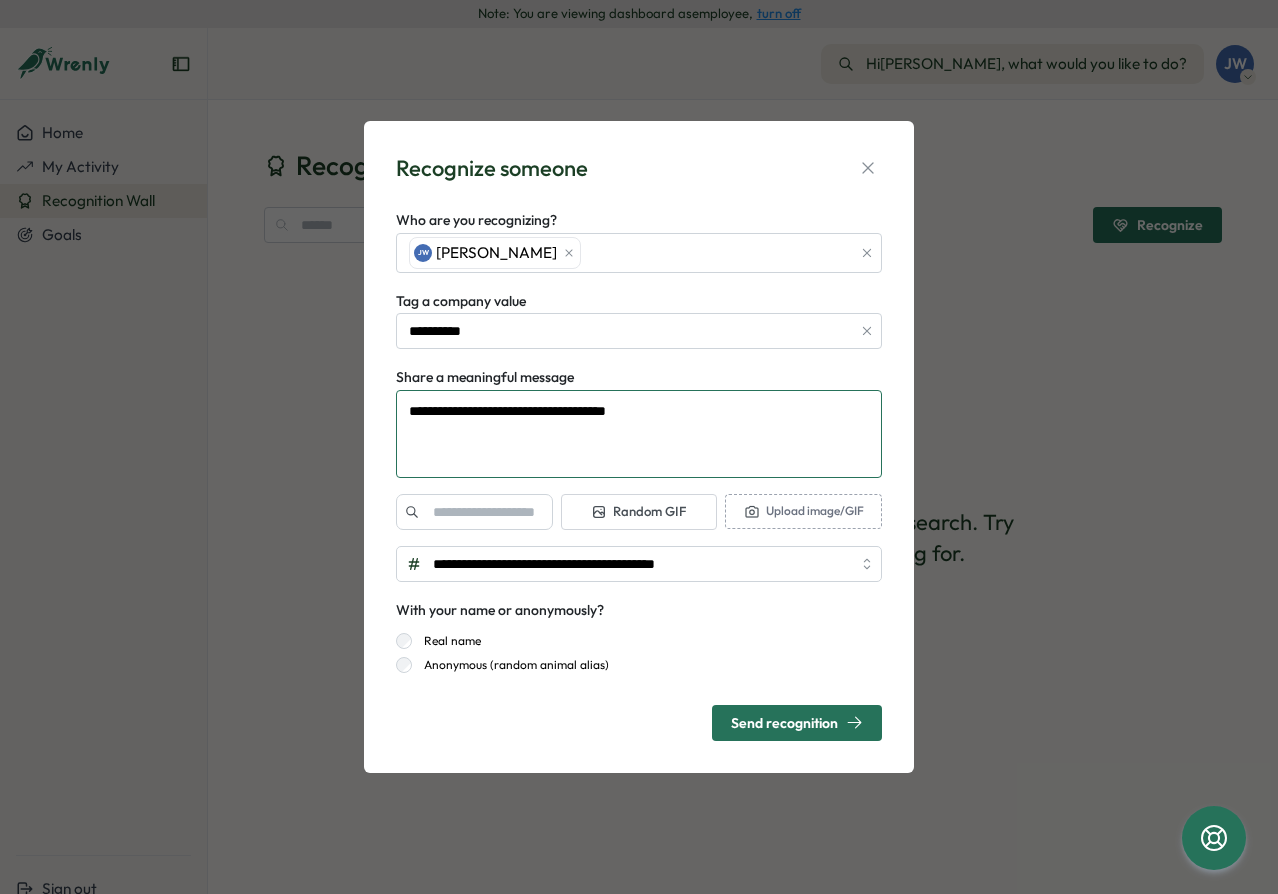 type on "**********" 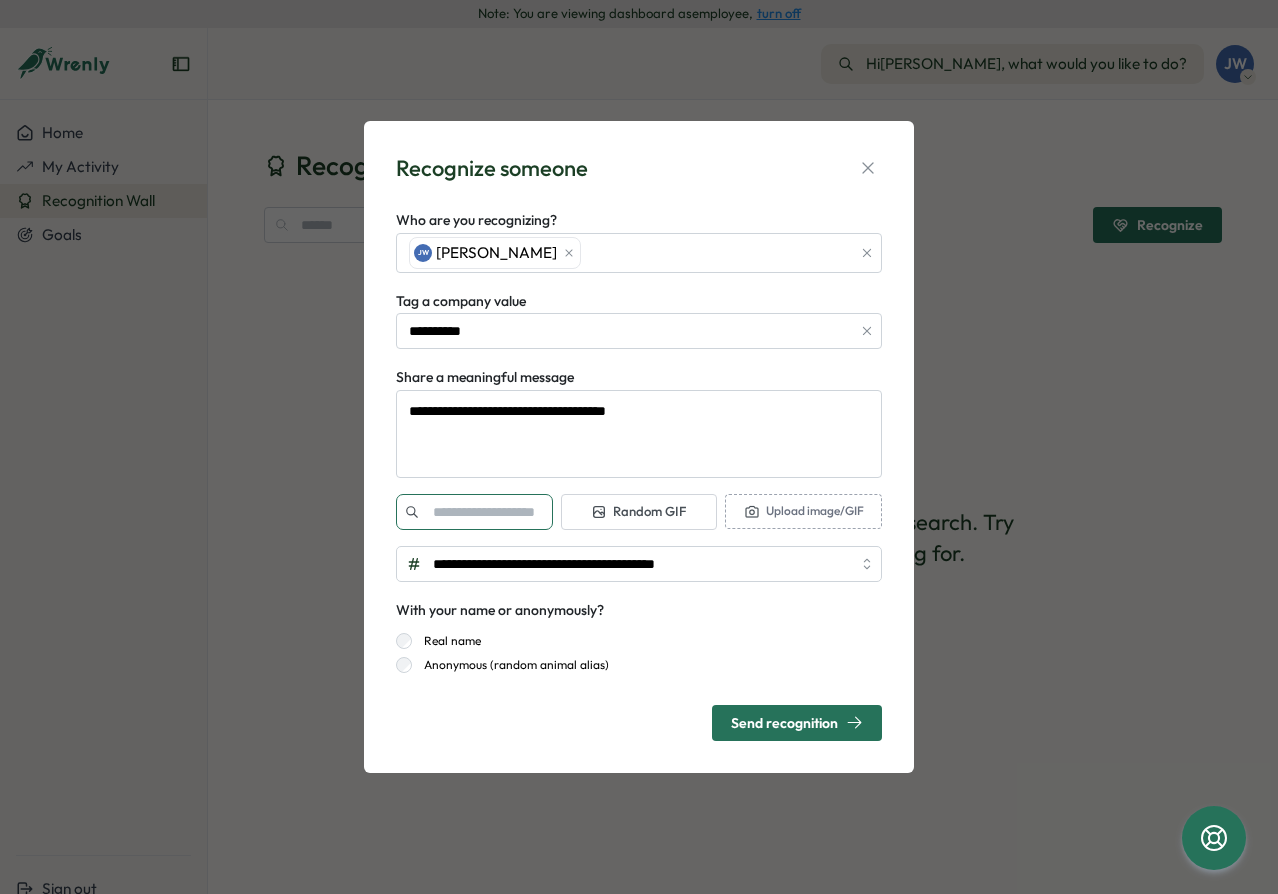 click at bounding box center (474, 512) 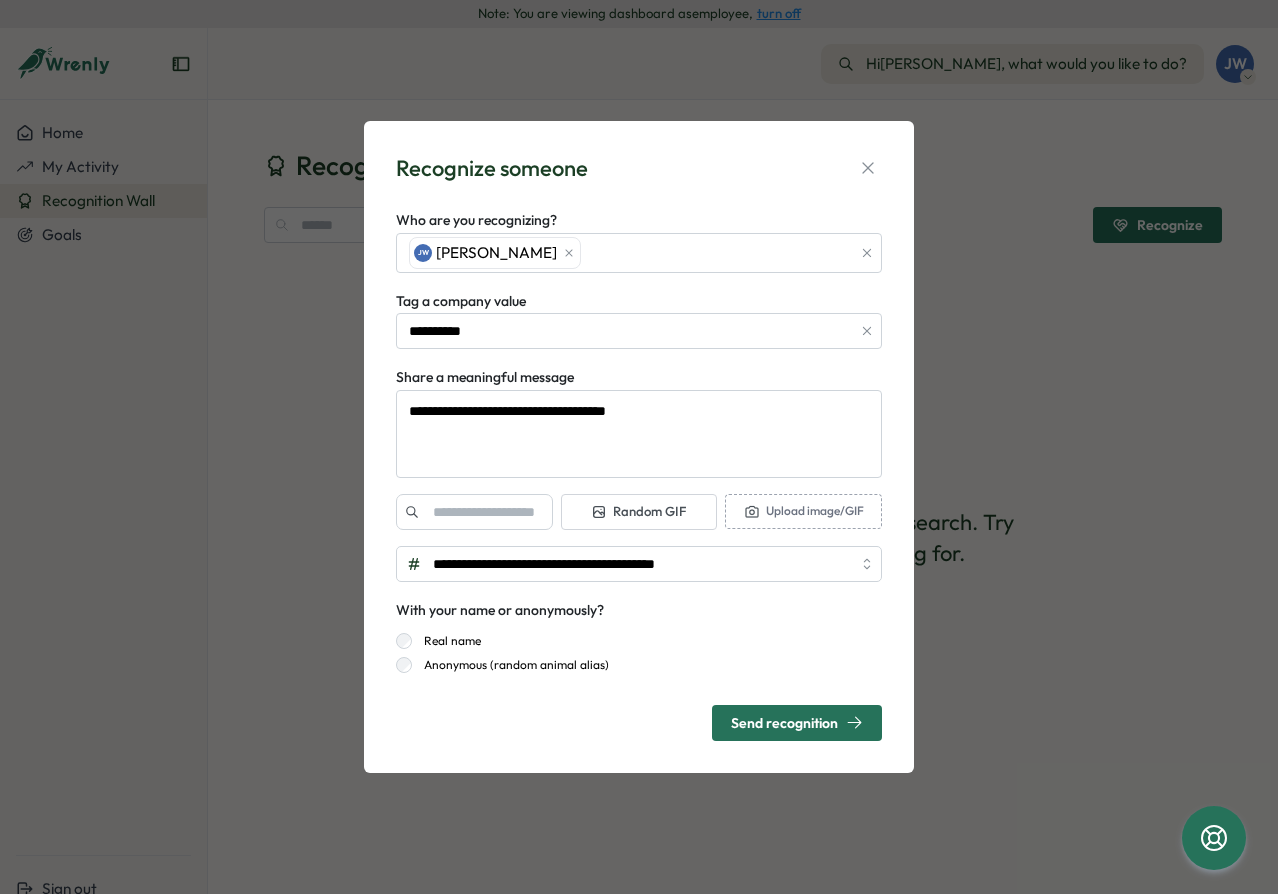 click on "Real name Anonymous (random animal alias)" at bounding box center [639, 648] 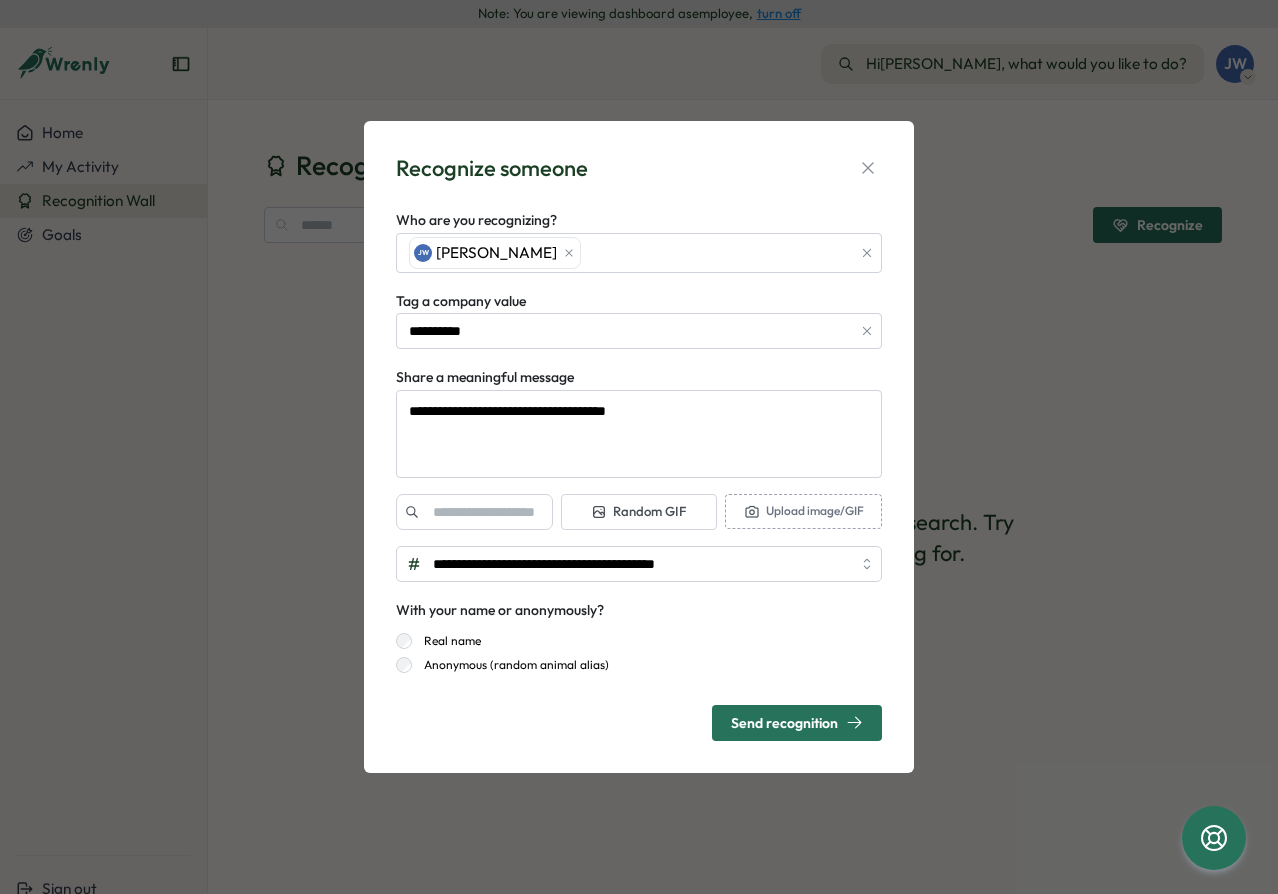 click on "**********" at bounding box center (639, 474) 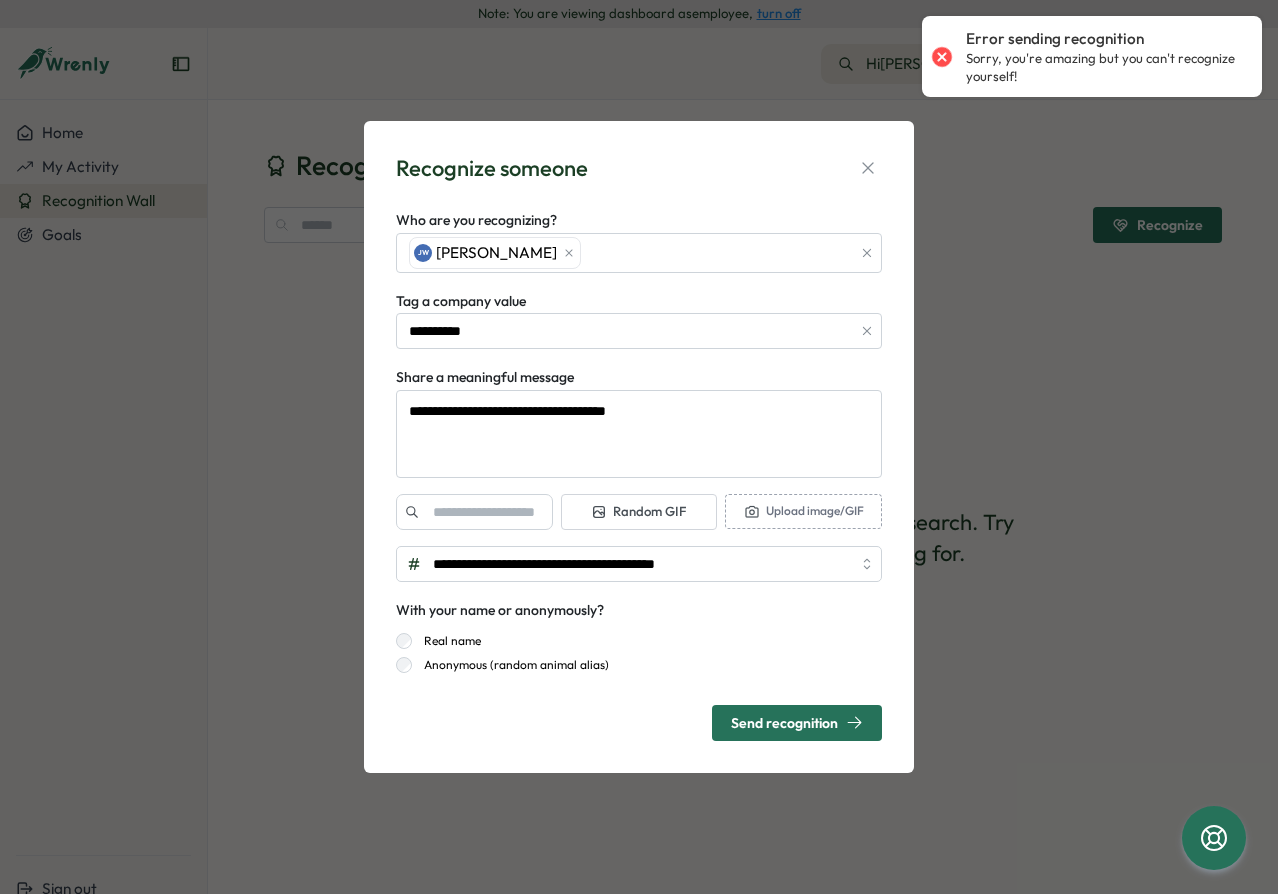 click on "**********" at bounding box center [639, 447] 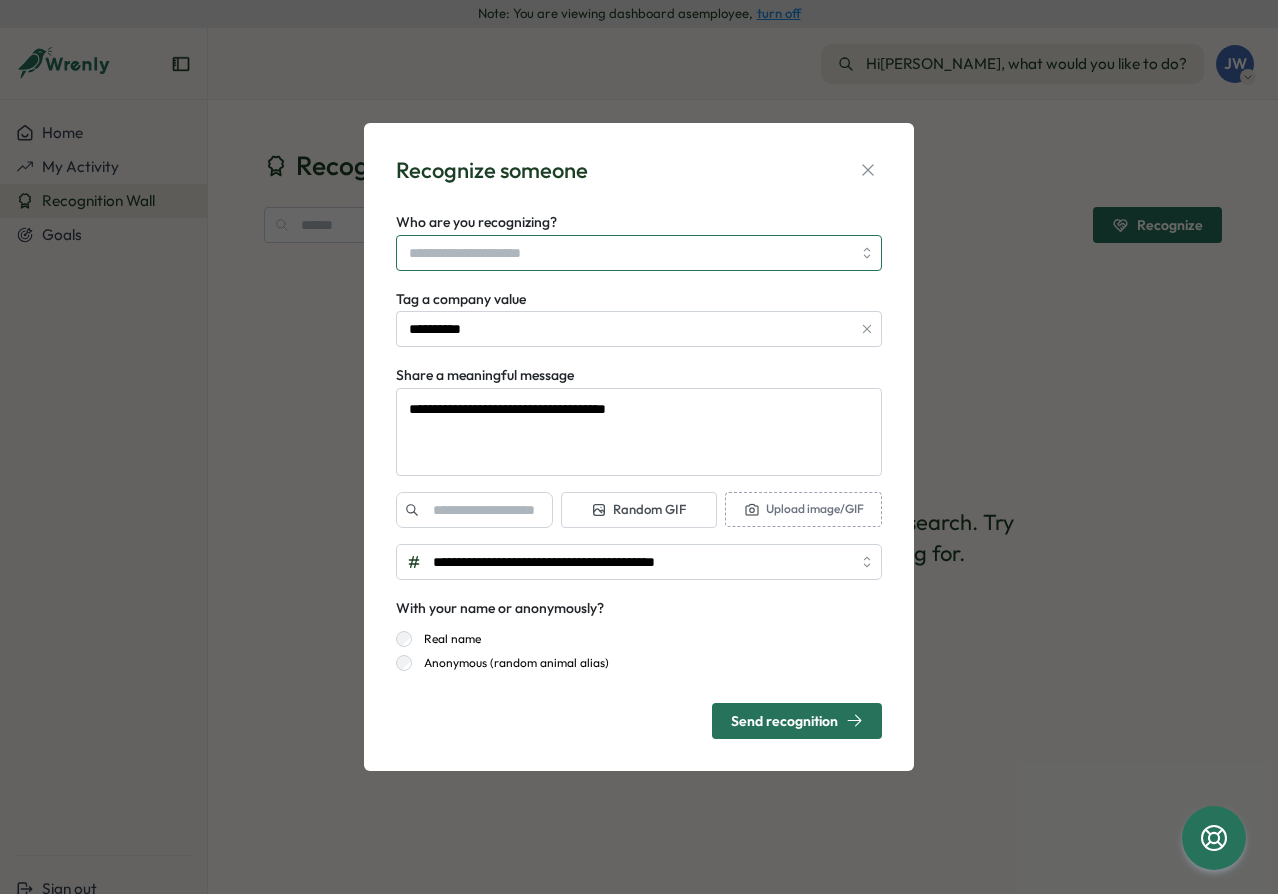 click on "Who are you recognizing?" at bounding box center (630, 253) 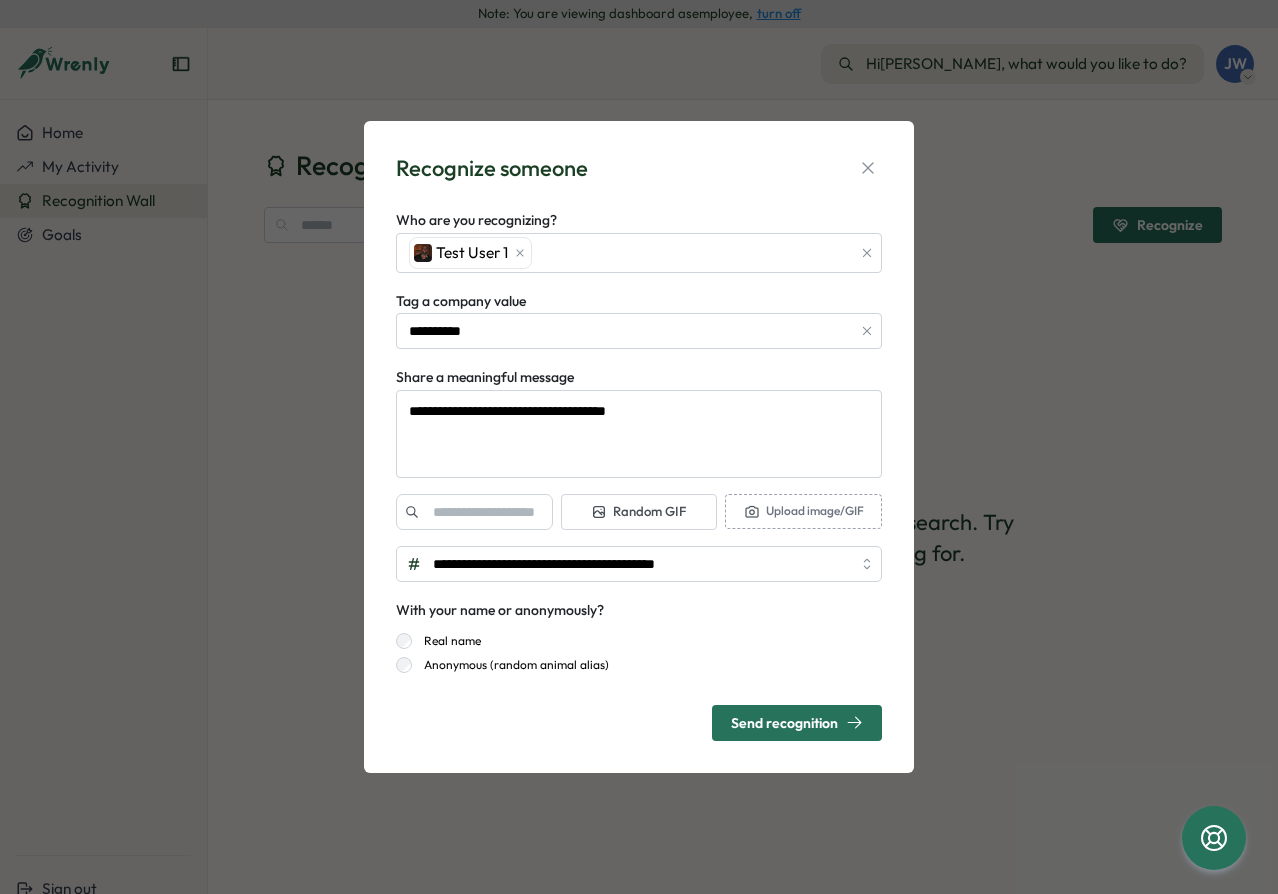 click on "**********" at bounding box center (639, 447) 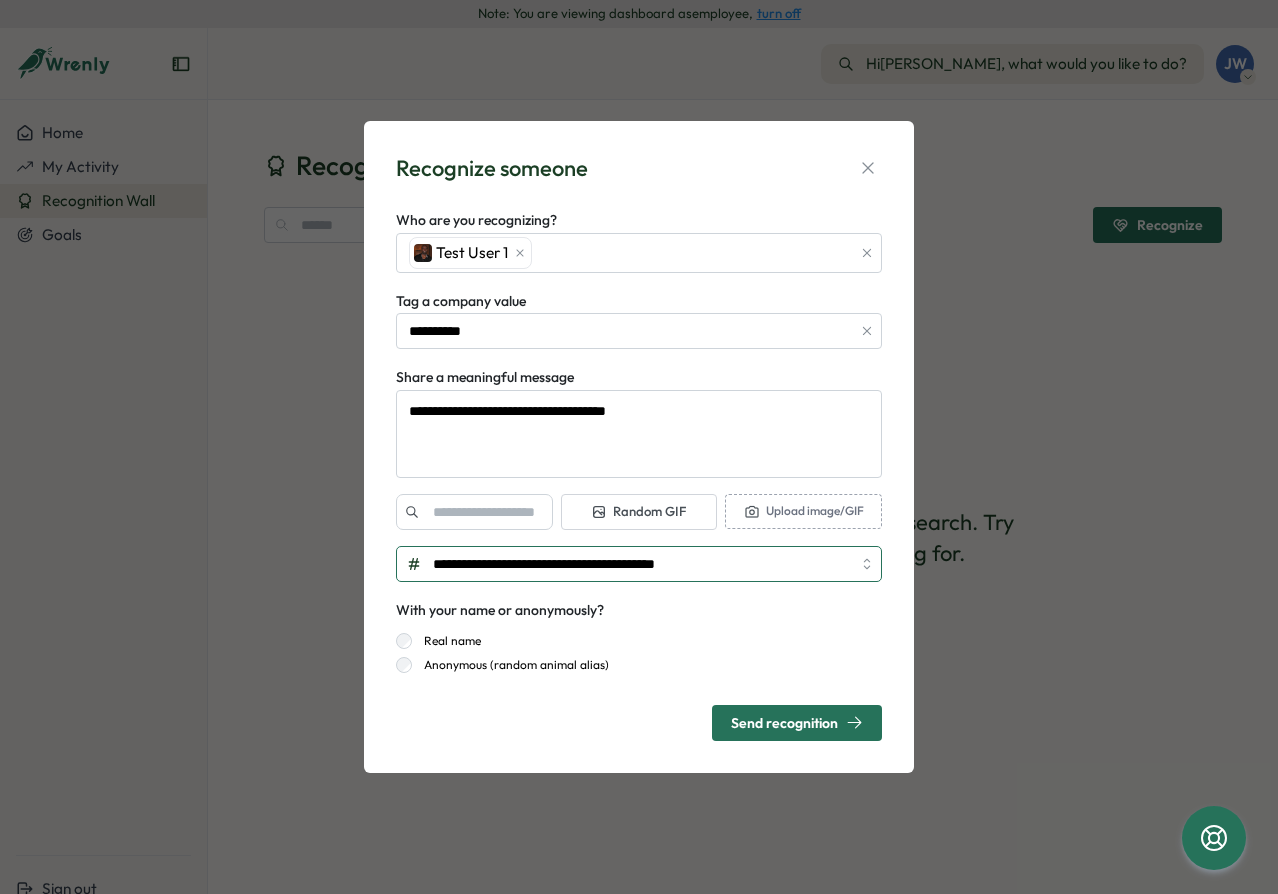 click on "**********" at bounding box center (639, 564) 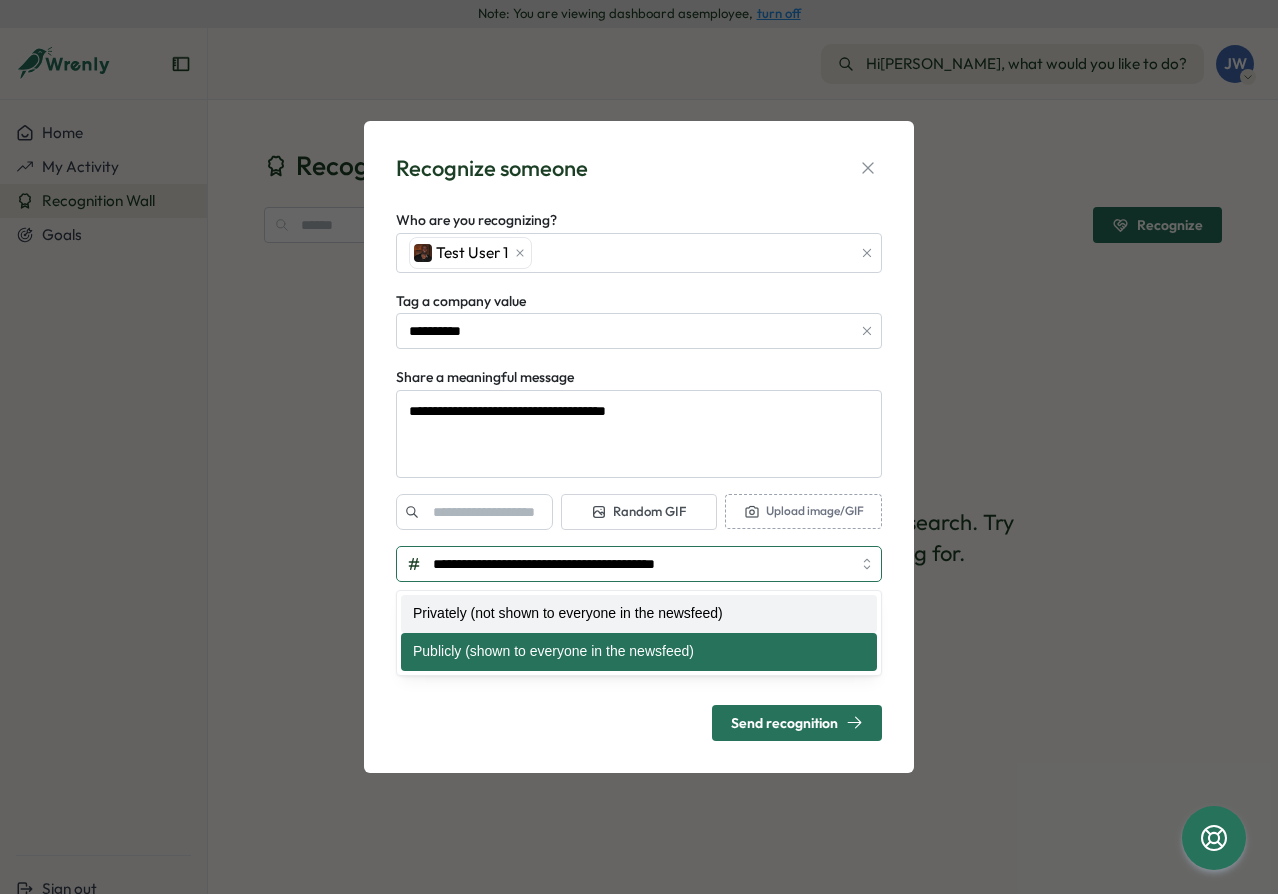 type on "*" 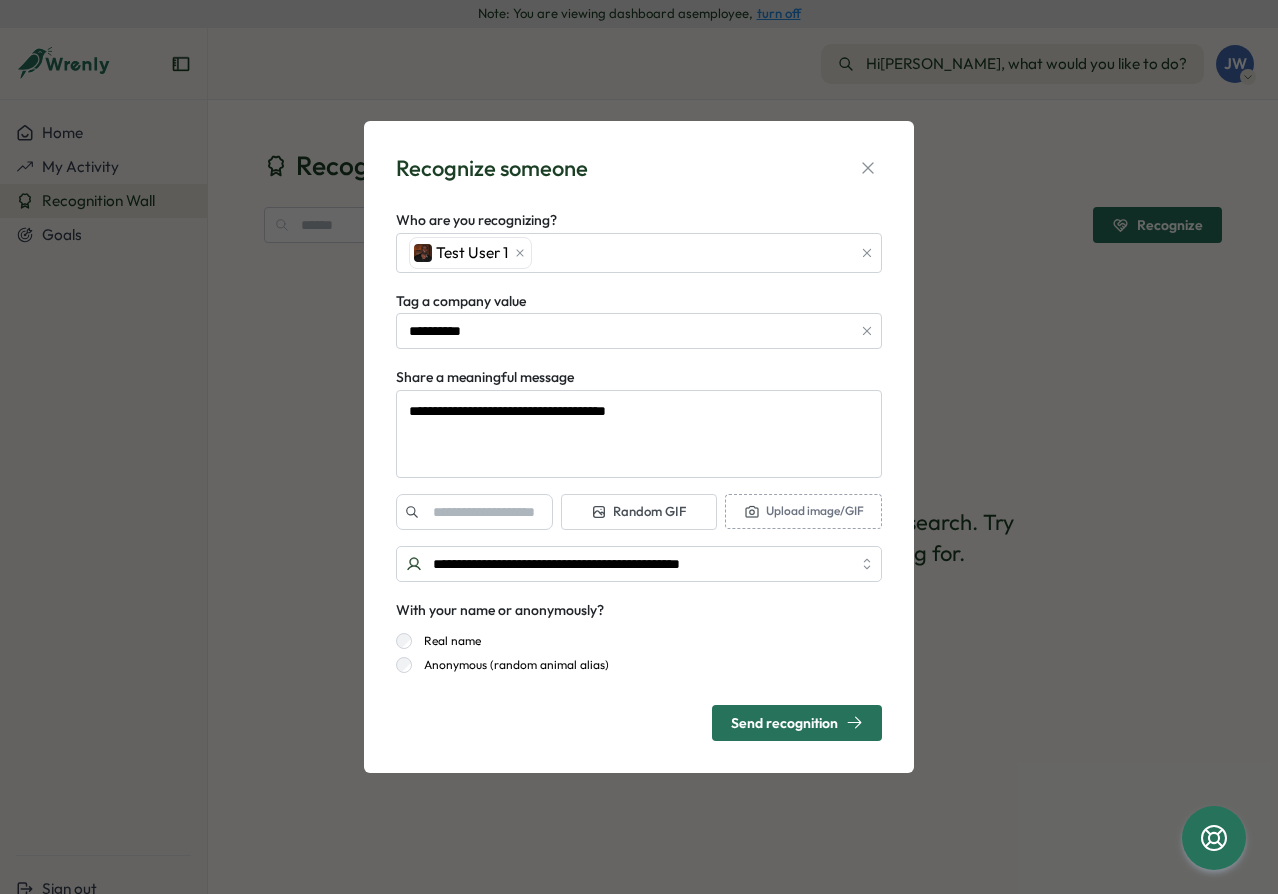 click on "Send recognition" at bounding box center (797, 722) 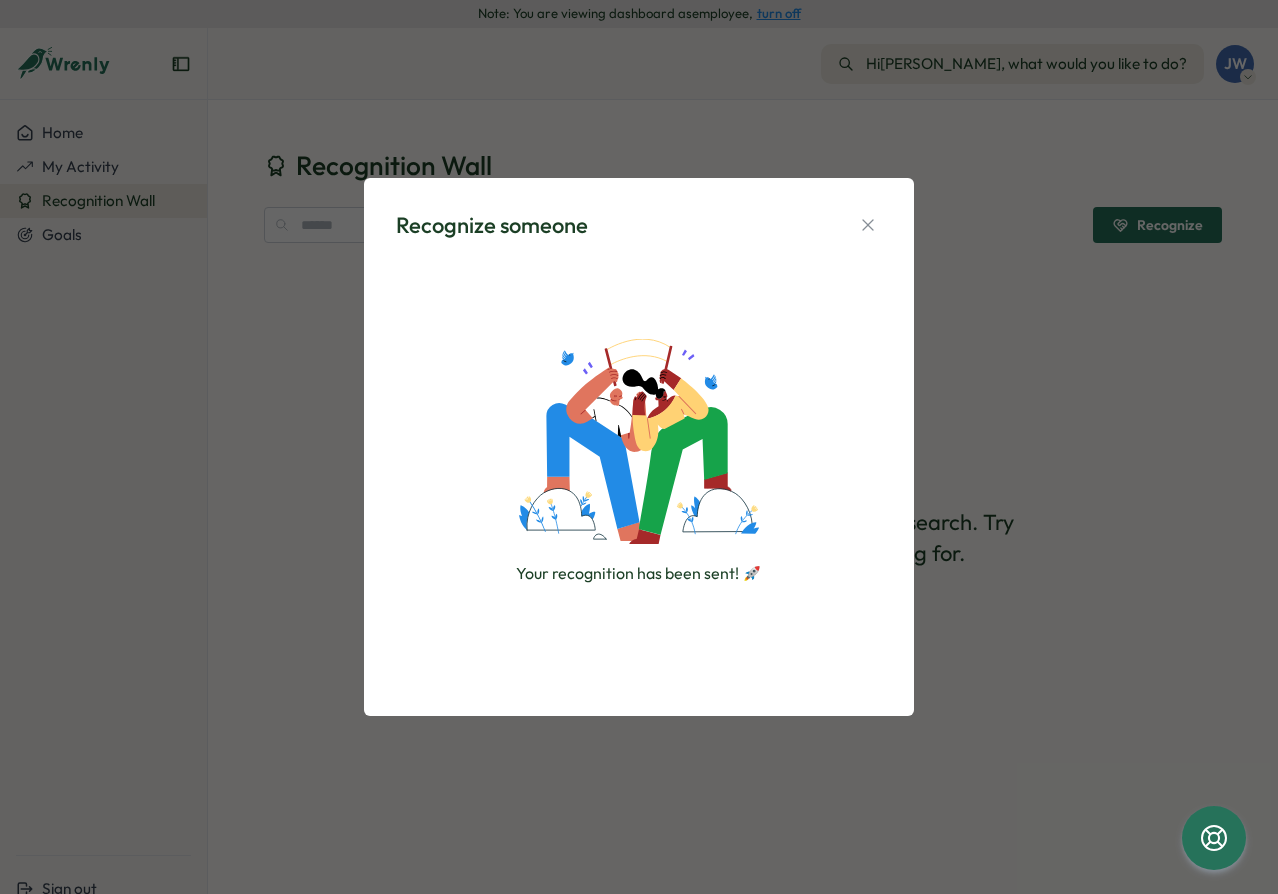 drag, startPoint x: 712, startPoint y: 440, endPoint x: 666, endPoint y: 497, distance: 73.24616 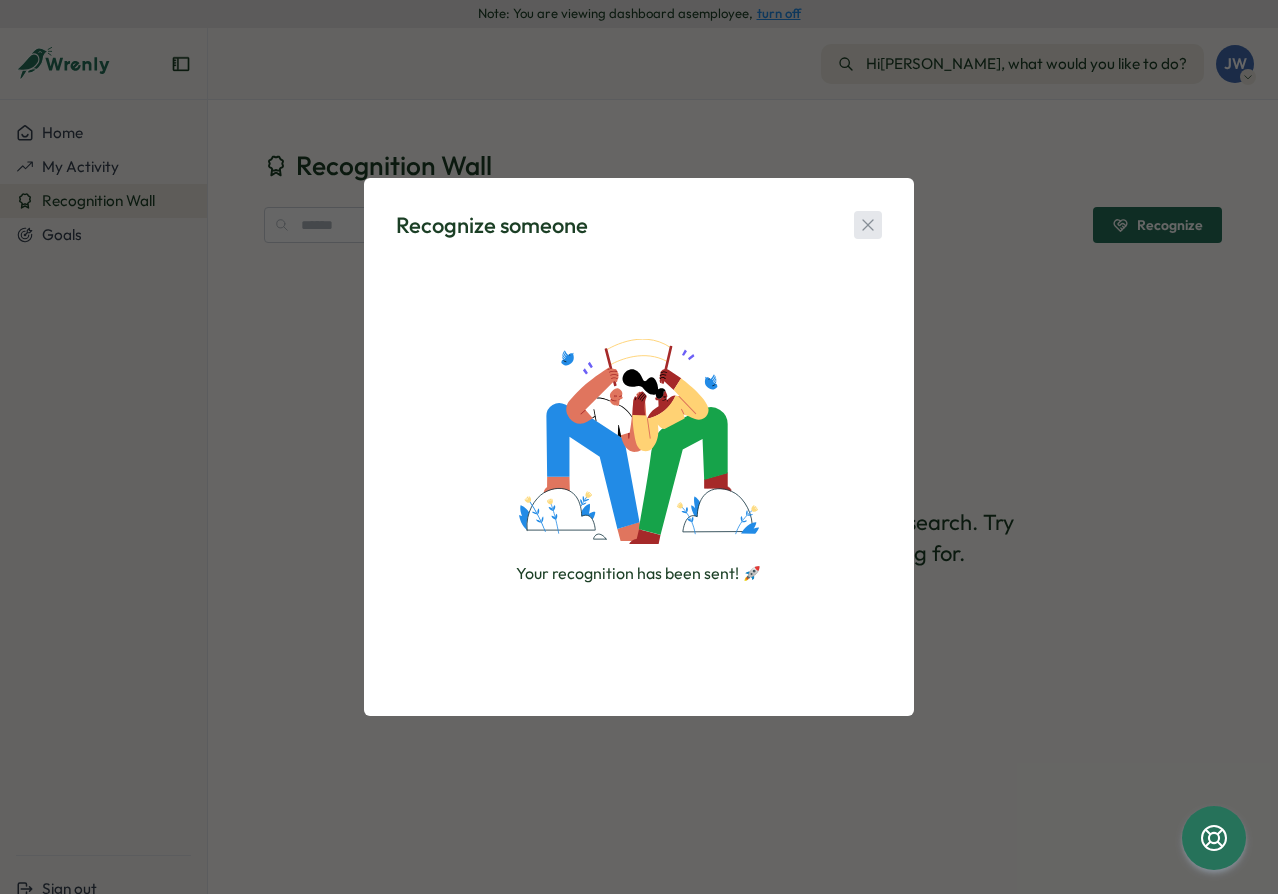 click at bounding box center [868, 225] 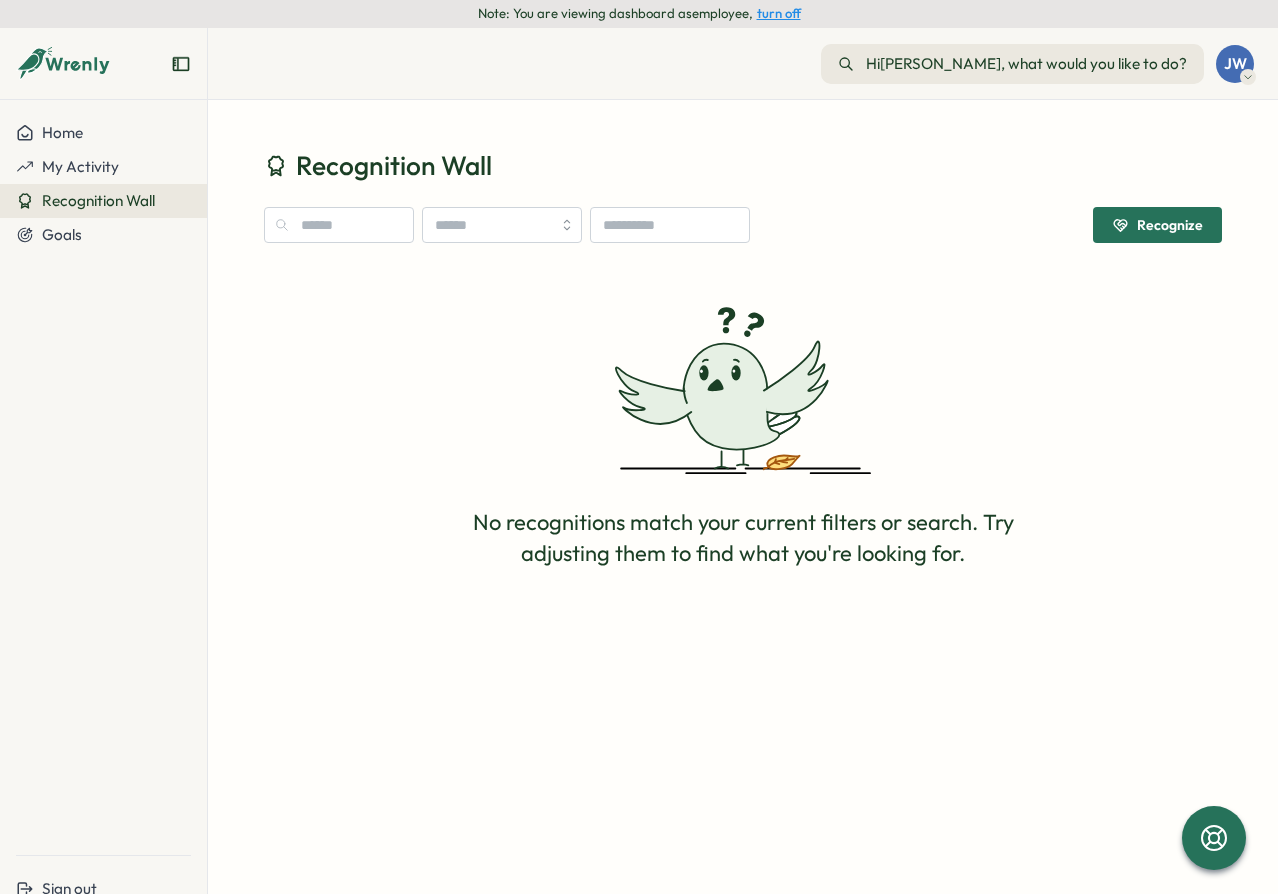 click on "No recognitions match your current filters or search. Try adjusting them to find what you're looking for." at bounding box center [743, 437] 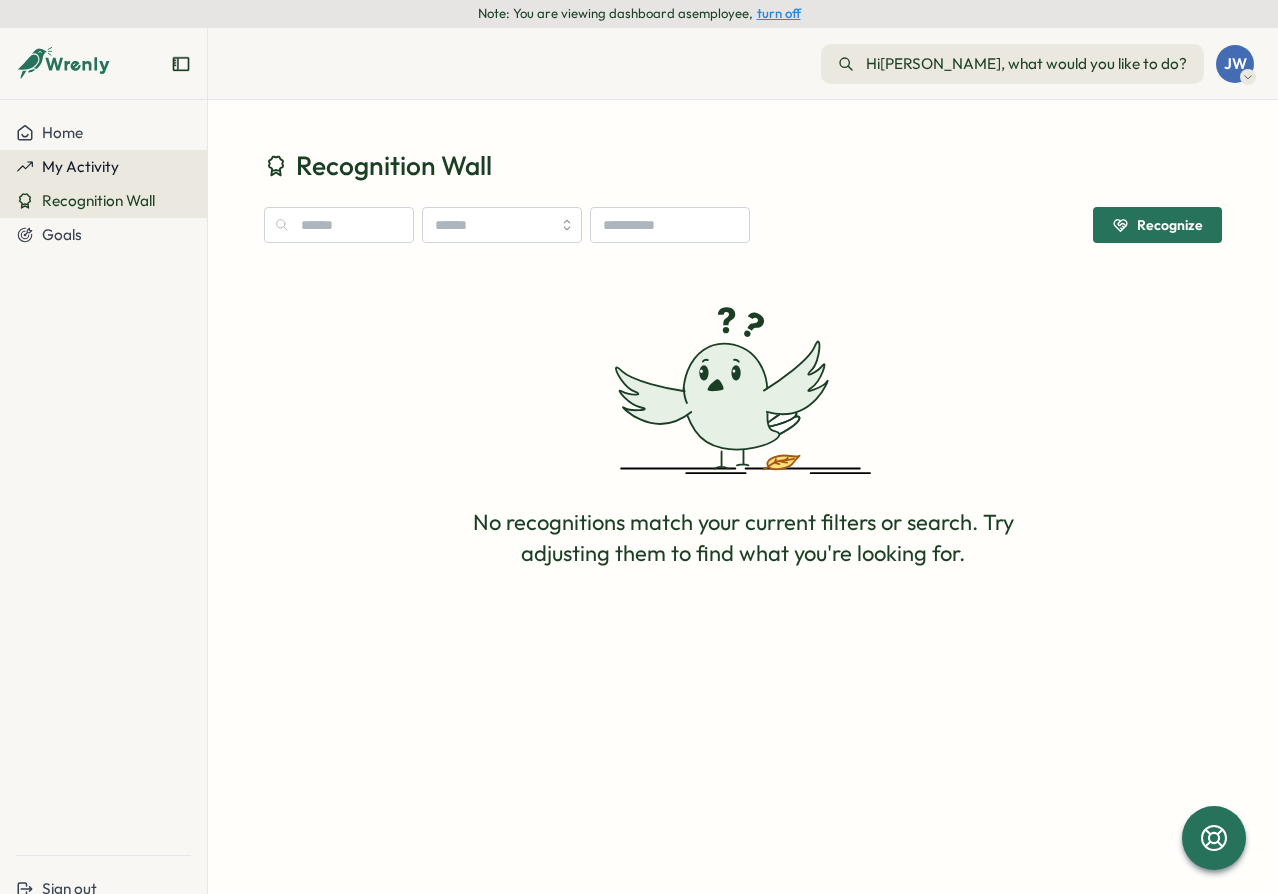 click on "My Activity" at bounding box center [80, 166] 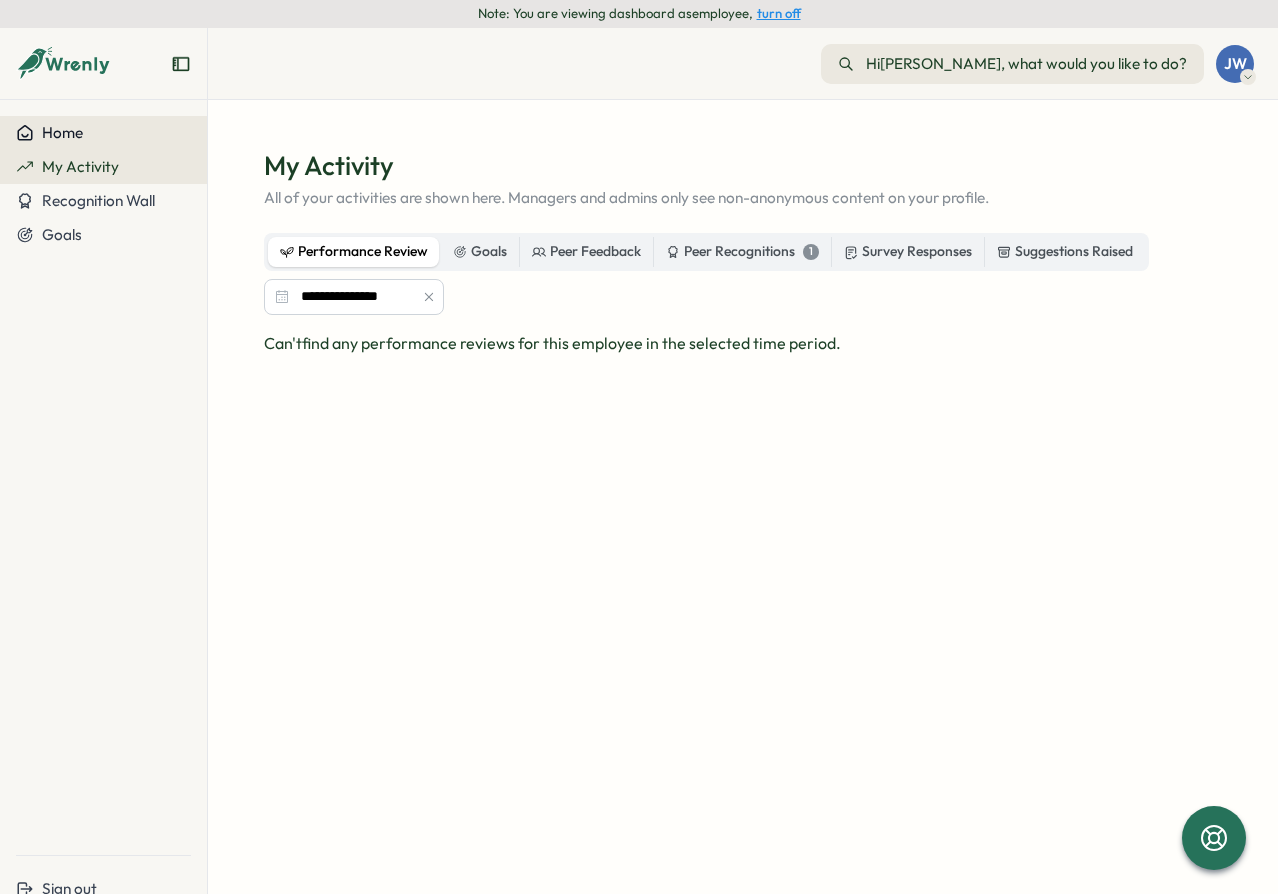click on "Home" at bounding box center (103, 133) 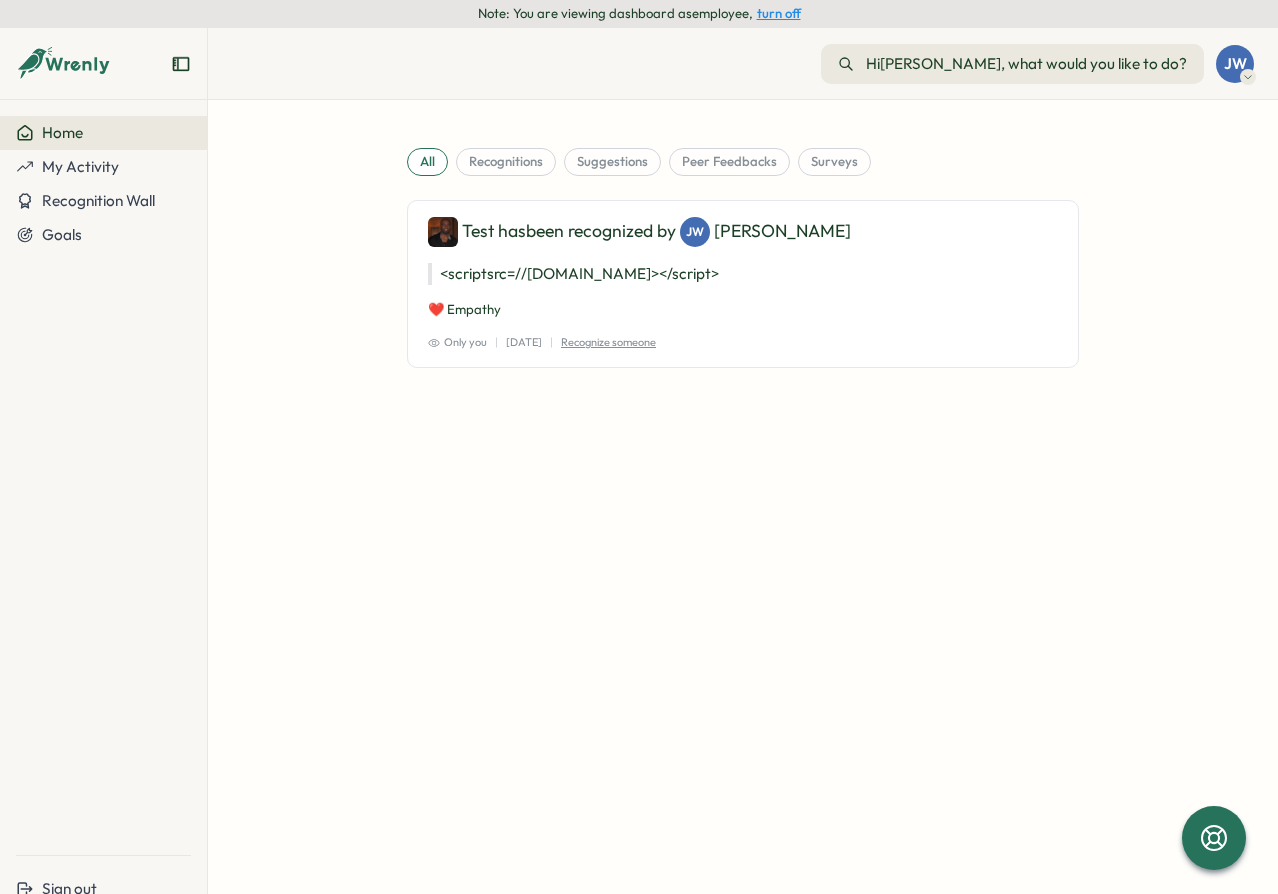click on "<script  src=//cc.x.vaadata.it></script>" at bounding box center (743, 274) 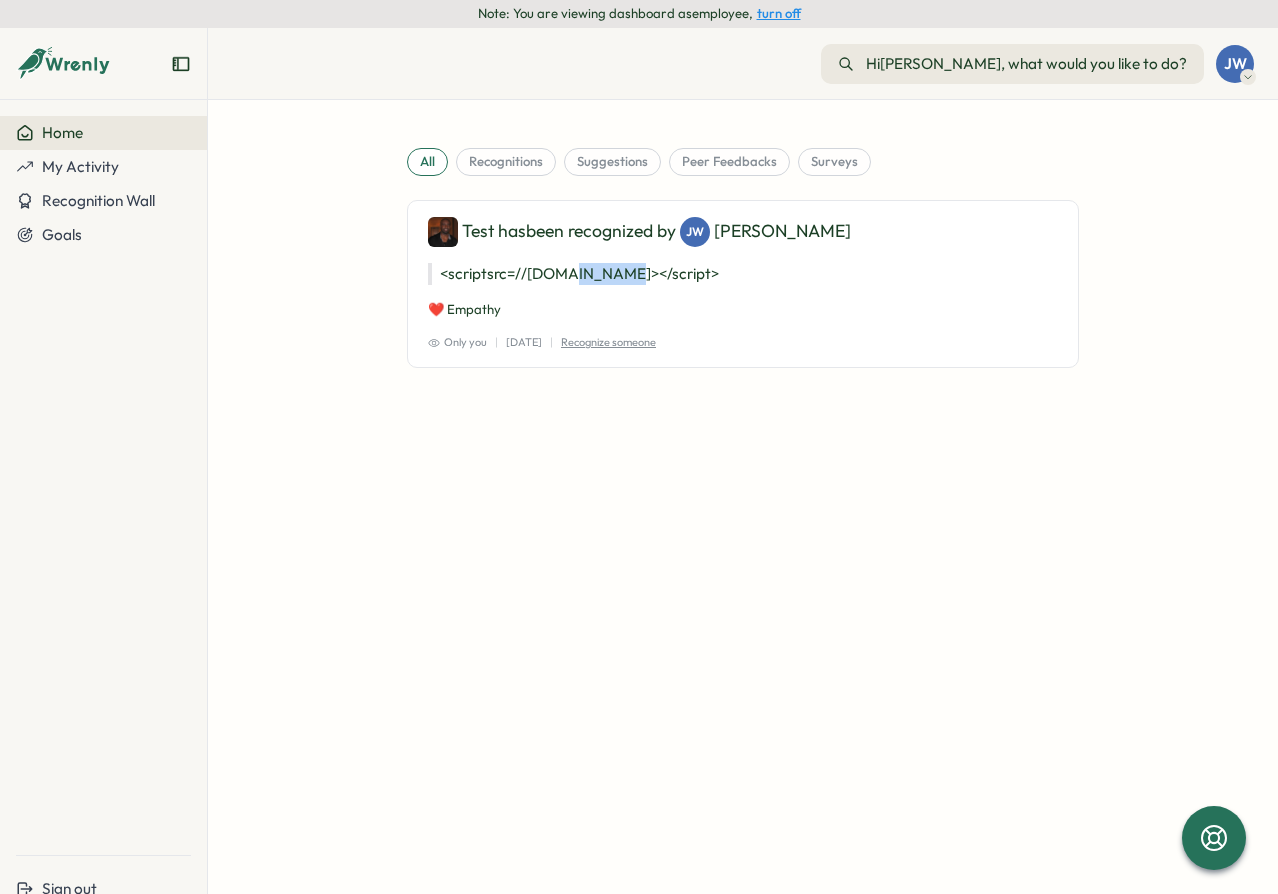 click on "<script  src=//cc.x.vaadata.it></script>" at bounding box center [743, 274] 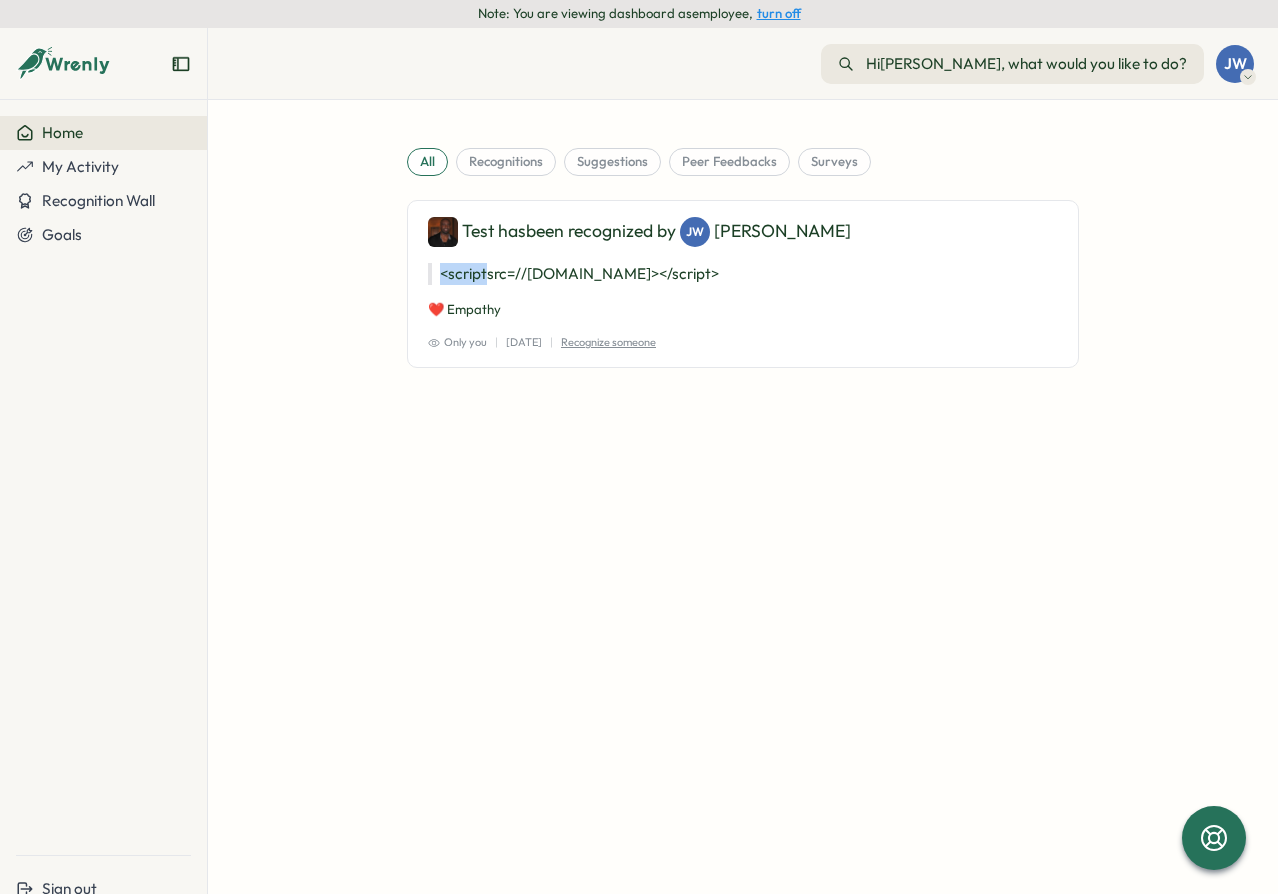 click on "<script  src=//cc.x.vaadata.it></script>" at bounding box center (743, 274) 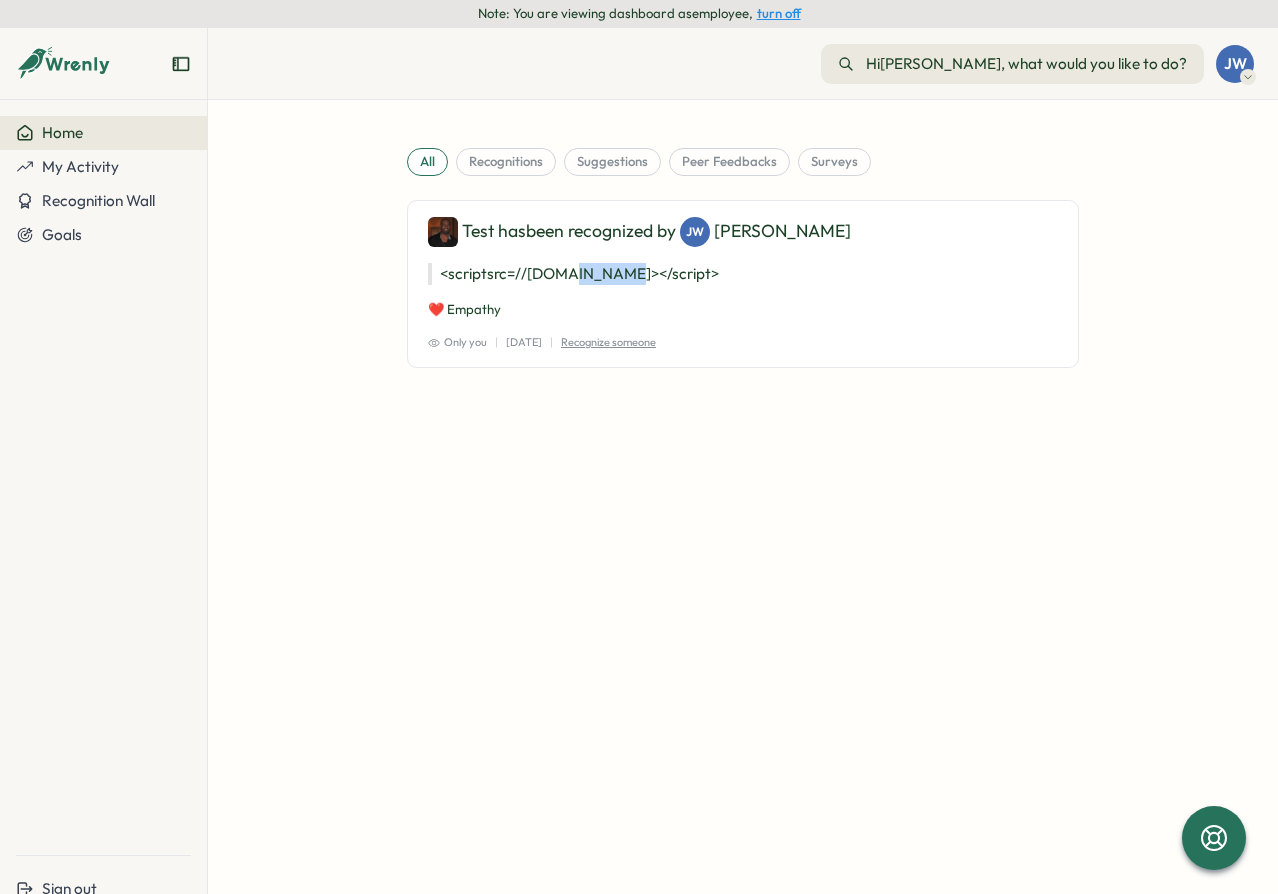 drag, startPoint x: 588, startPoint y: 275, endPoint x: 551, endPoint y: 295, distance: 42.059483 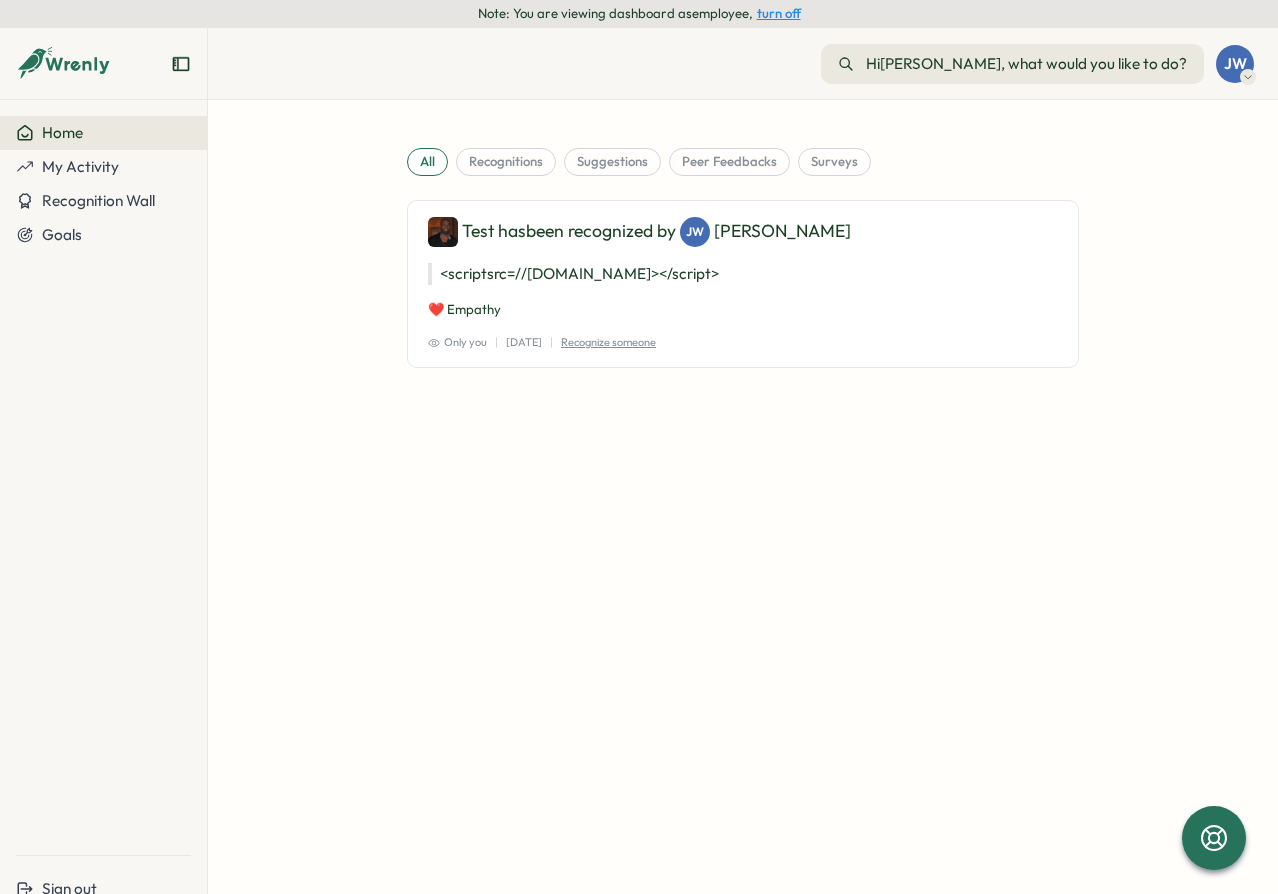 click on "❤️ Empathy" at bounding box center [743, 310] 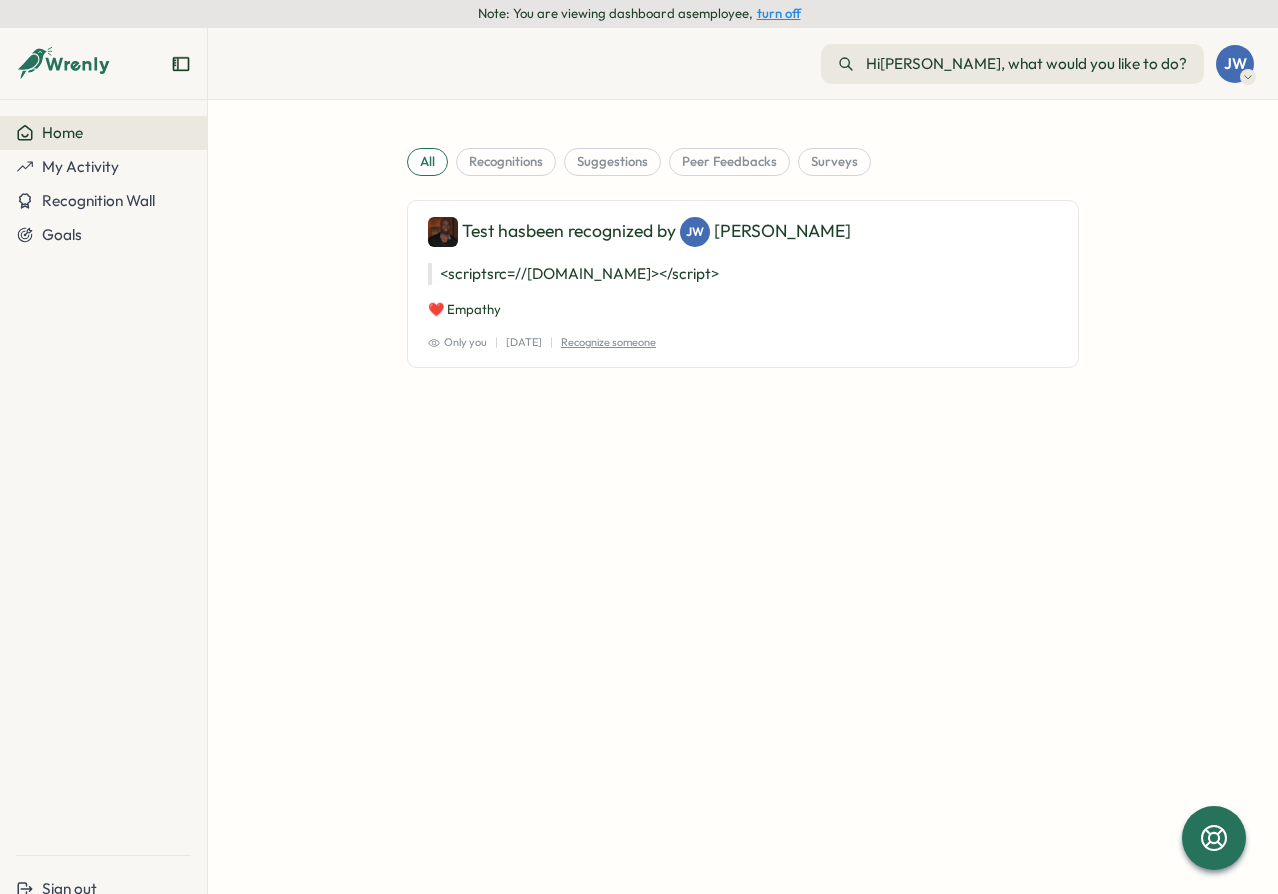 click on "all recognitions suggestions peer feedbacks surveys Test has  been recognized by   [PERSON_NAME] <script  src=//[DOMAIN_NAME]></script>  ❤️ Empathy Only you | [DATE] | Recognize someone" at bounding box center [743, 288] 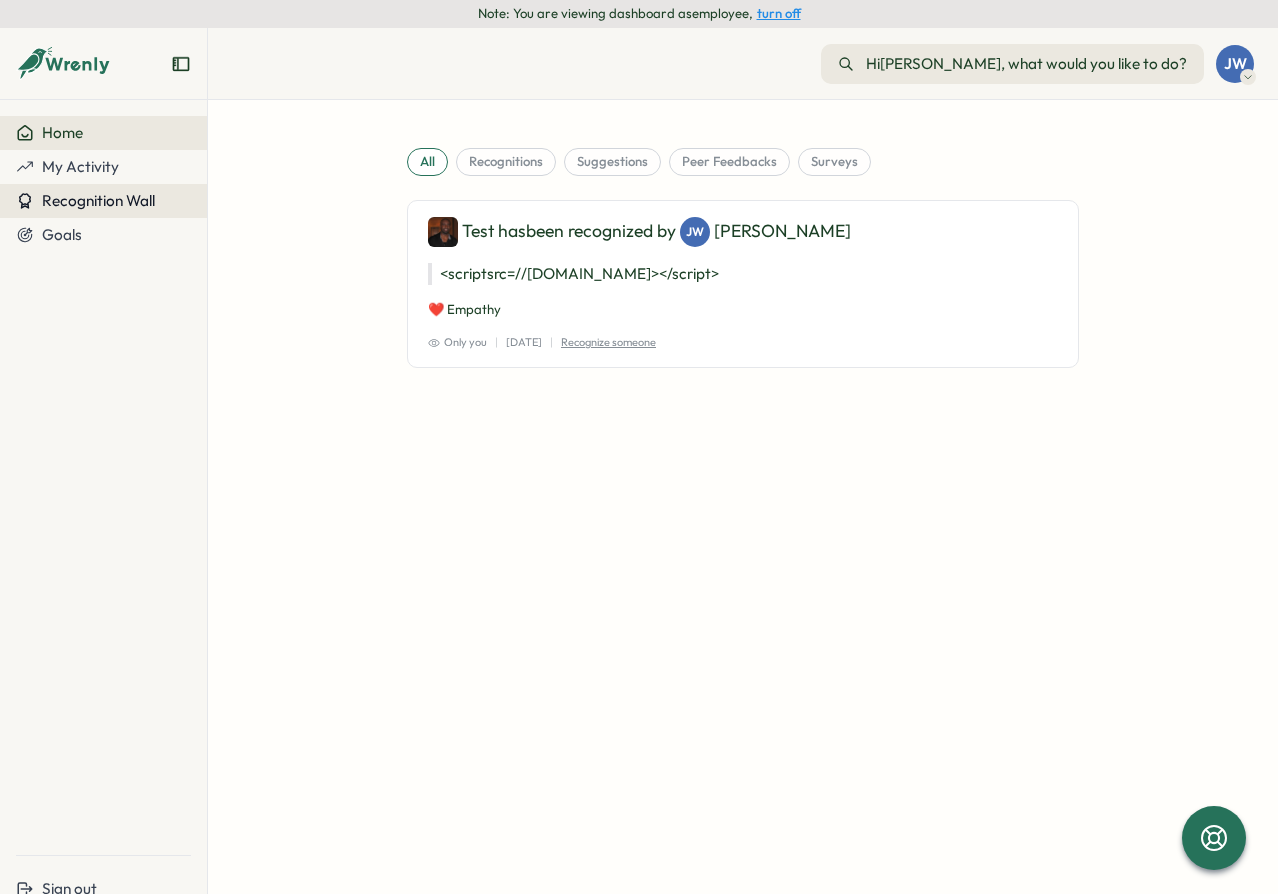 click on "Recognition Wall" at bounding box center (98, 200) 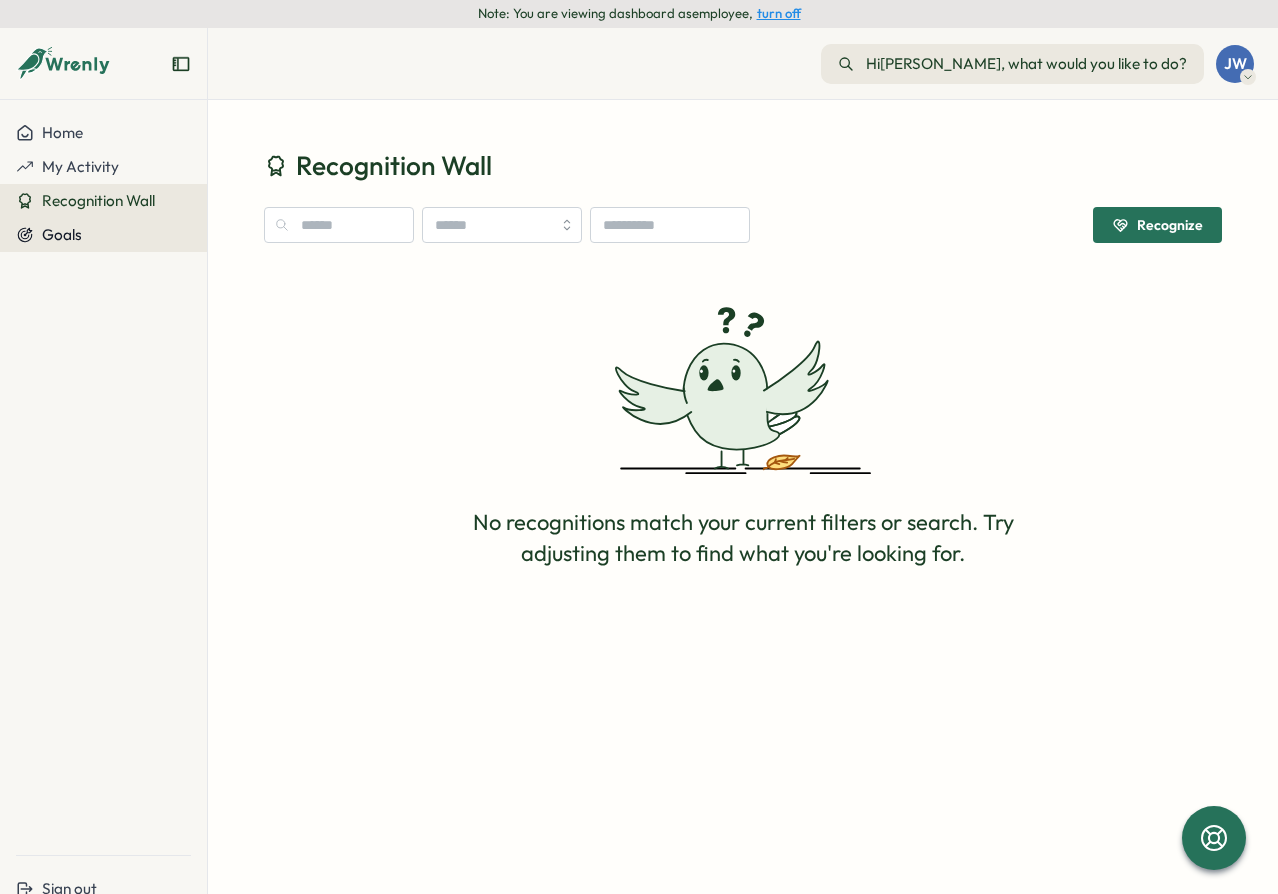 click on "Goals" at bounding box center [103, 235] 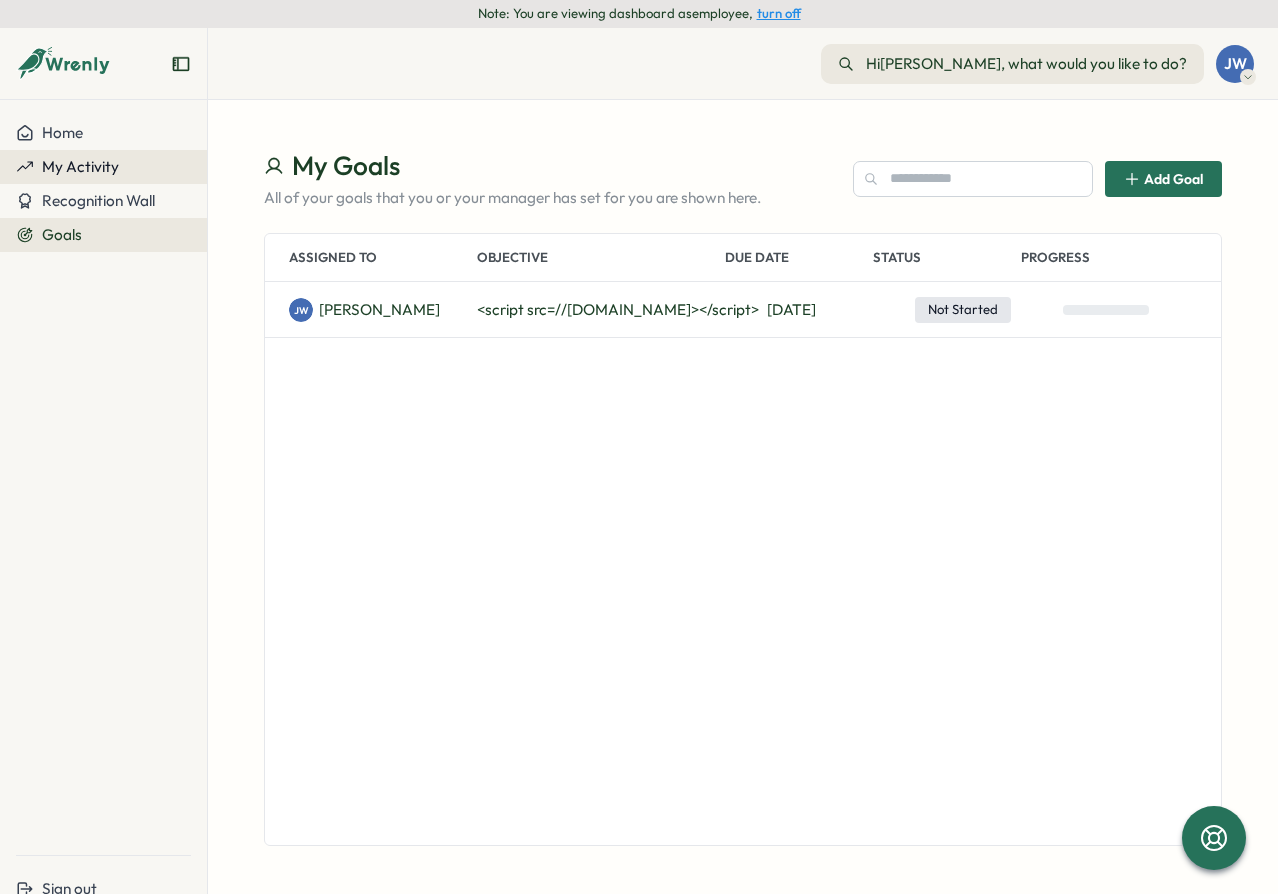 click on "My Activity" at bounding box center (103, 167) 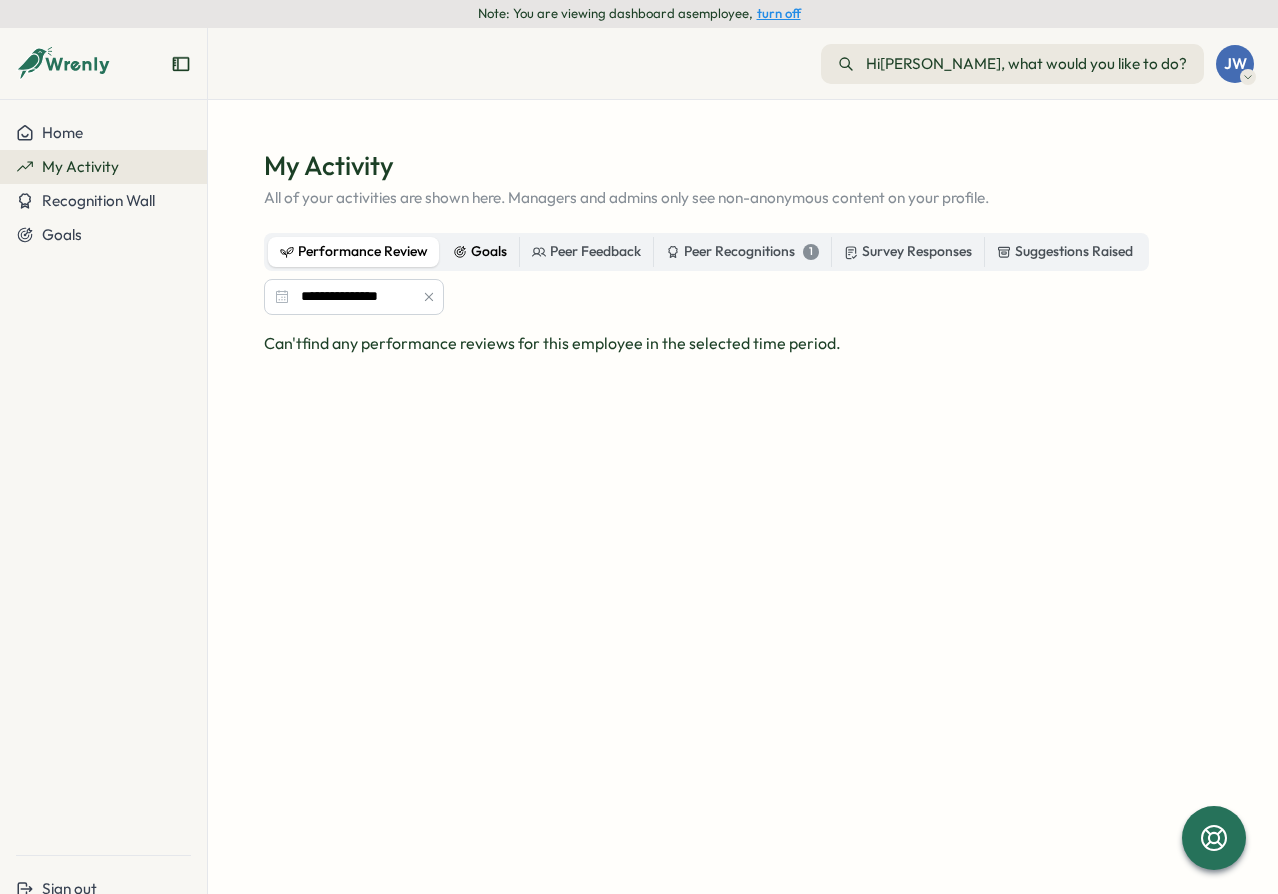 click on "Goals" at bounding box center (480, 252) 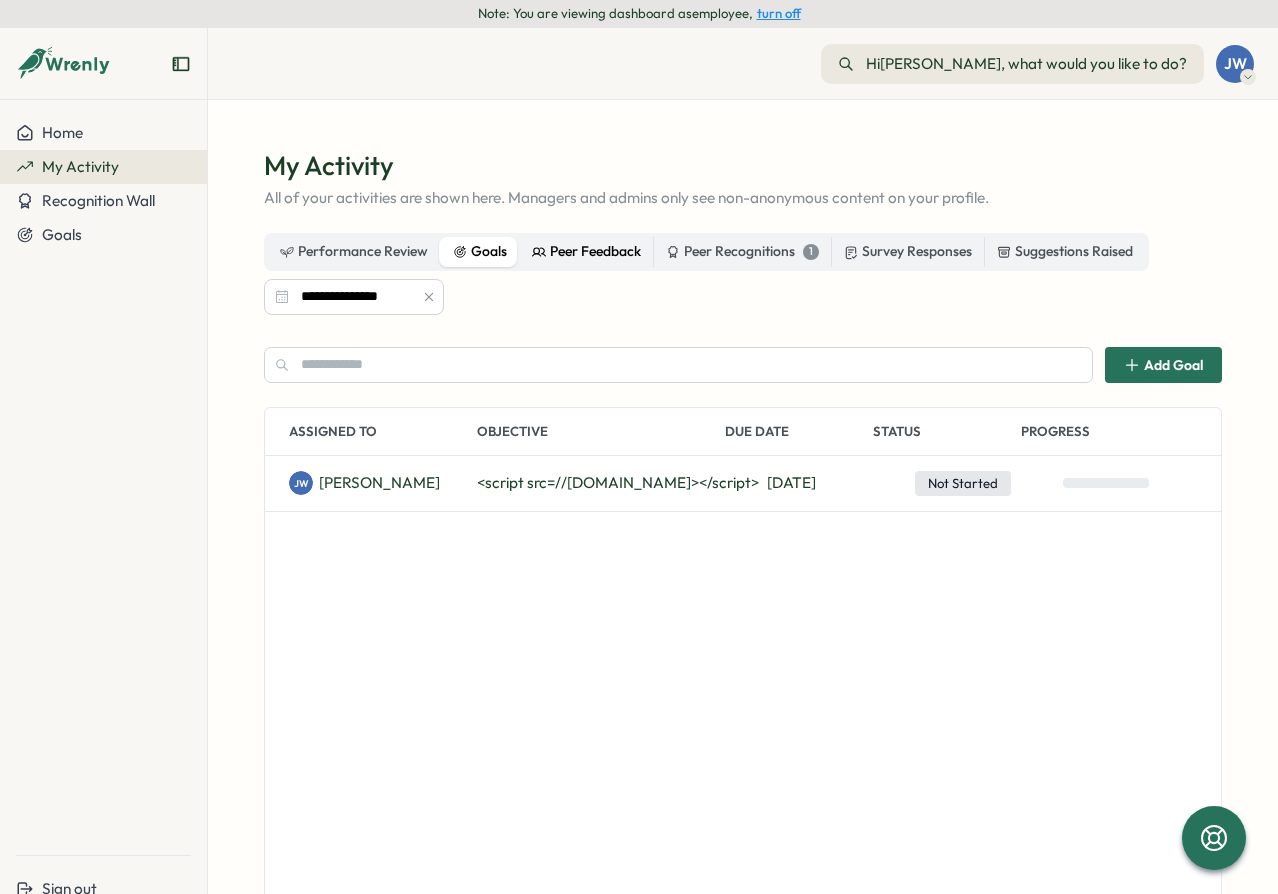 click on "Peer Feedback" at bounding box center (586, 252) 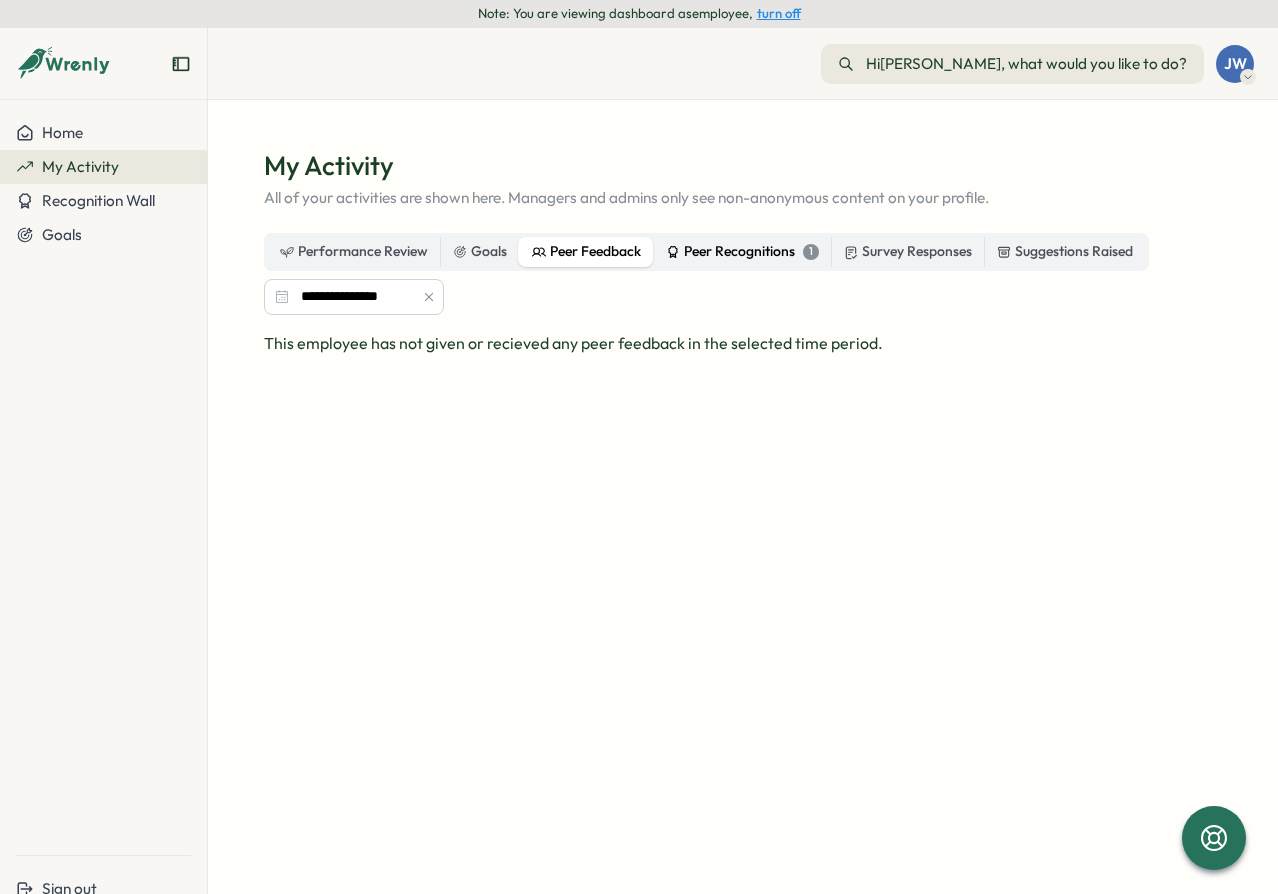 click on "Peer Recognitions 1" at bounding box center [742, 252] 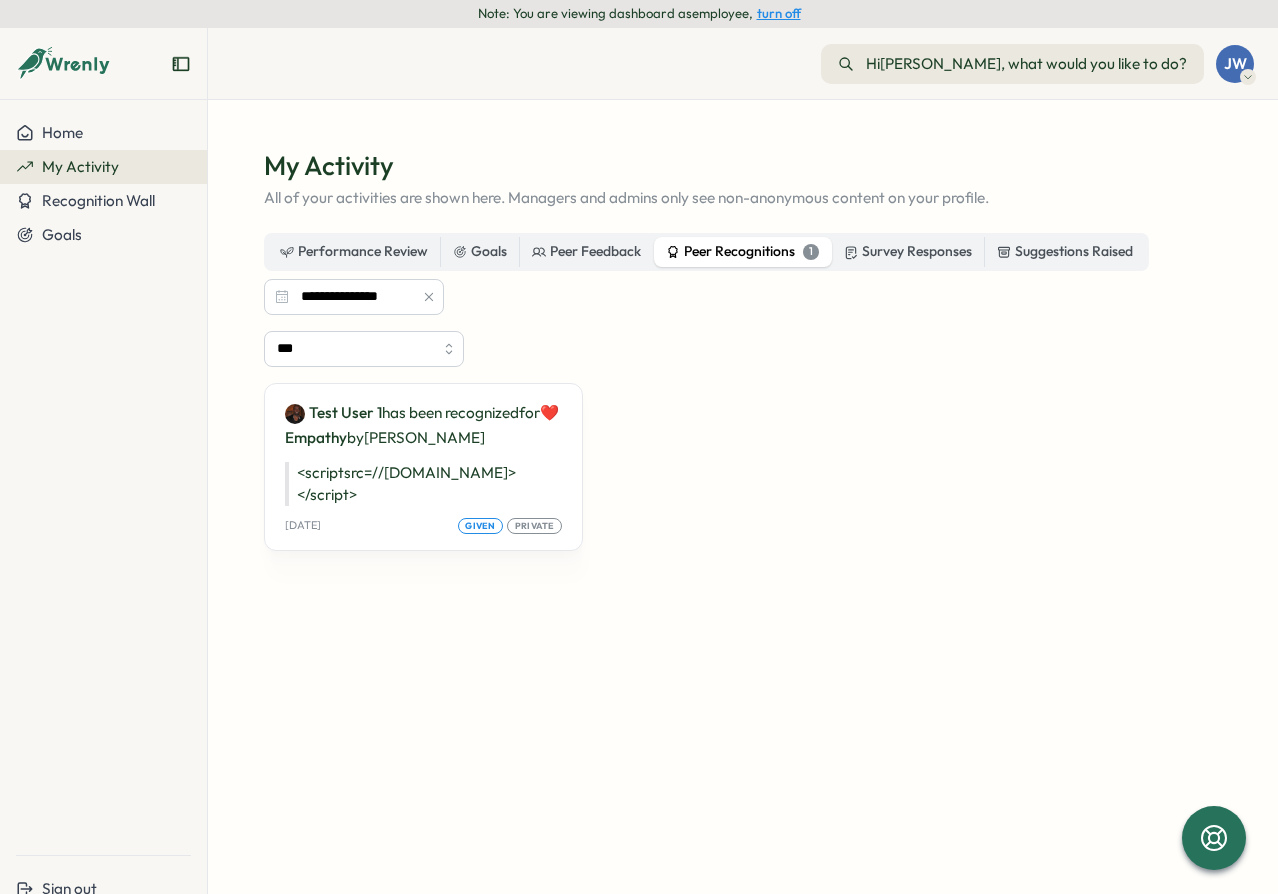 click on "given" at bounding box center [480, 526] 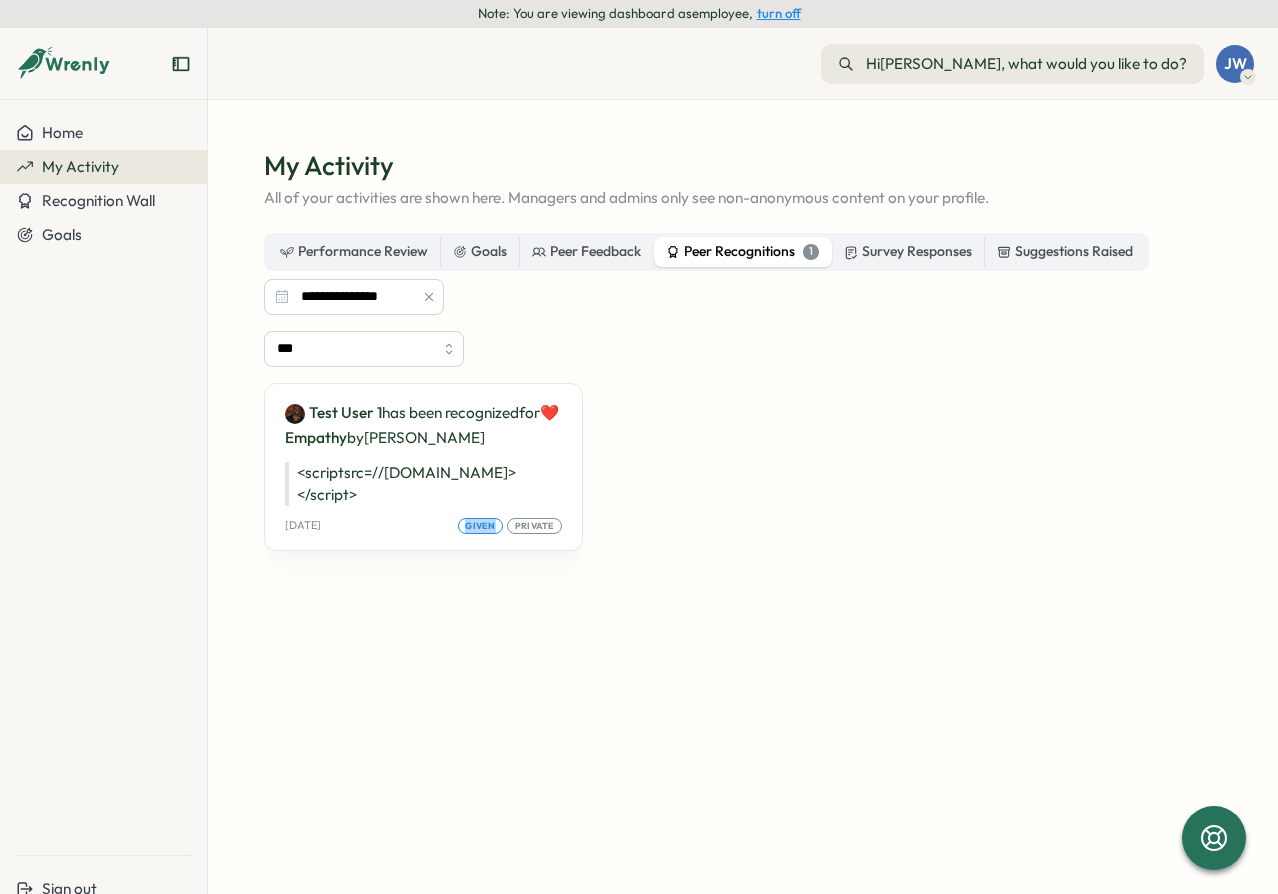 click on "given" at bounding box center [480, 526] 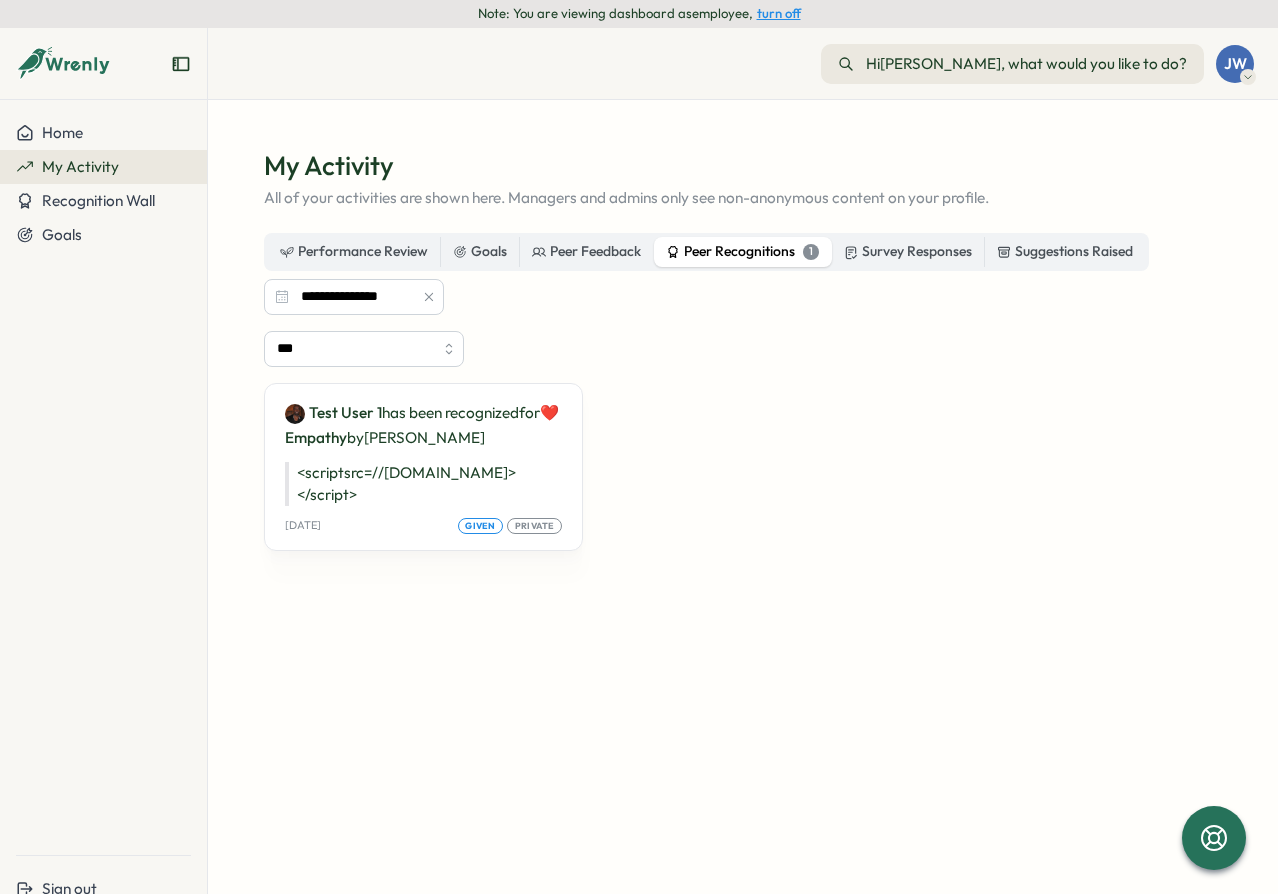 click on "given" at bounding box center [480, 526] 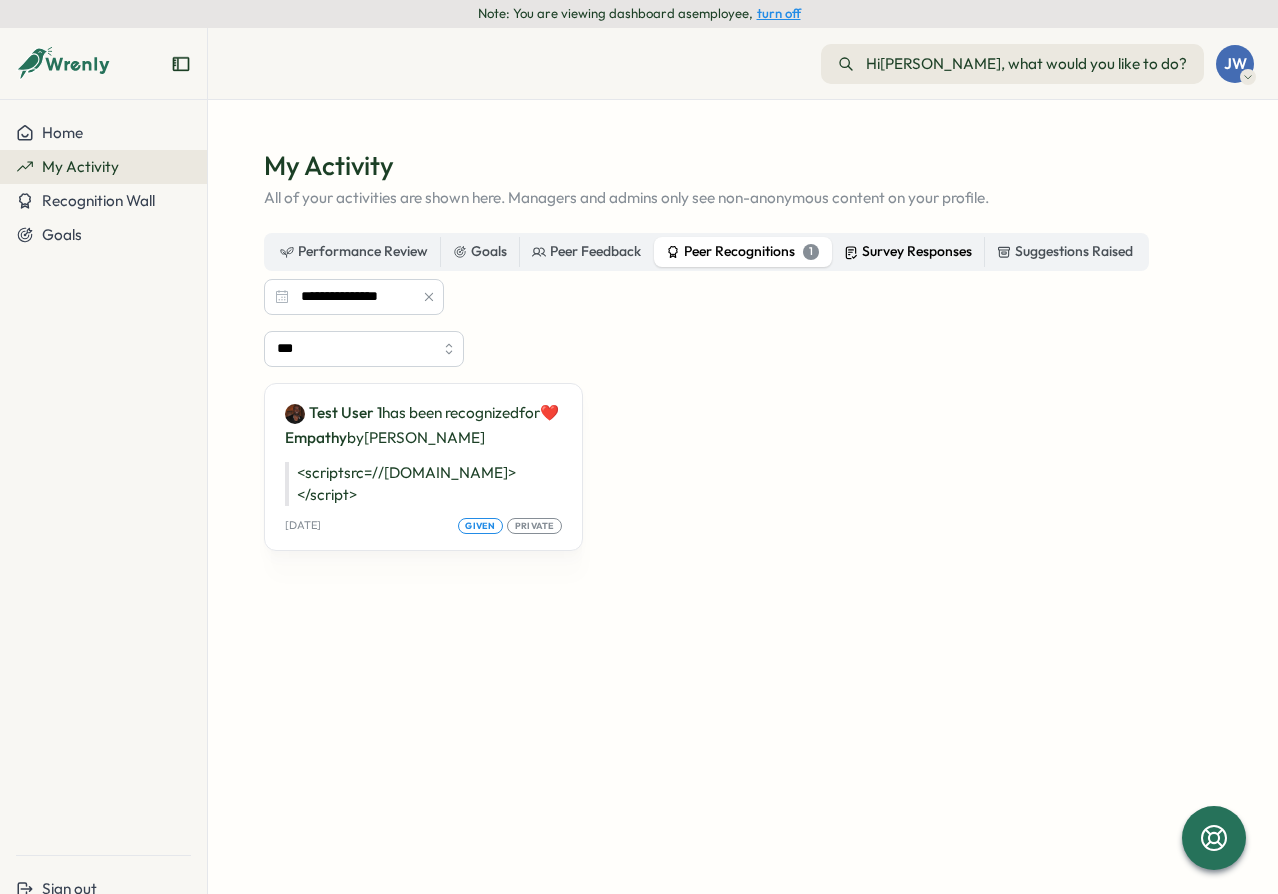 click on "Survey Responses" at bounding box center (908, 252) 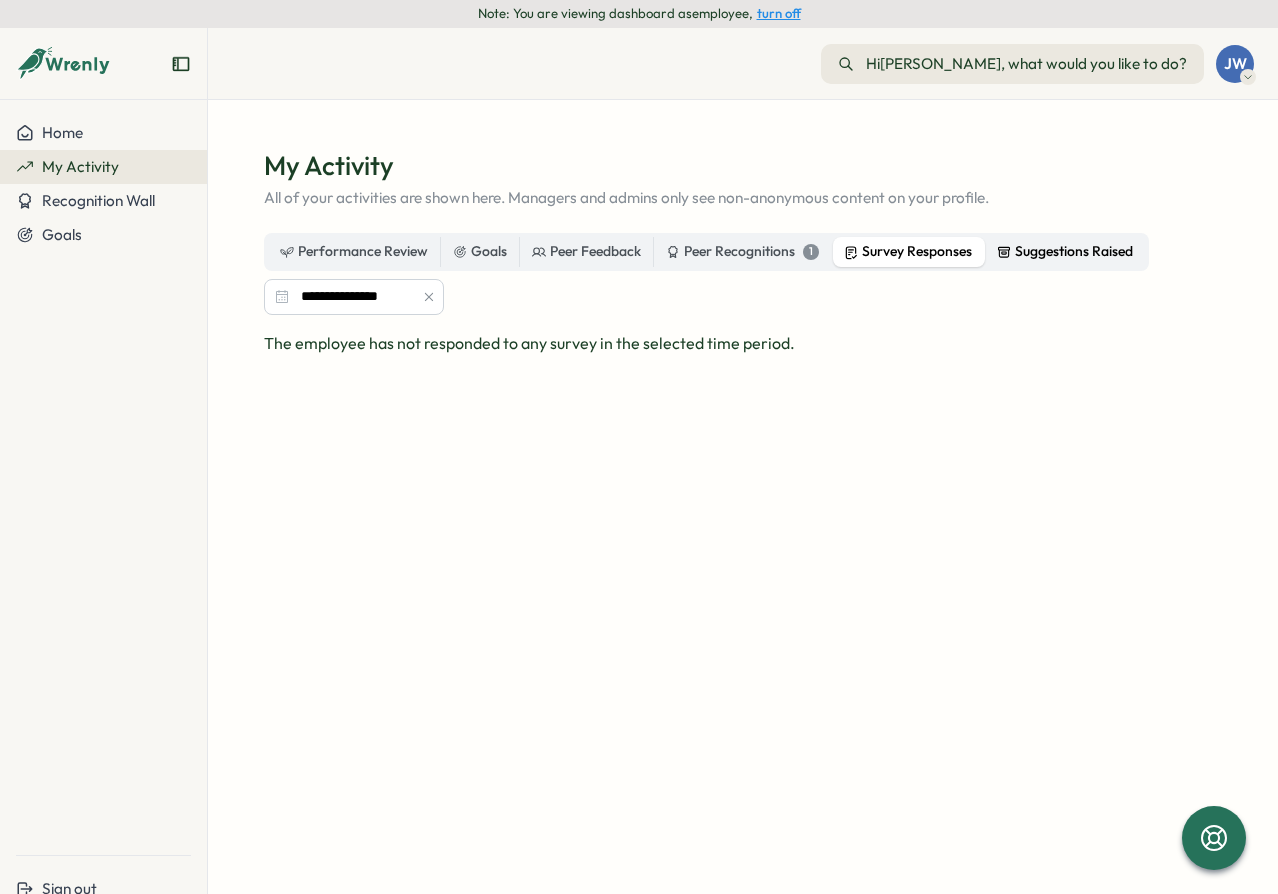 click on "Suggestions Raised" at bounding box center [1065, 252] 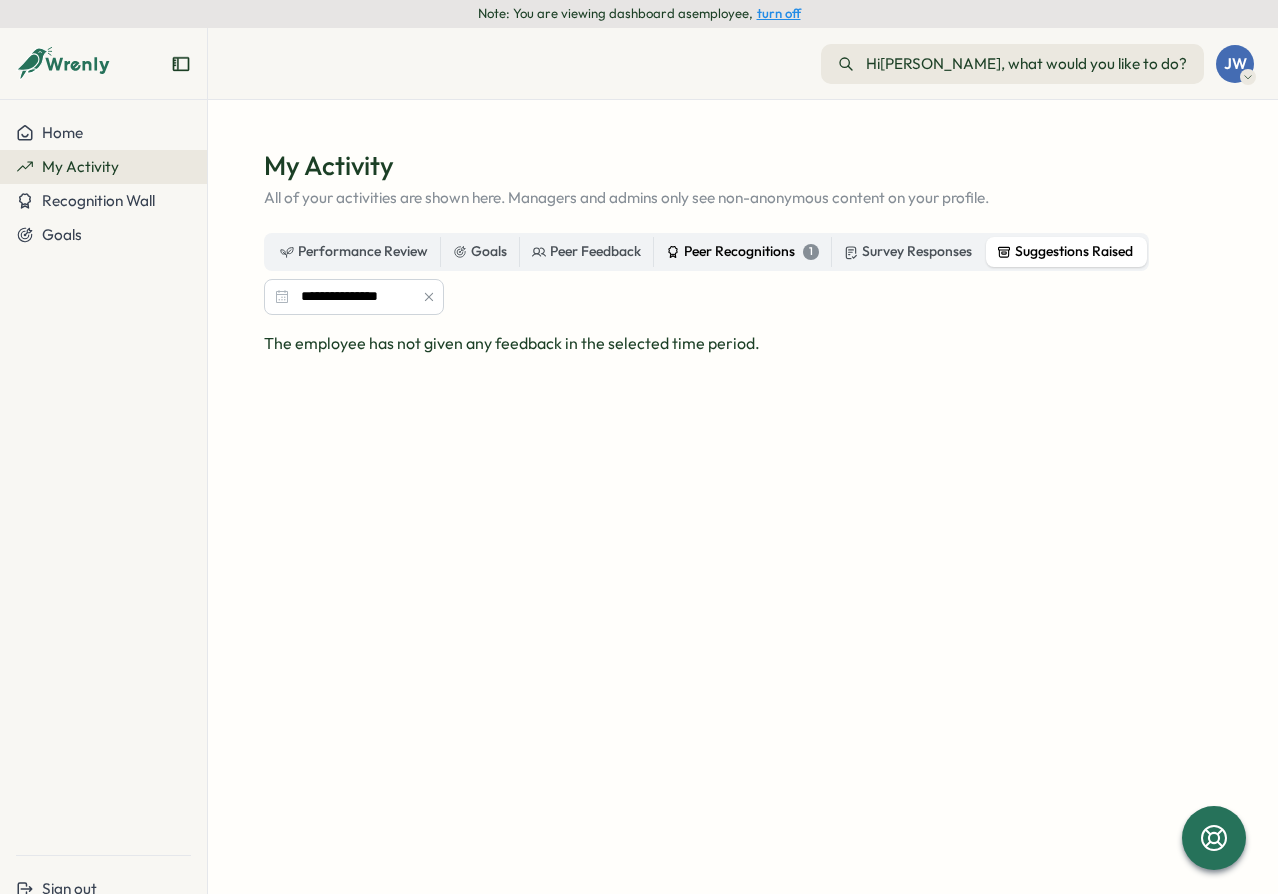drag, startPoint x: 942, startPoint y: 264, endPoint x: 821, endPoint y: 264, distance: 121 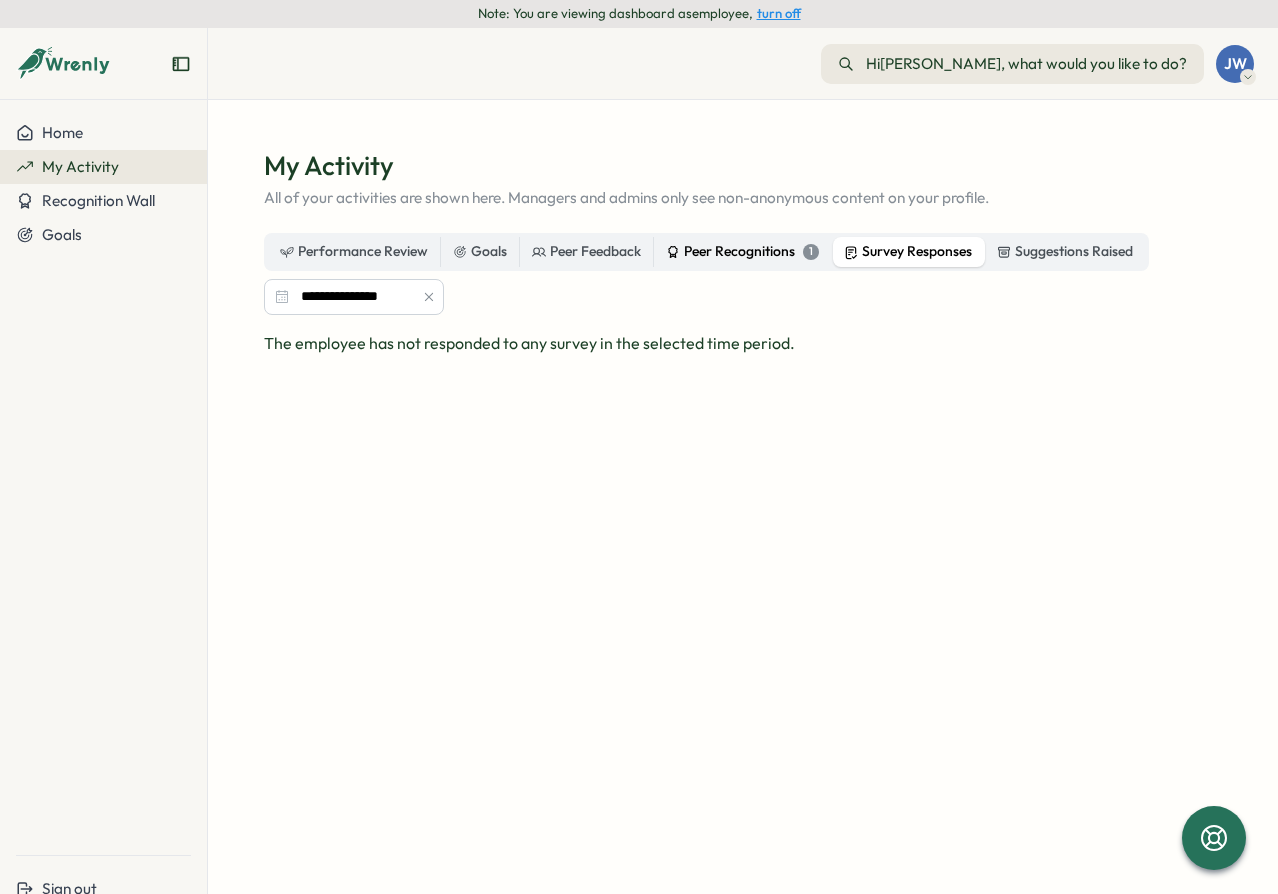 click on "Peer Recognitions 1" at bounding box center (742, 252) 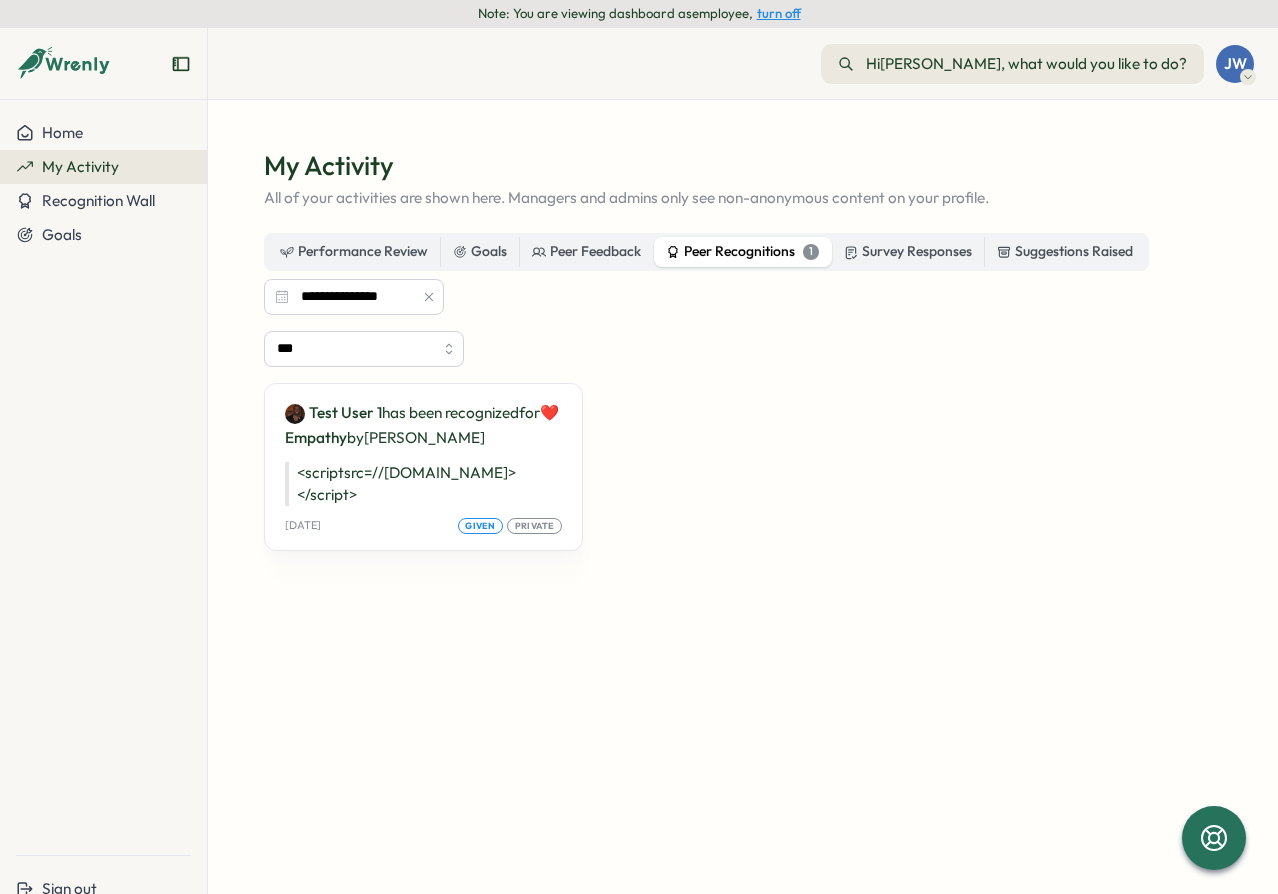 drag, startPoint x: 845, startPoint y: 478, endPoint x: 835, endPoint y: 477, distance: 10.049875 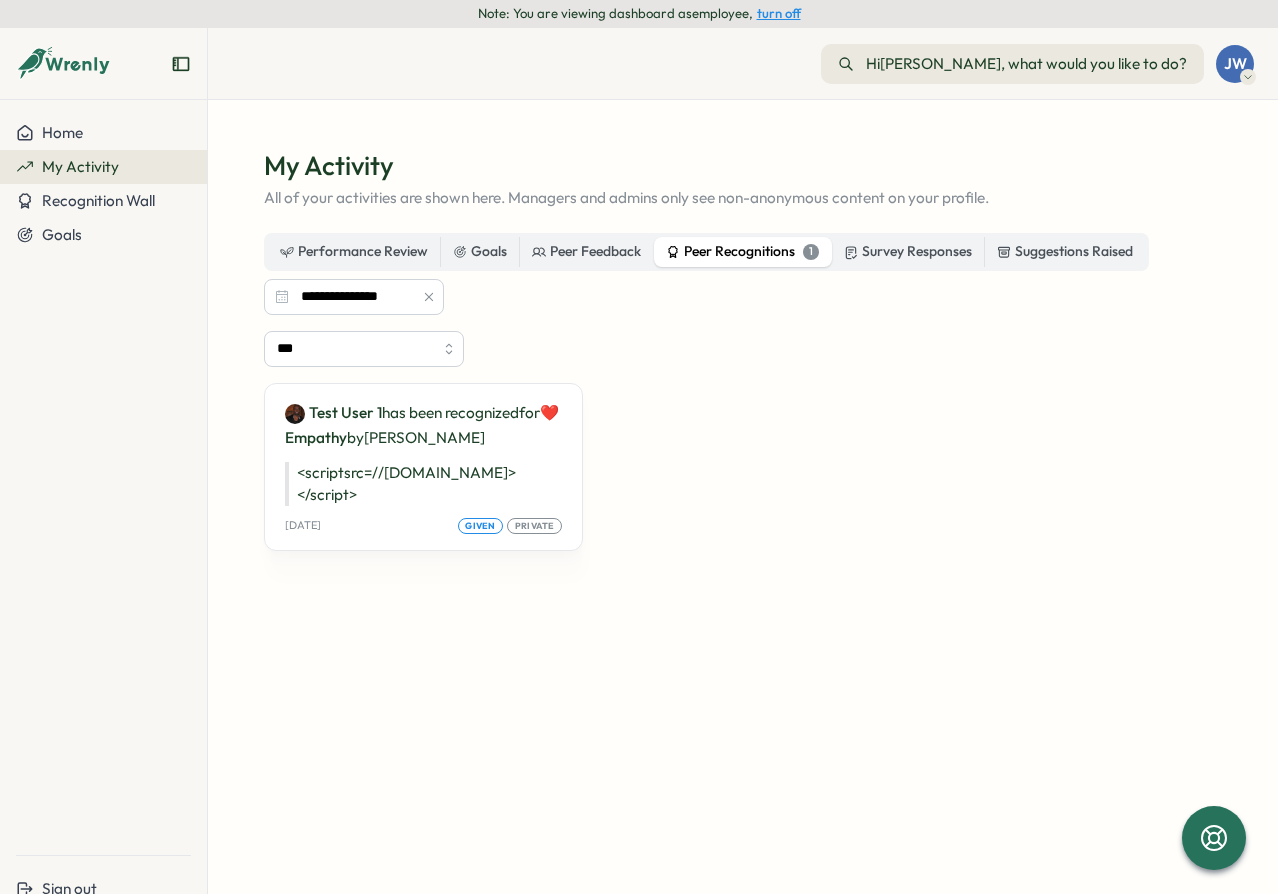 drag, startPoint x: 120, startPoint y: 69, endPoint x: 40, endPoint y: 71, distance: 80.024994 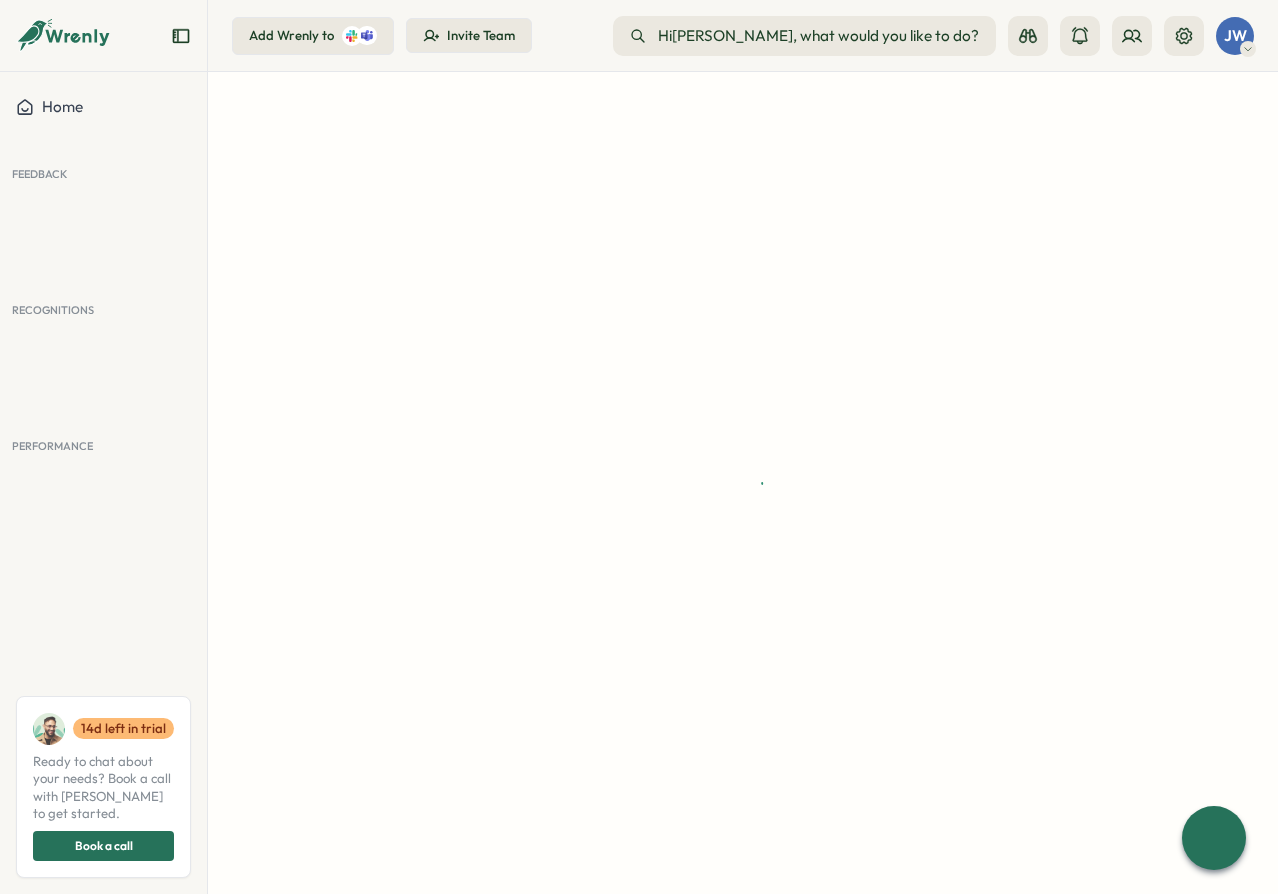 scroll, scrollTop: 0, scrollLeft: 0, axis: both 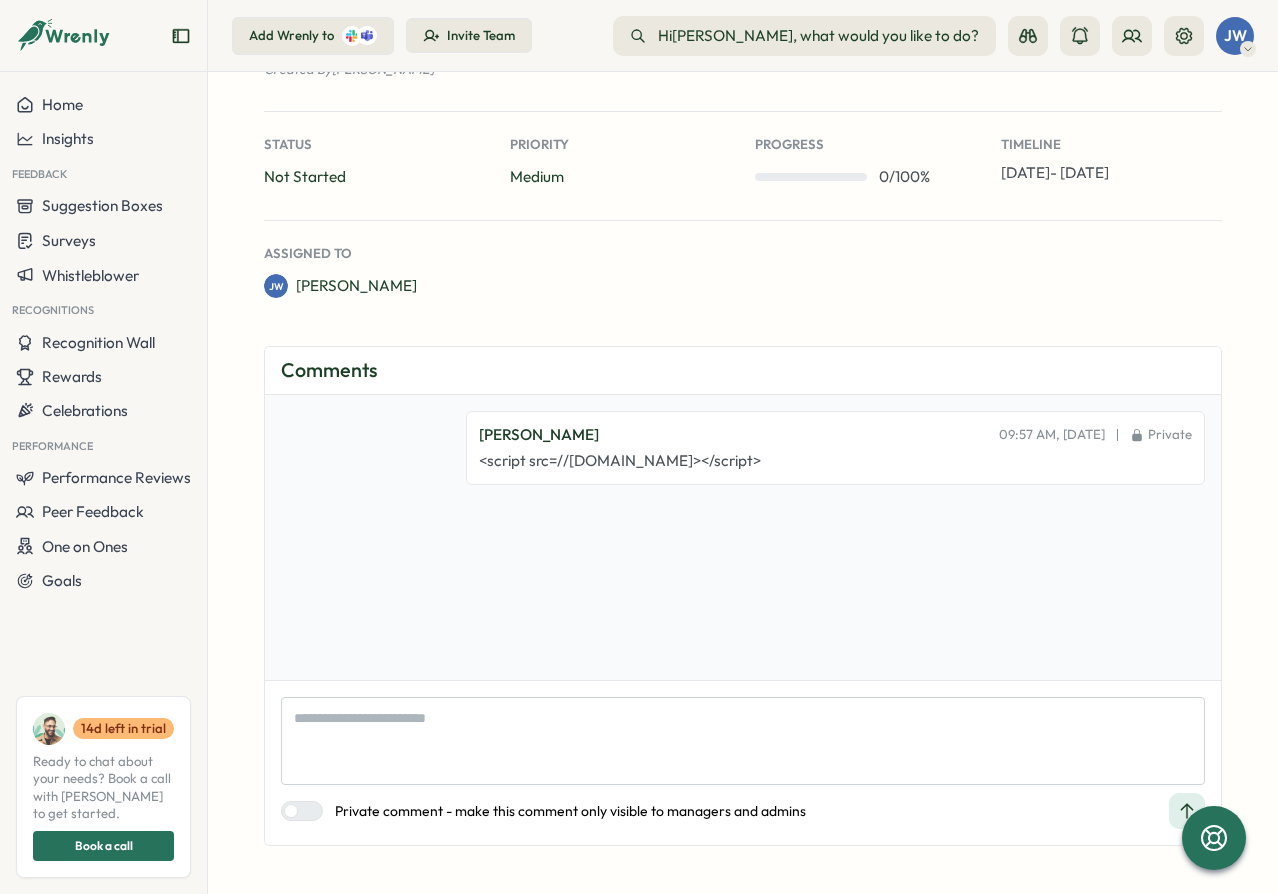 click on "09:57 AM, [DATE]" at bounding box center [1052, 435] 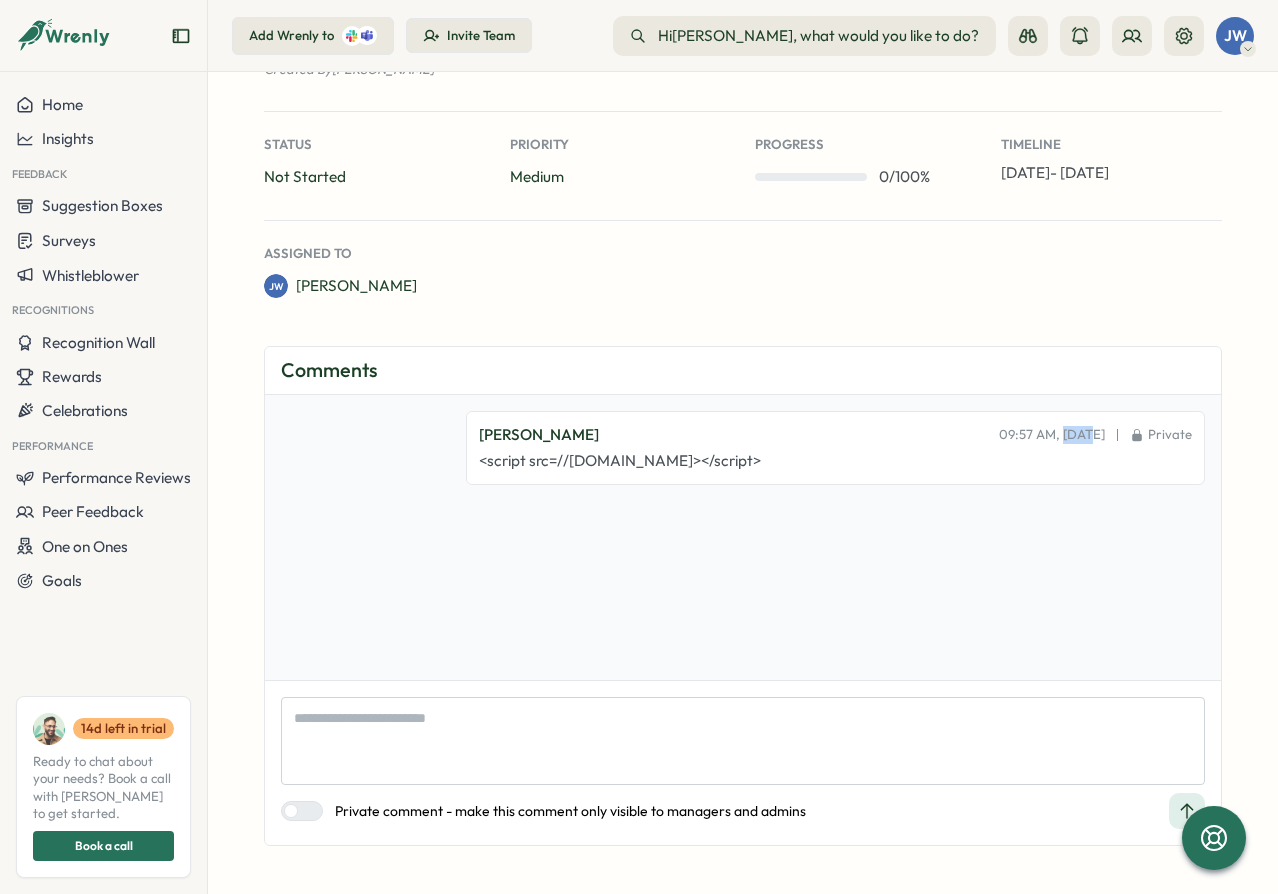 click on "09:57 AM, [DATE]" at bounding box center [1052, 435] 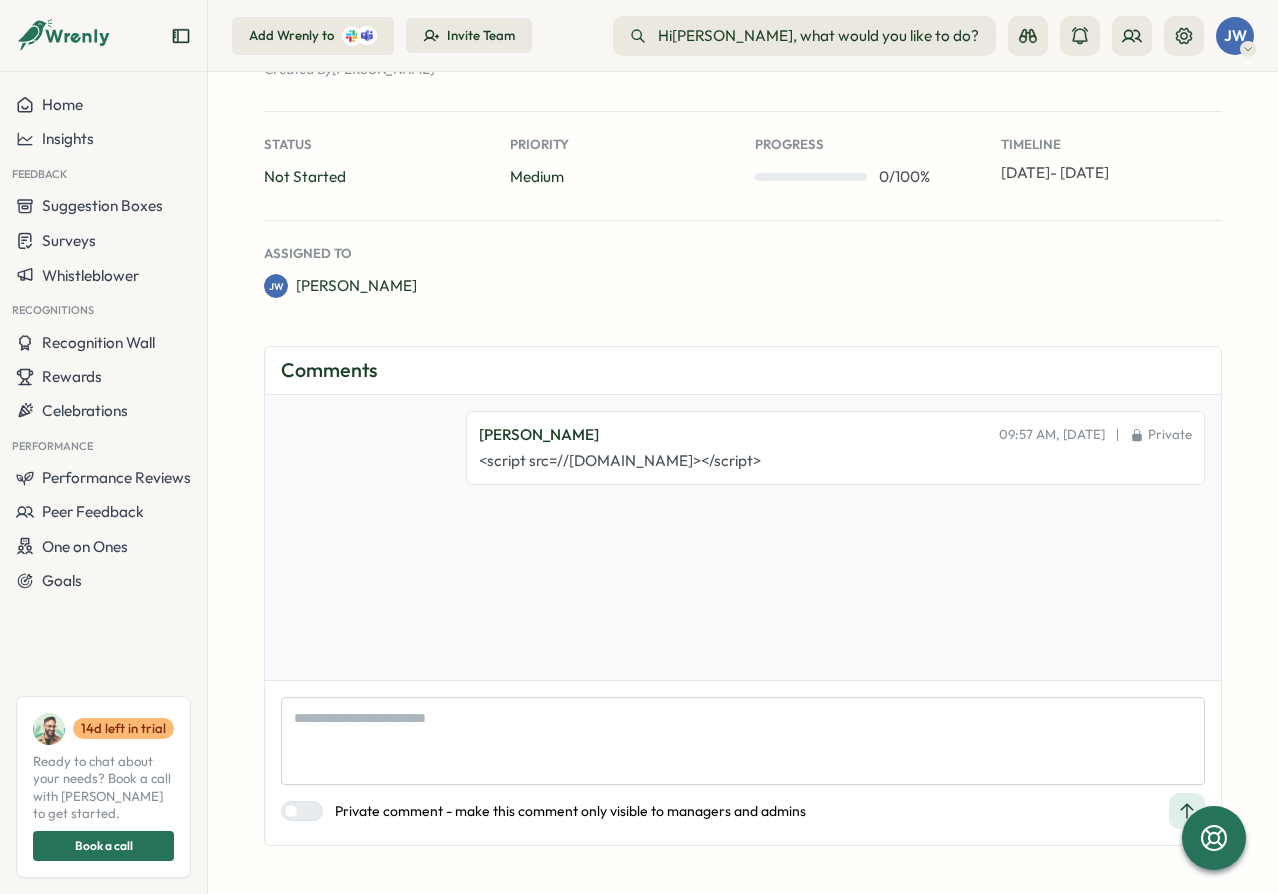click on "09:57 AM, [DATE]" at bounding box center (1052, 435) 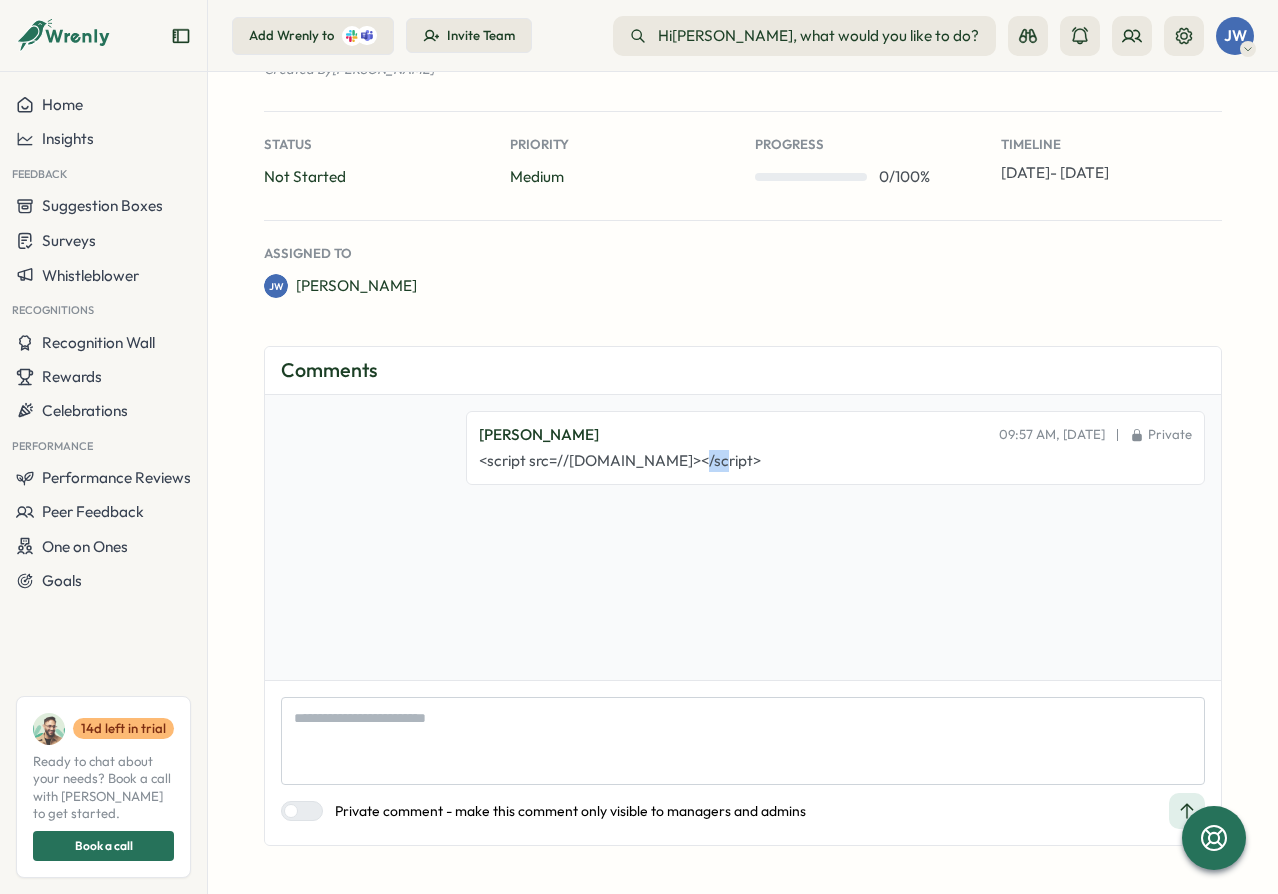 click on "<script src=//[DOMAIN_NAME]></script>" at bounding box center [835, 461] 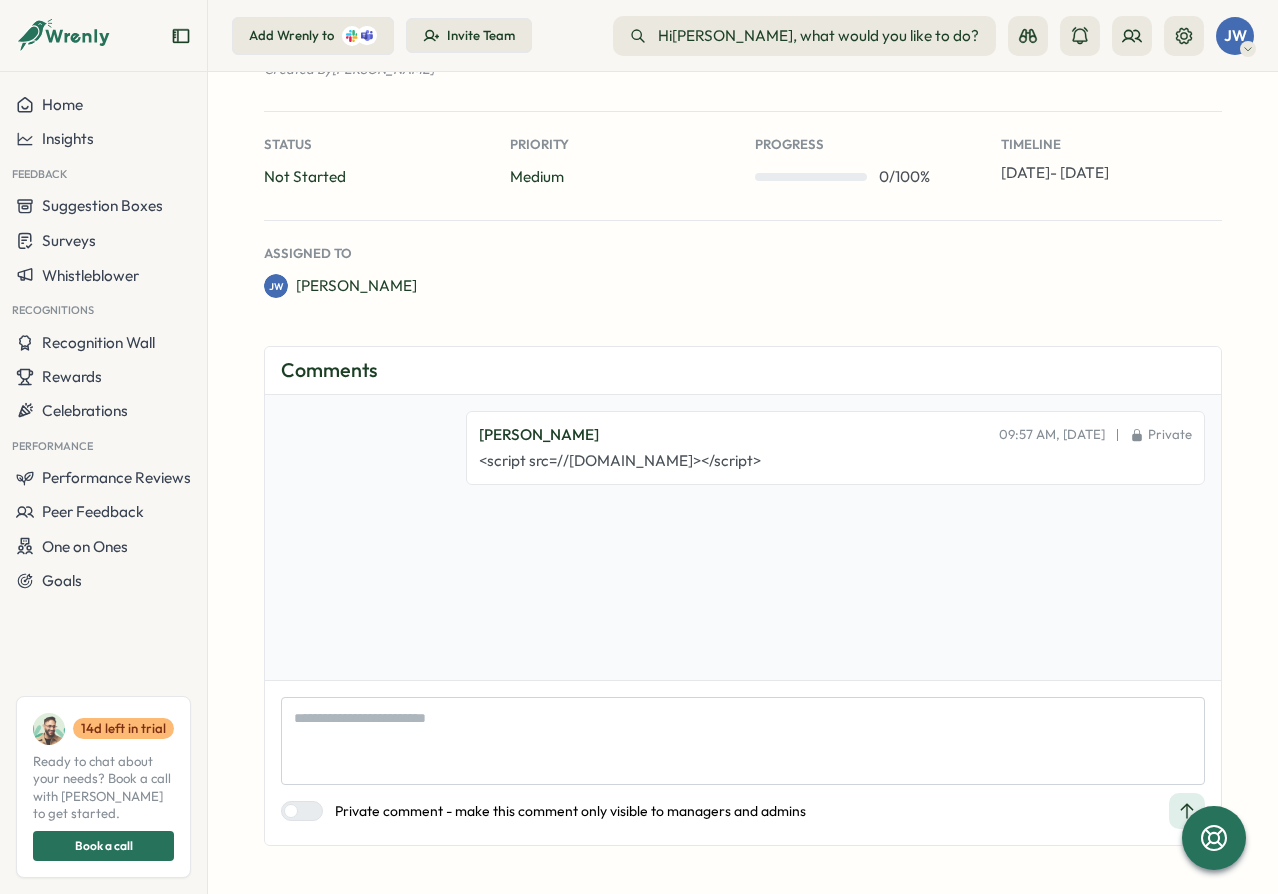 drag, startPoint x: 681, startPoint y: 469, endPoint x: 761, endPoint y: 468, distance: 80.00625 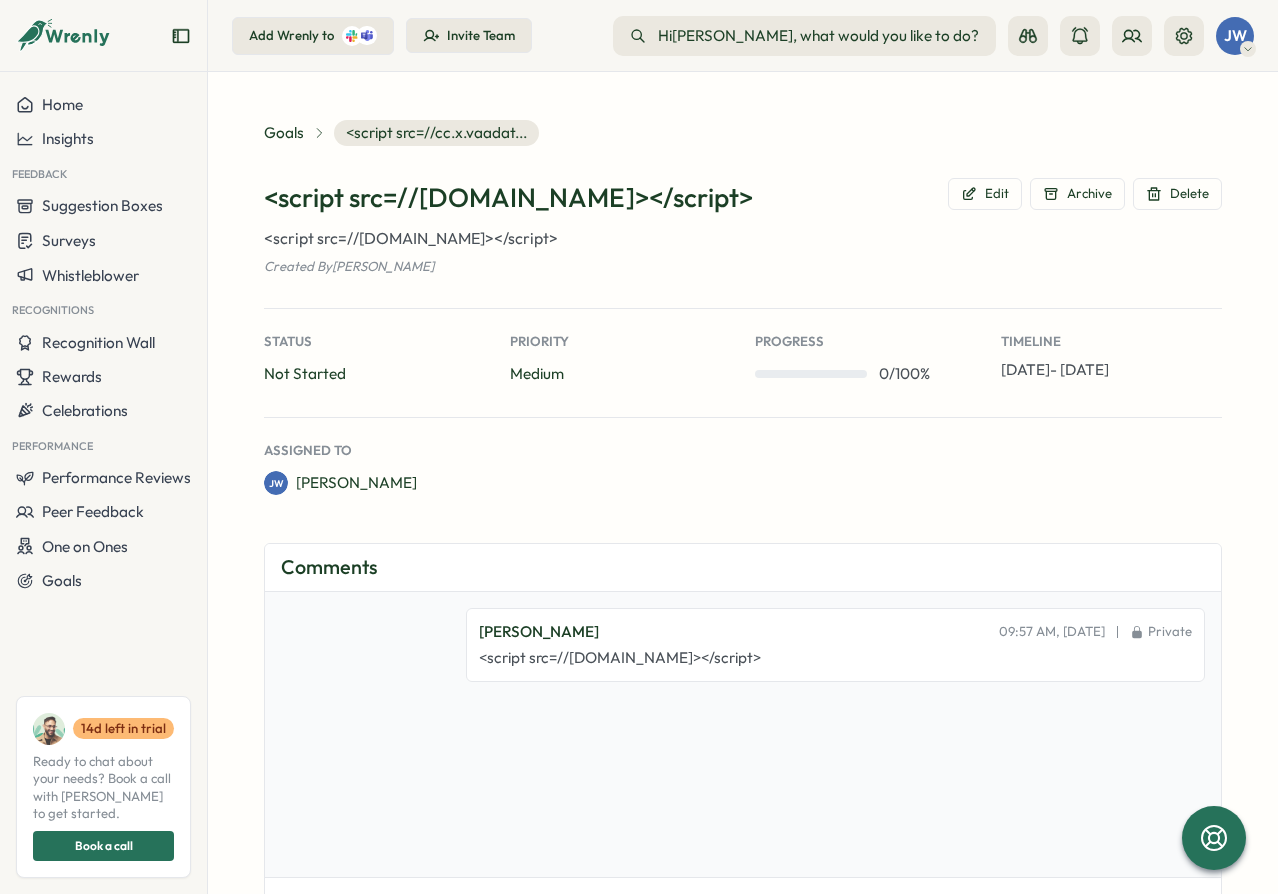 click on "<script src=//cc.x.vaadata.it></script> Edit Archive Delete <script src=//cc.x.vaadata.it></script> Created By  john winny Status Not Started Priority medium Progress 0 / 100 % Timeline Jul 01, 2025  -   Jul 31, 2025 Assigned To JW john winny Comments john winny 09:57 AM, Jul 01 Private <script src=//cc.x.vaadata.it></script> 01 Jul 2025, 09:57 AM Private comment - make this comment only visible to managers and admins" at bounding box center [743, 610] 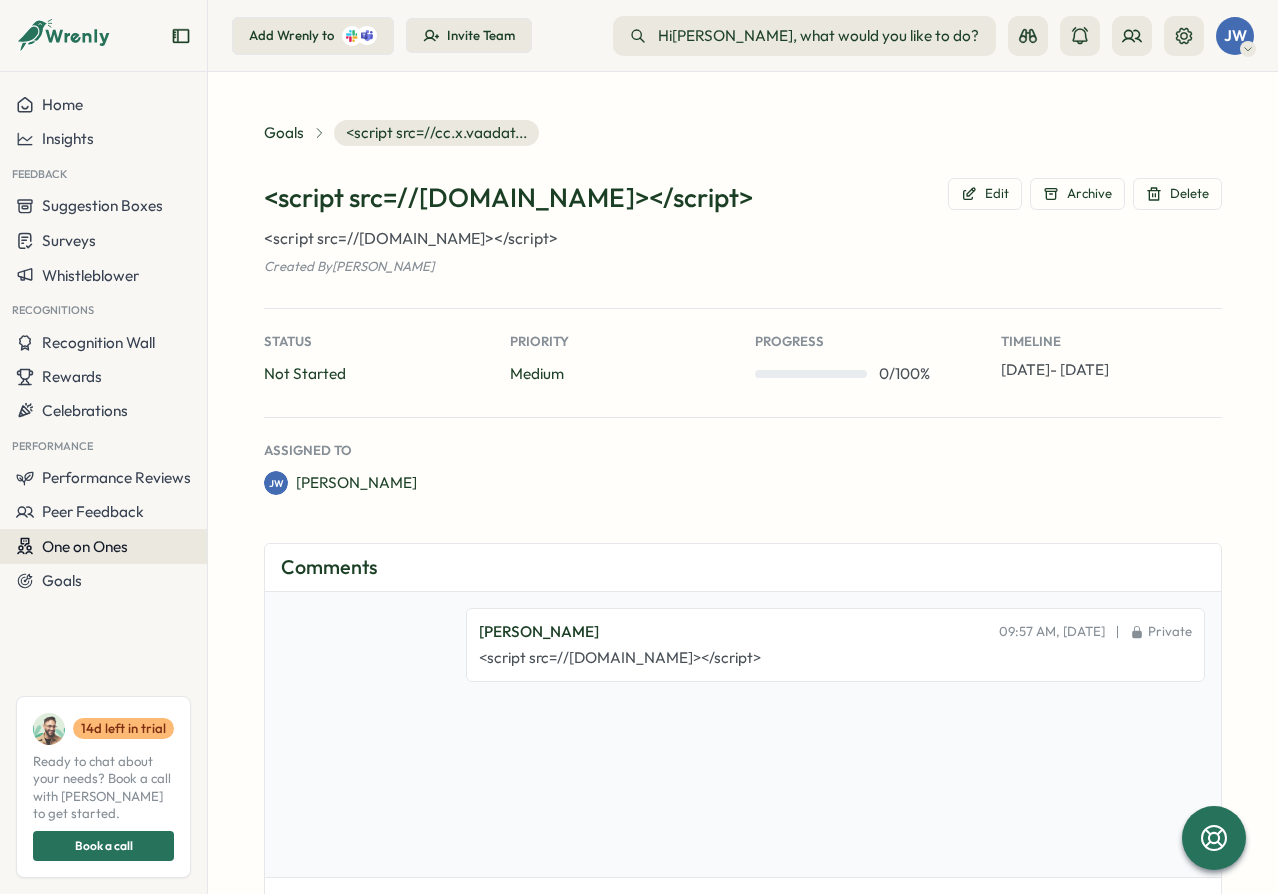 click on "One on Ones" at bounding box center (103, 546) 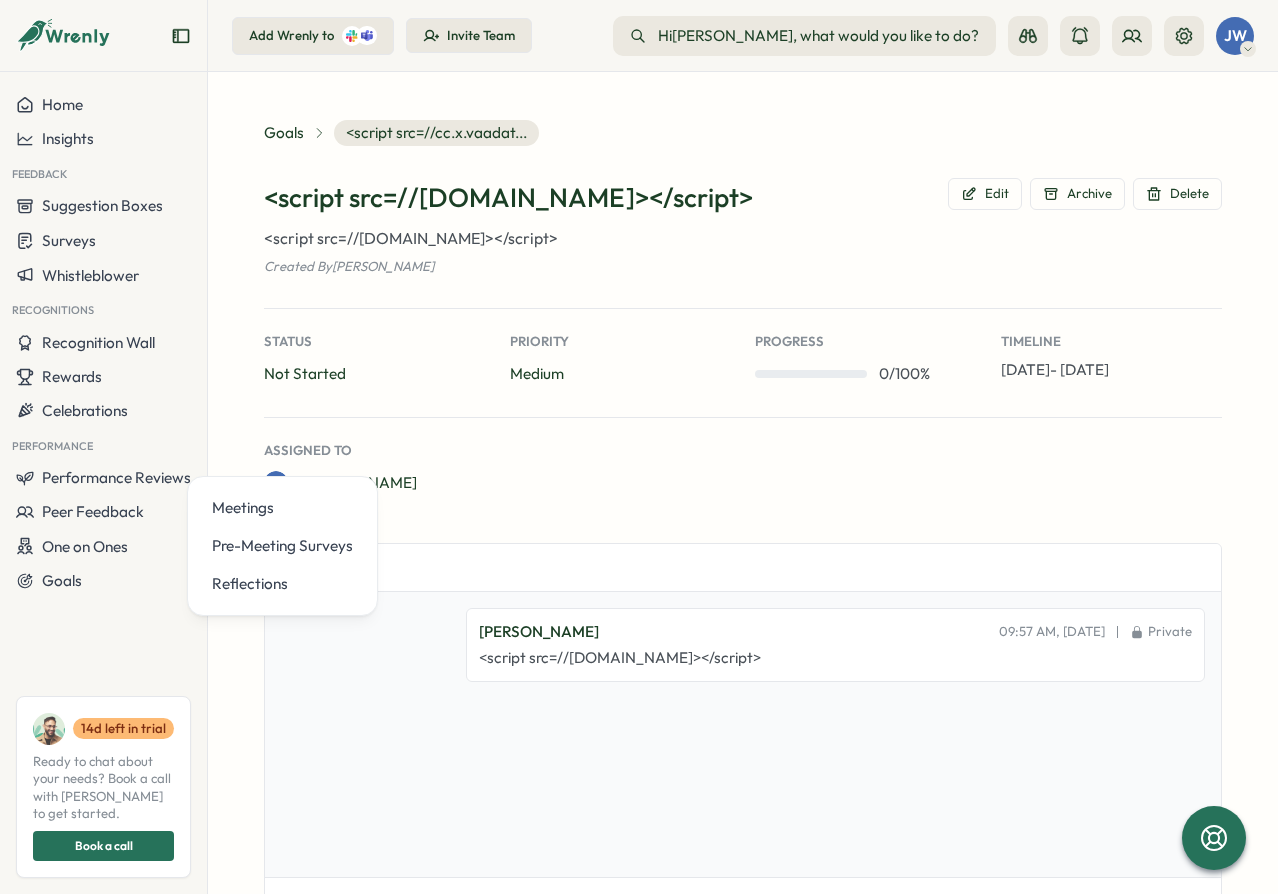 drag, startPoint x: 120, startPoint y: 650, endPoint x: 122, endPoint y: 638, distance: 12.165525 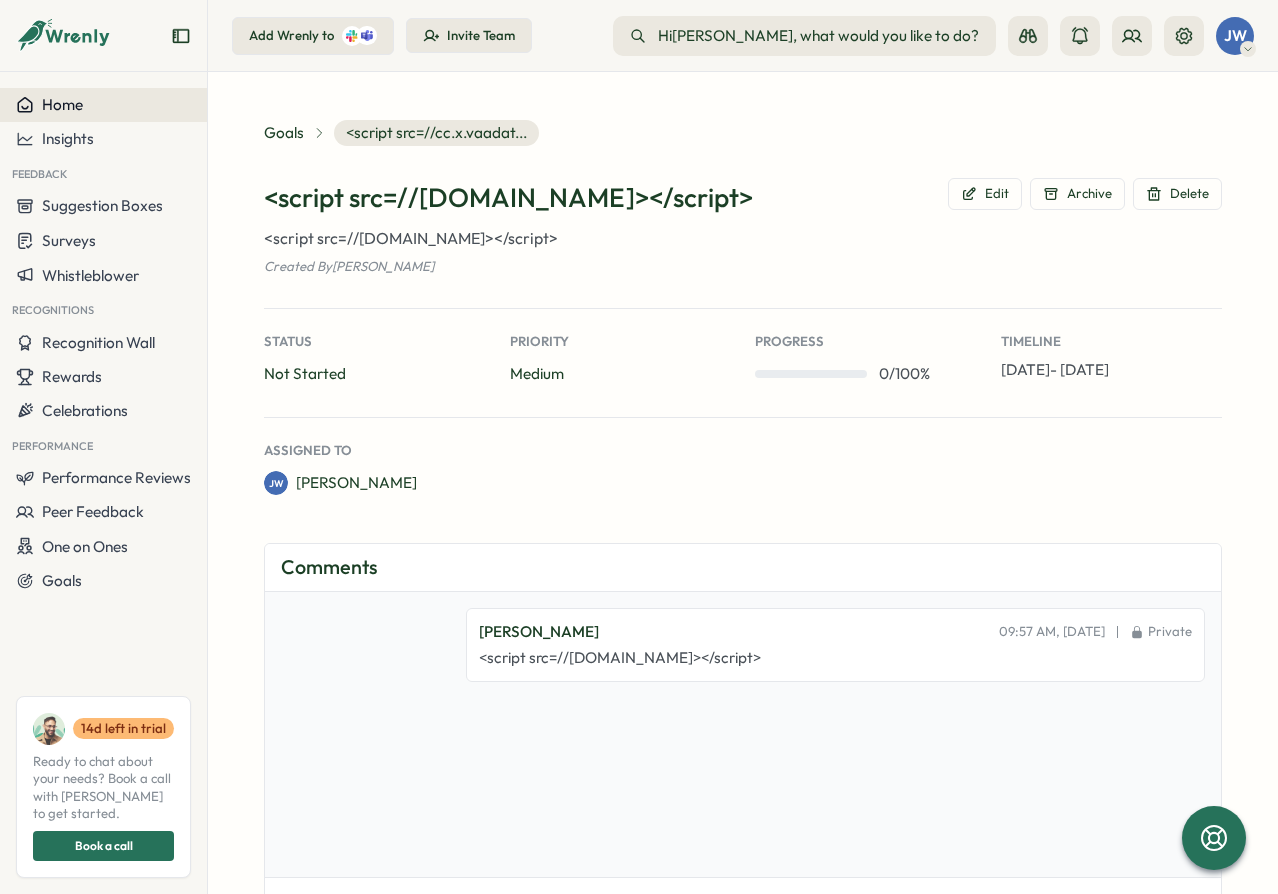 click on "Home" at bounding box center (103, 105) 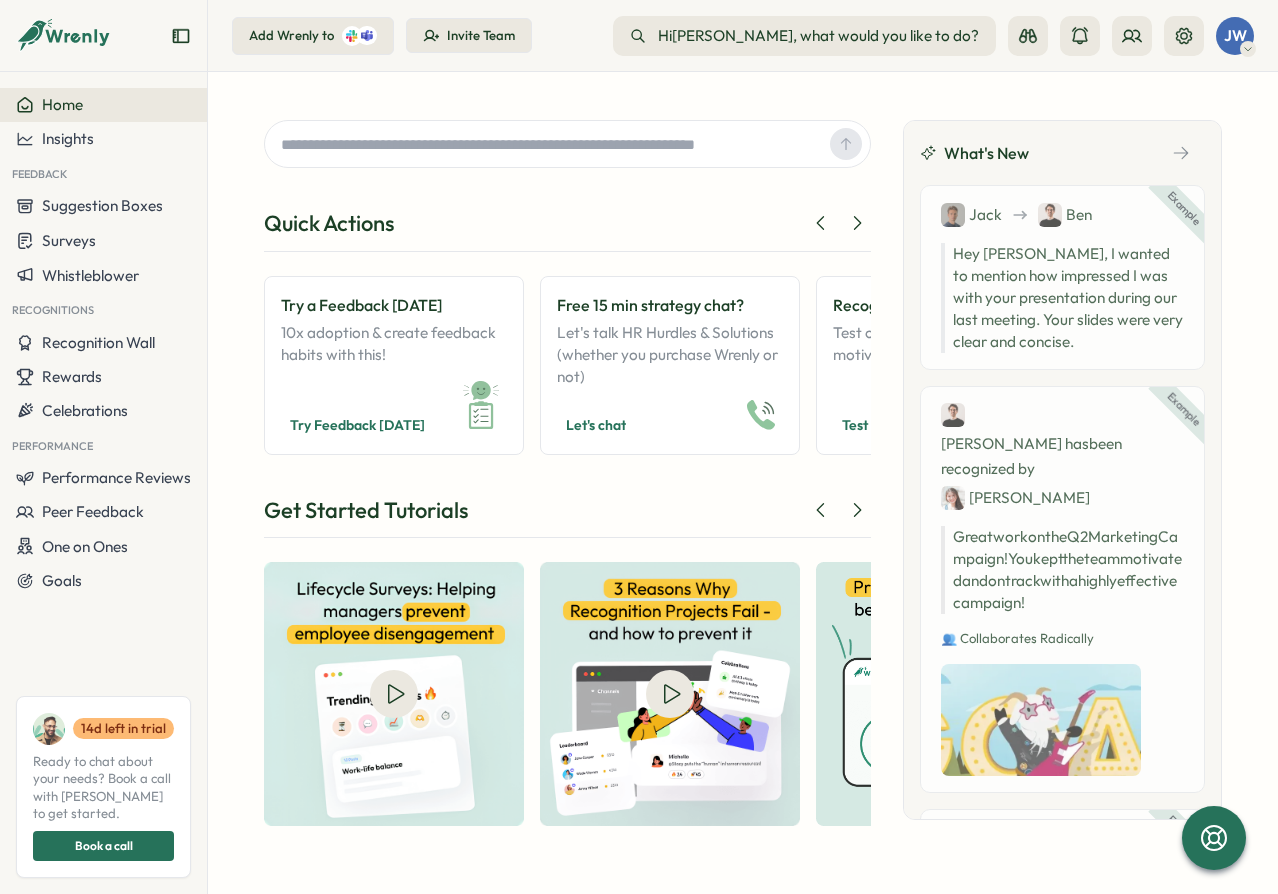 click on "Quick Actions Try a Feedback Friday 10x adoption & create feedback habits with this! Try Feedback Friday Free 15 min strategy chat? Let's talk HR Hurdles & Solutions (whether you purchase Wrenly or not) Let's chat Recognize Great Work! Test out recognitions that motivate your team. Test Recognitions View Recognition Wall Highlight team wins on office screens or during company meeting. View recognitions Try Suggestion Box This lets your team share feedback with you anytime! Send suggestion Send a Survey Trigger a survey with one click! (don't worry, it will only send to you) Send survey See Performance Insights Get inspired by checking out a sample performance report! View report View AI Engagement Report Check out this sample report that makes C Suite fall off their chair! View report Create Performance Review From Chaos to simplicity. Trigger a performance review in Wrenly! Create review Get Started Tutorials What's New Example Jack Ben Example Ben has  been recognized by   Jane Great  work  on  the  Q2  on" at bounding box center (743, 473) 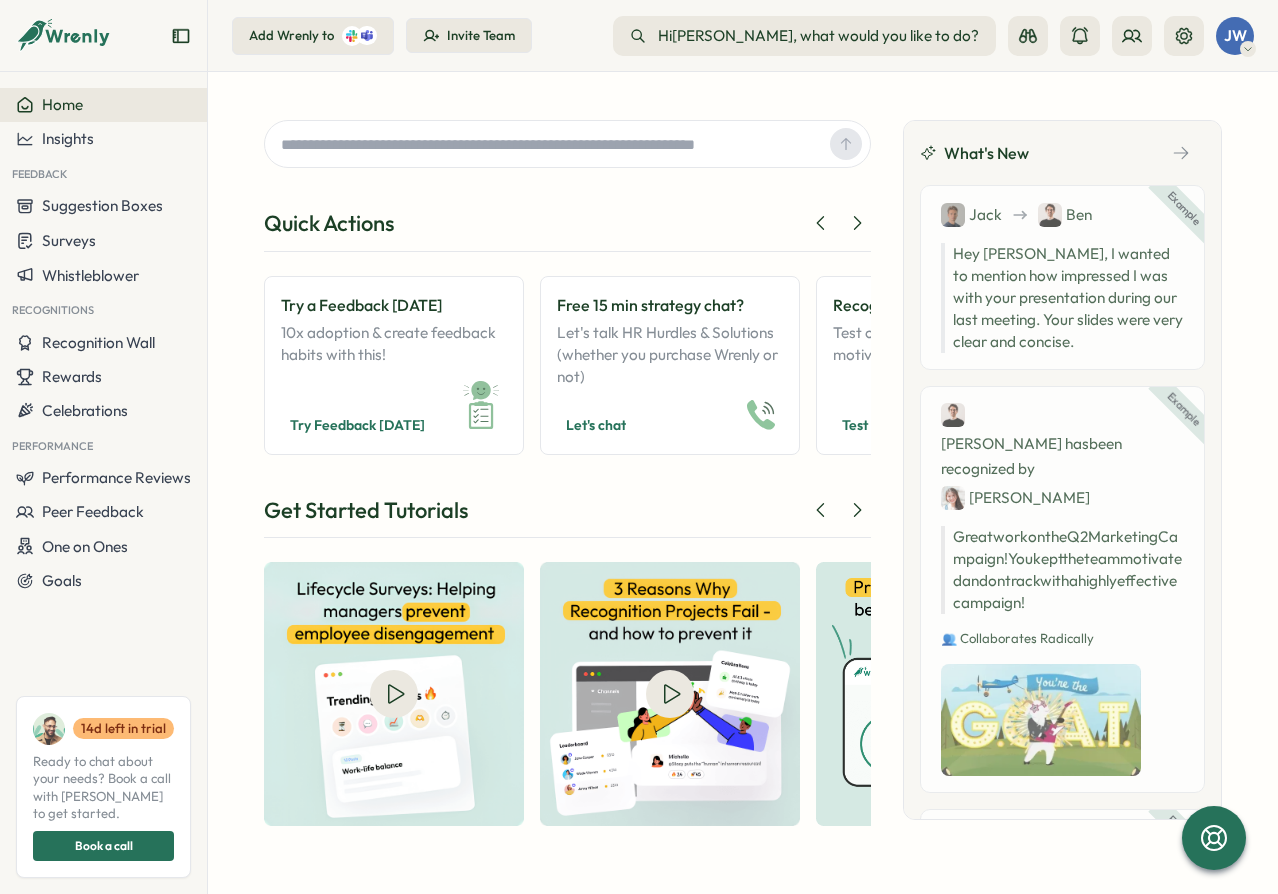 click on "Get Started Tutorials" at bounding box center [567, 517] 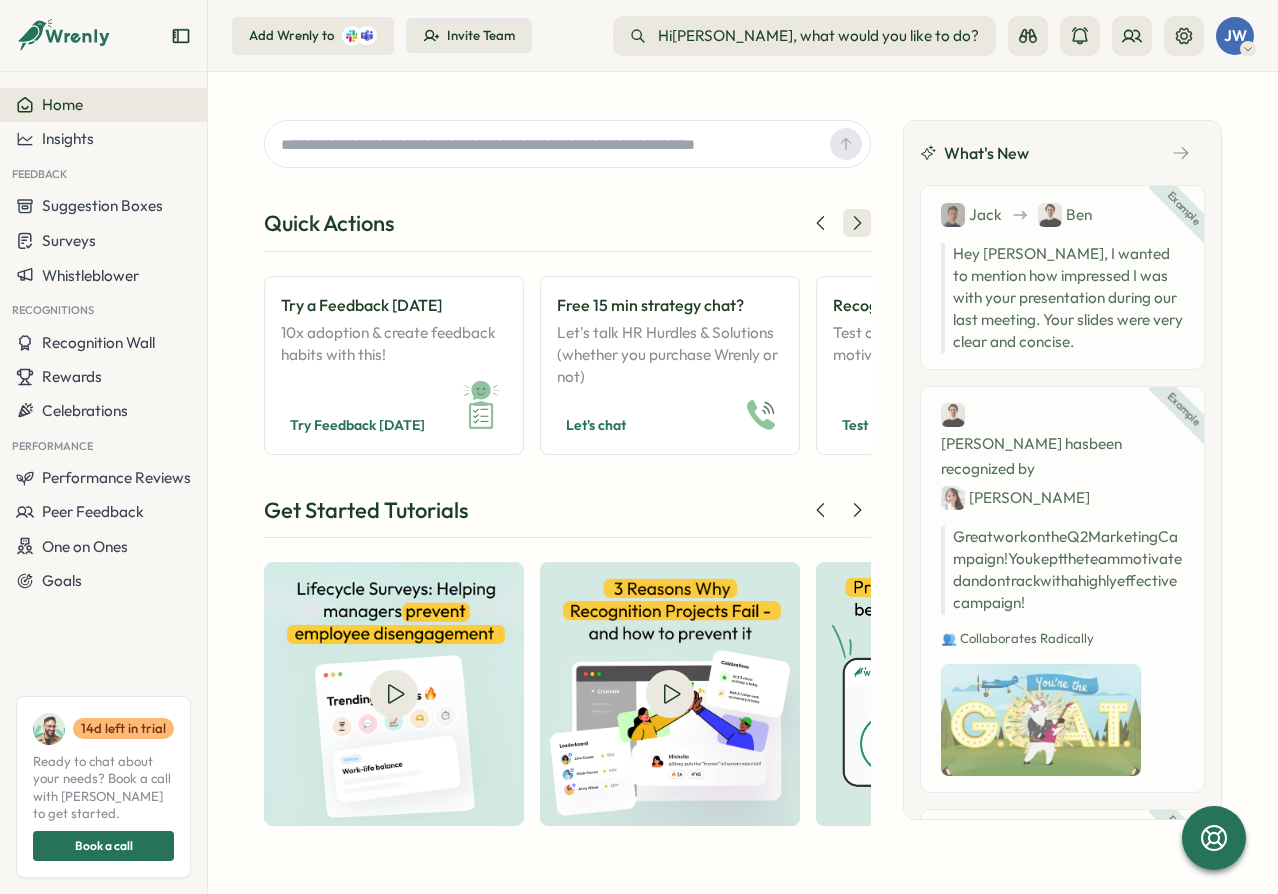 click 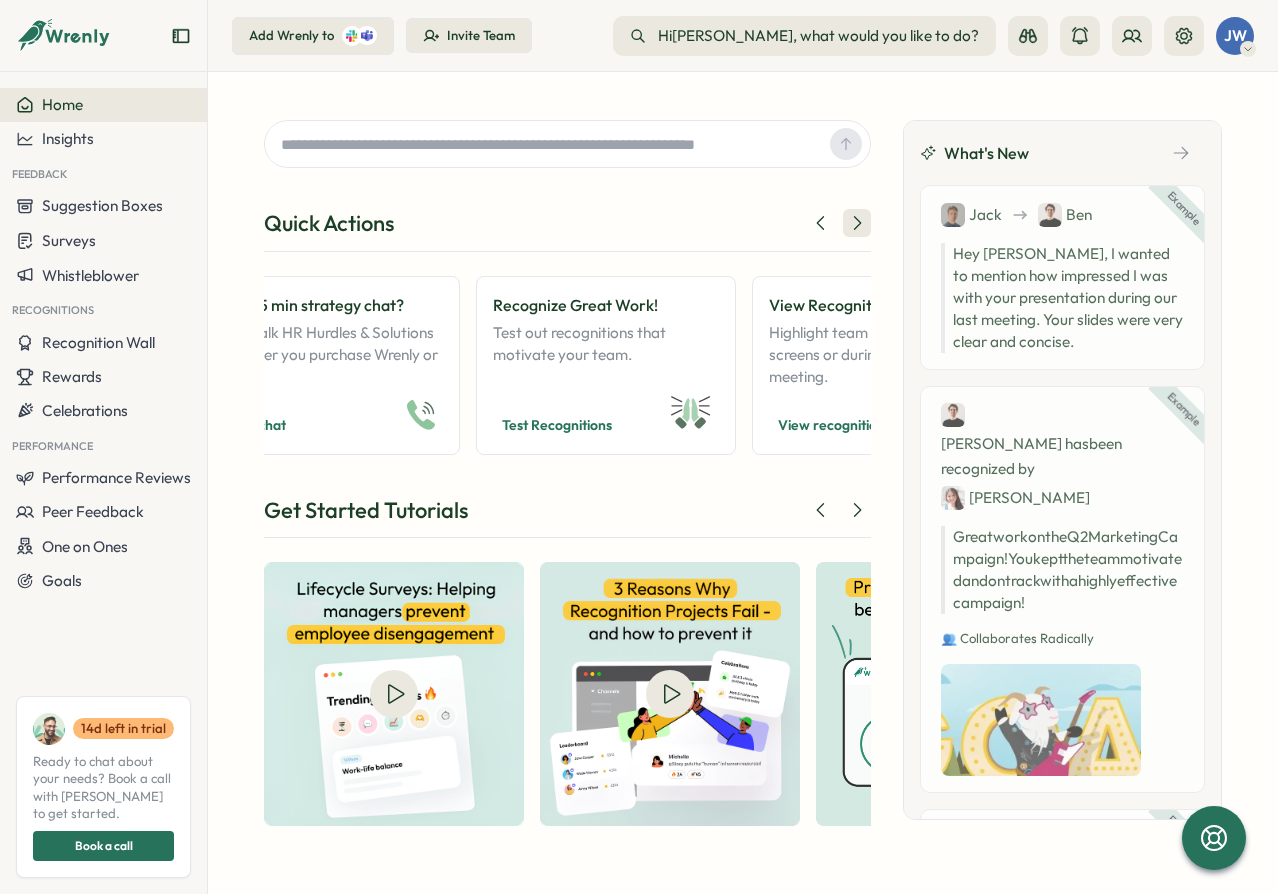 click 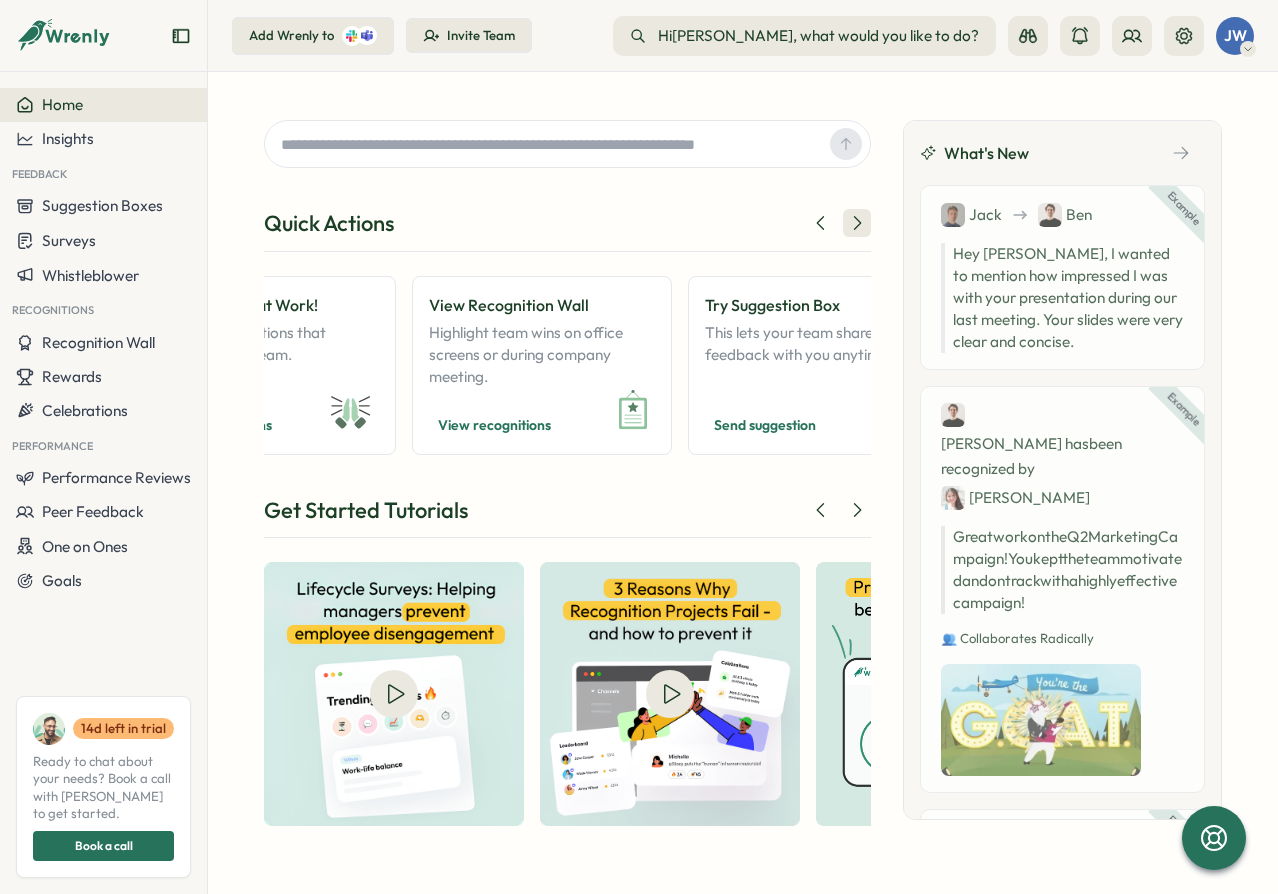 click 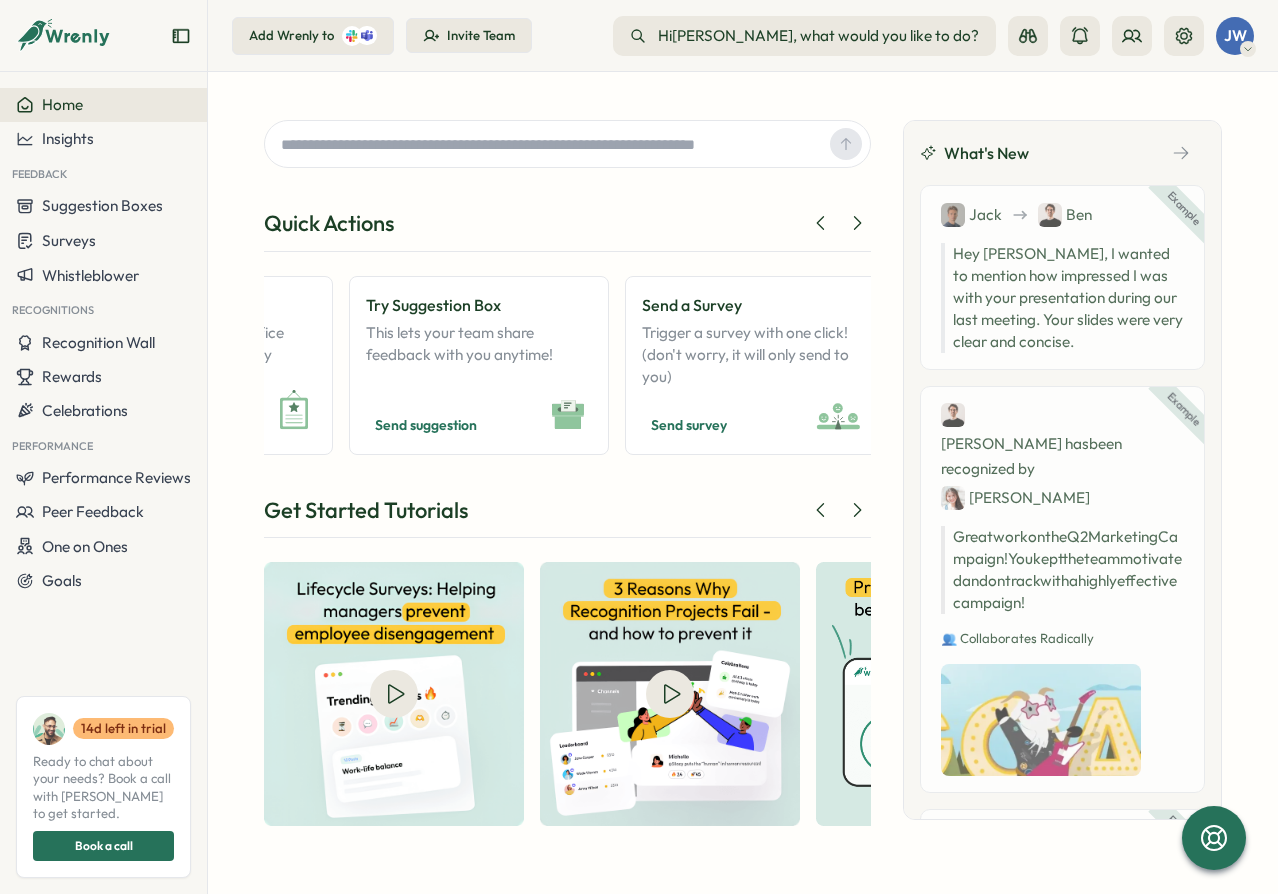 scroll, scrollTop: 0, scrollLeft: 1020, axis: horizontal 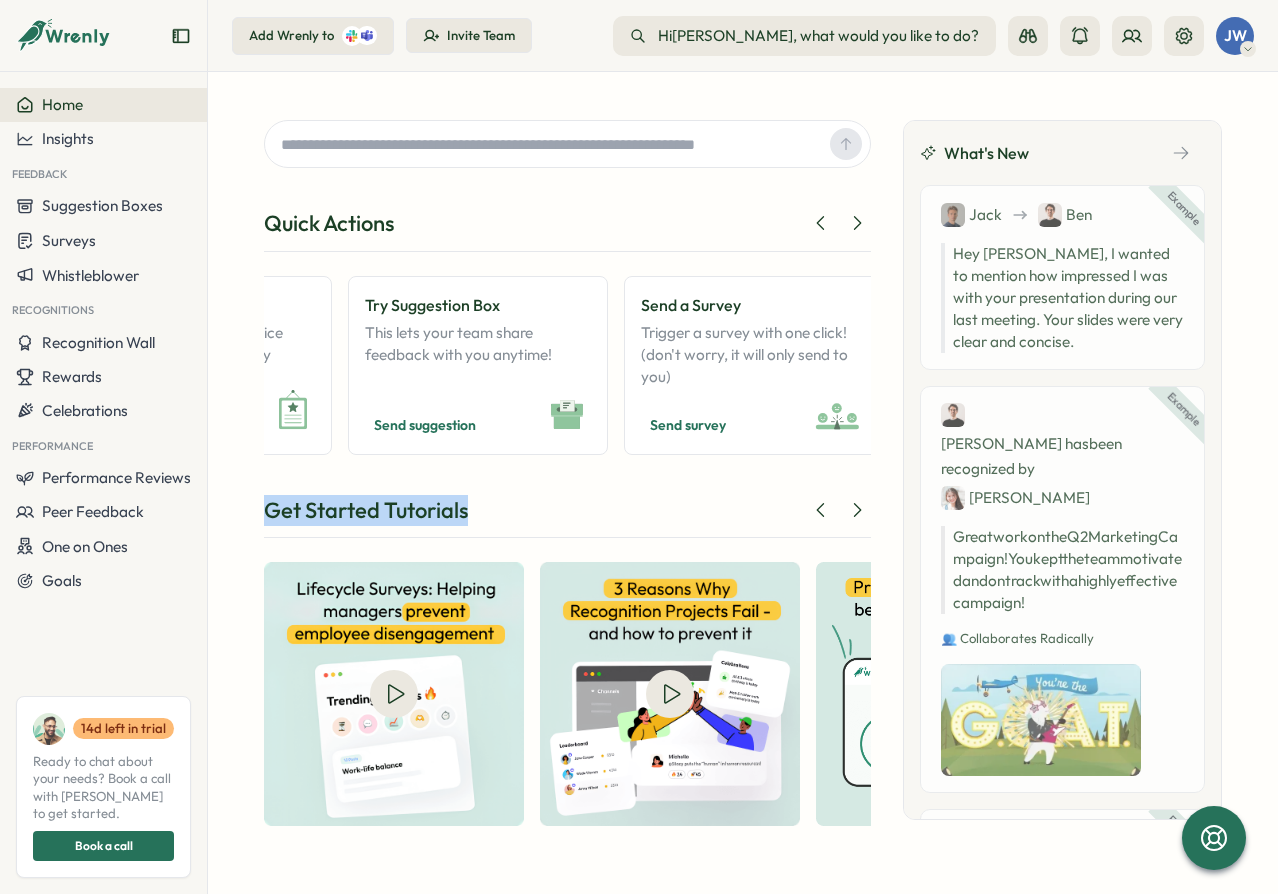 drag, startPoint x: 477, startPoint y: 519, endPoint x: 245, endPoint y: 502, distance: 232.62201 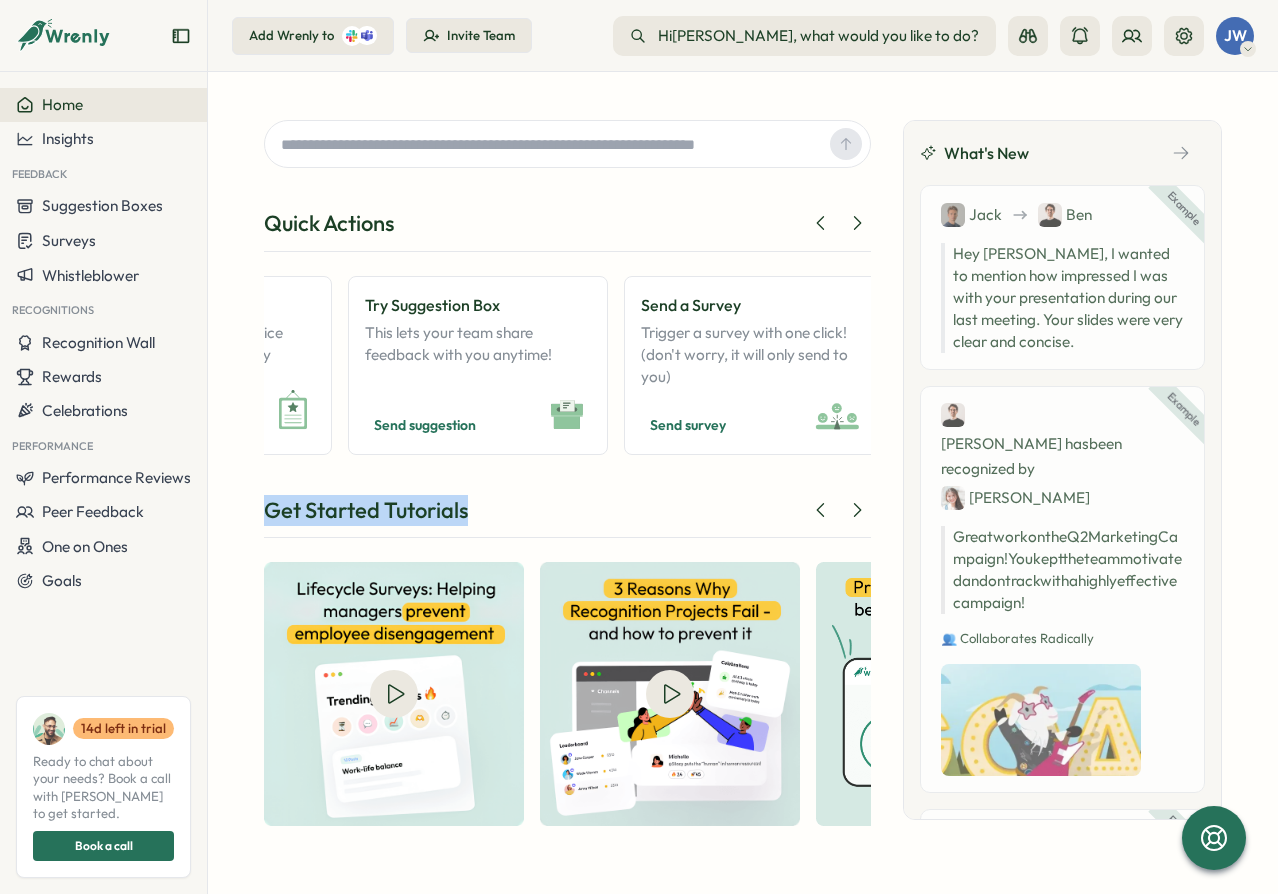 click on "Quick Actions Try a Feedback Friday 10x adoption & create feedback habits with this! Try Feedback Friday Free 15 min strategy chat? Let's talk HR Hurdles & Solutions (whether you purchase Wrenly or not) Let's chat Recognize Great Work! Test out recognitions that motivate your team. Test Recognitions View Recognition Wall Highlight team wins on office screens or during company meeting. View recognitions Try Suggestion Box This lets your team share feedback with you anytime! Send suggestion Send a Survey Trigger a survey with one click! (don't worry, it will only send to you) Send survey See Performance Insights Get inspired by checking out a sample performance report! View report View AI Engagement Report Check out this sample report that makes C Suite fall off their chair! View report Create Performance Review From Chaos to simplicity. Trigger a performance review in Wrenly! Create review Get Started Tutorials What's New Example Jack Ben Example Ben has  been recognized by   Jane Great  work  on  the  Q2  on" at bounding box center [743, 483] 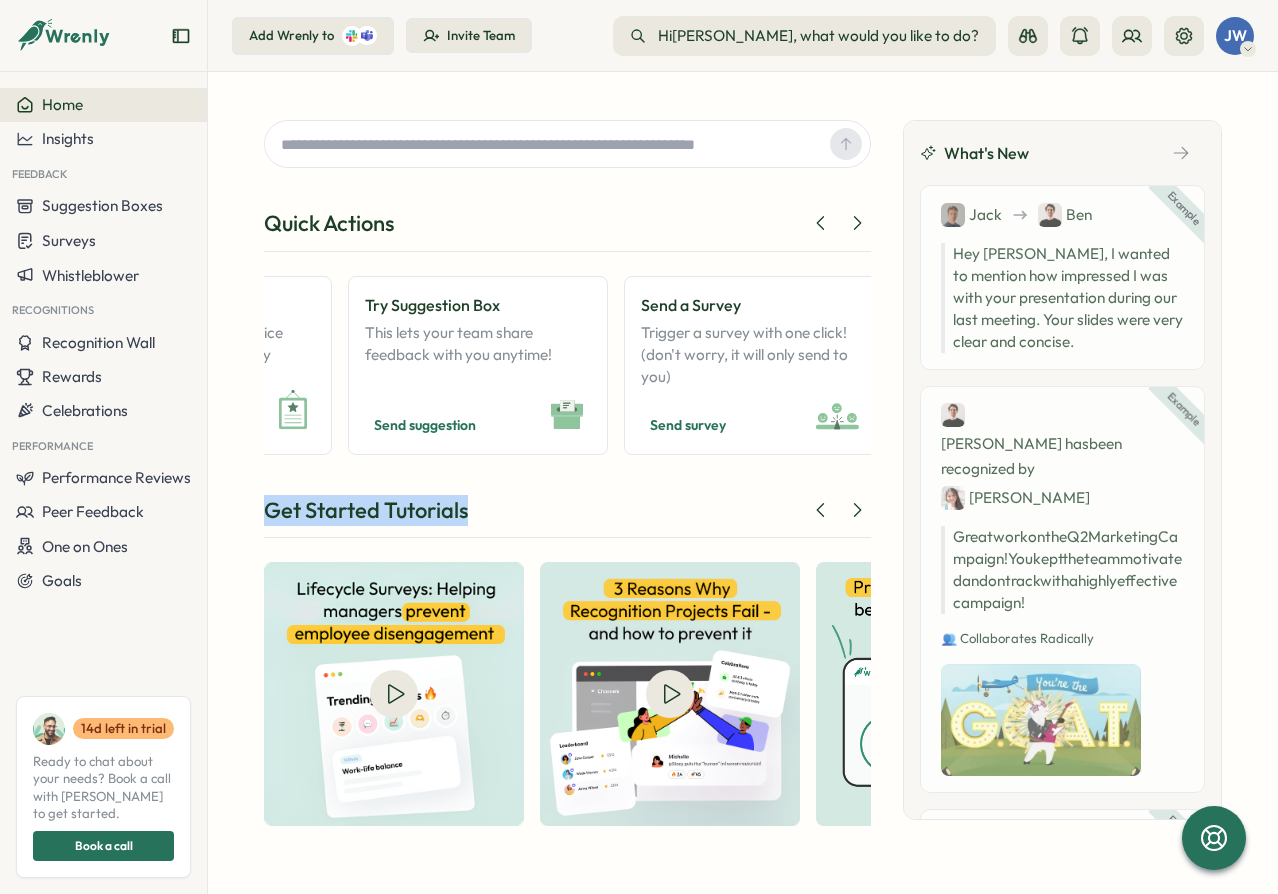 click on "Get Started Tutorials" at bounding box center (366, 510) 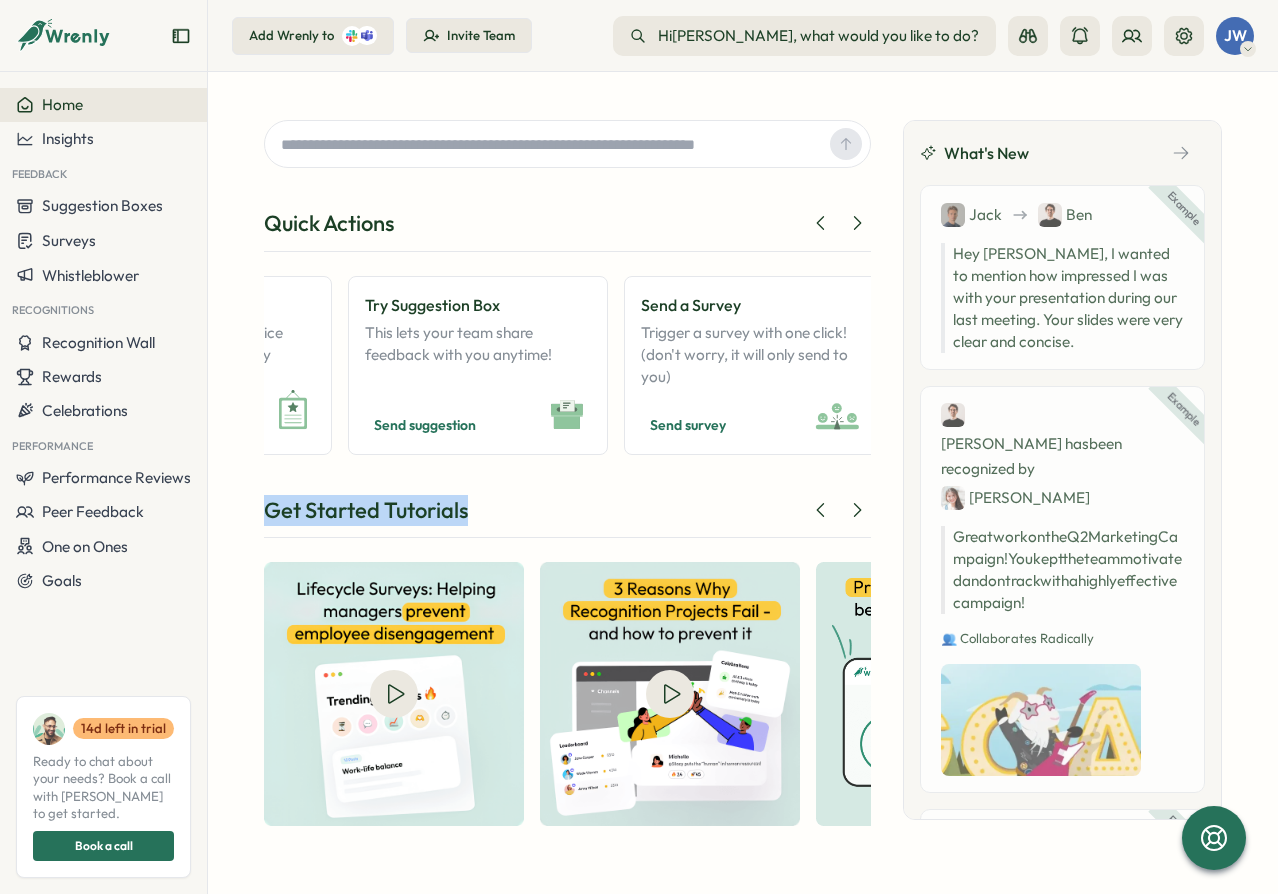 drag, startPoint x: 468, startPoint y: 510, endPoint x: 226, endPoint y: 512, distance: 242.00827 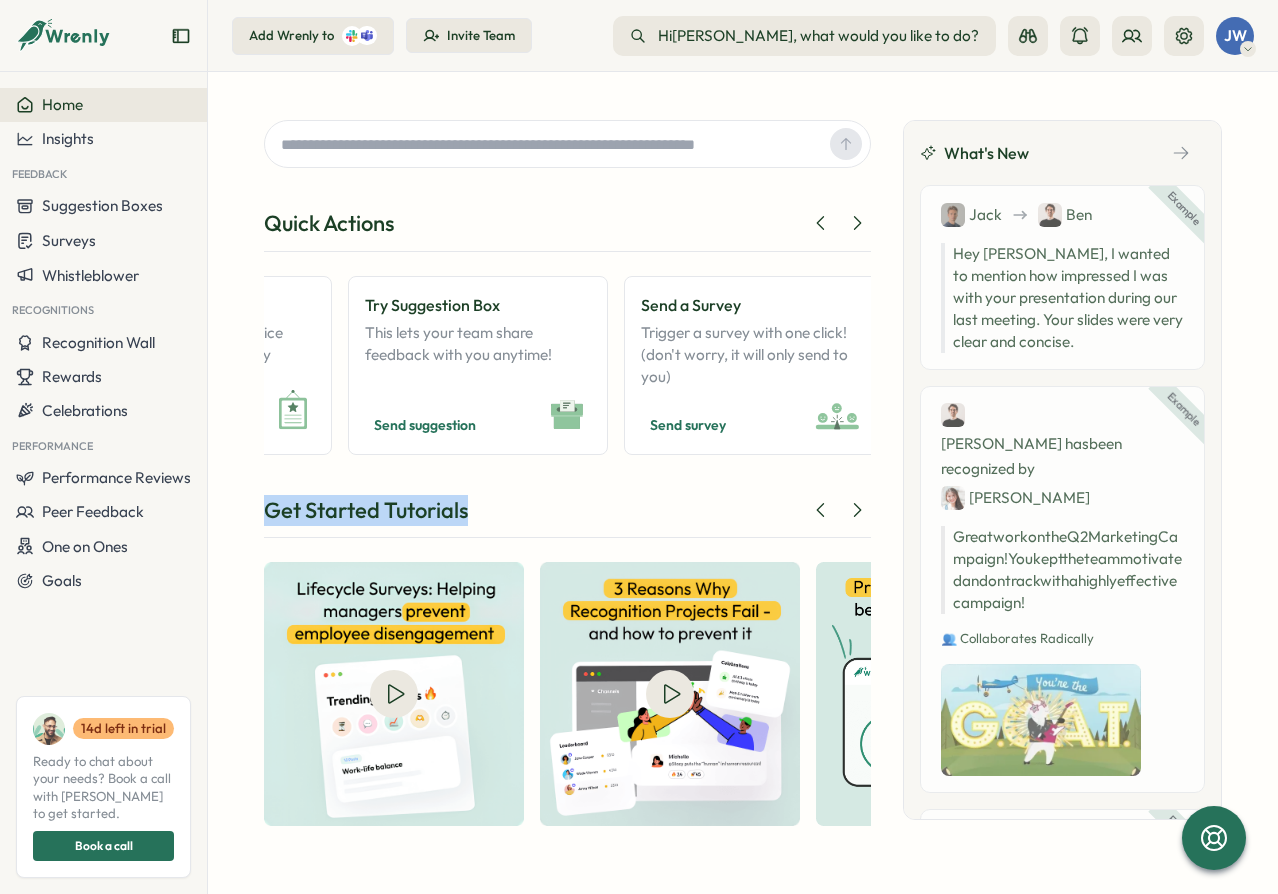 click on "Quick Actions Try a Feedback Friday 10x adoption & create feedback habits with this! Try Feedback Friday Free 15 min strategy chat? Let's talk HR Hurdles & Solutions (whether you purchase Wrenly or not) Let's chat Recognize Great Work! Test out recognitions that motivate your team. Test Recognitions View Recognition Wall Highlight team wins on office screens or during company meeting. View recognitions Try Suggestion Box This lets your team share feedback with you anytime! Send suggestion Send a Survey Trigger a survey with one click! (don't worry, it will only send to you) Send survey See Performance Insights Get inspired by checking out a sample performance report! View report View AI Engagement Report Check out this sample report that makes C Suite fall off their chair! View report Create Performance Review From Chaos to simplicity. Trigger a performance review in Wrenly! Create review Get Started Tutorials What's New Example Jack Ben Example Ben has  been recognized by   Jane Great  work  on  the  Q2  on" at bounding box center (743, 483) 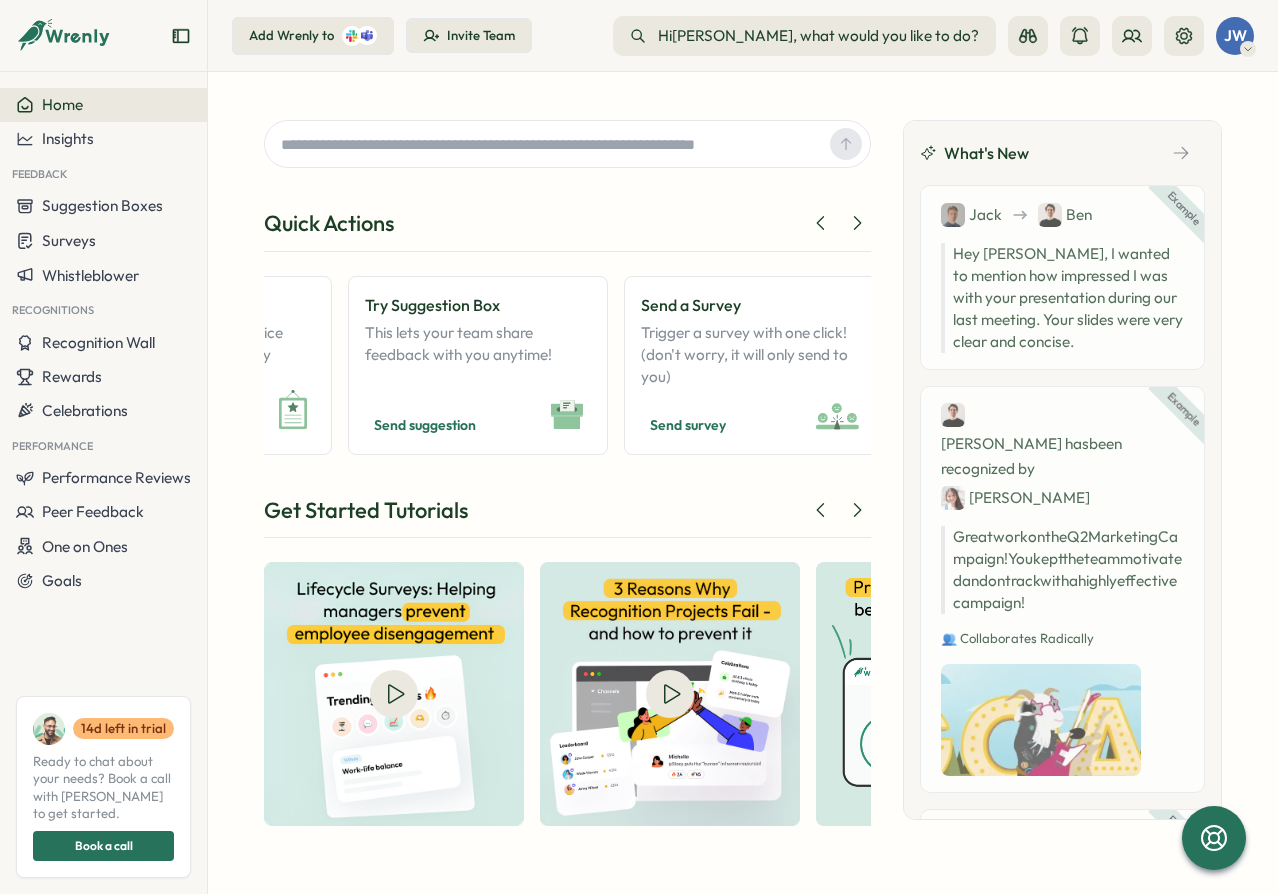 click on "Get Started Tutorials" at bounding box center (567, 517) 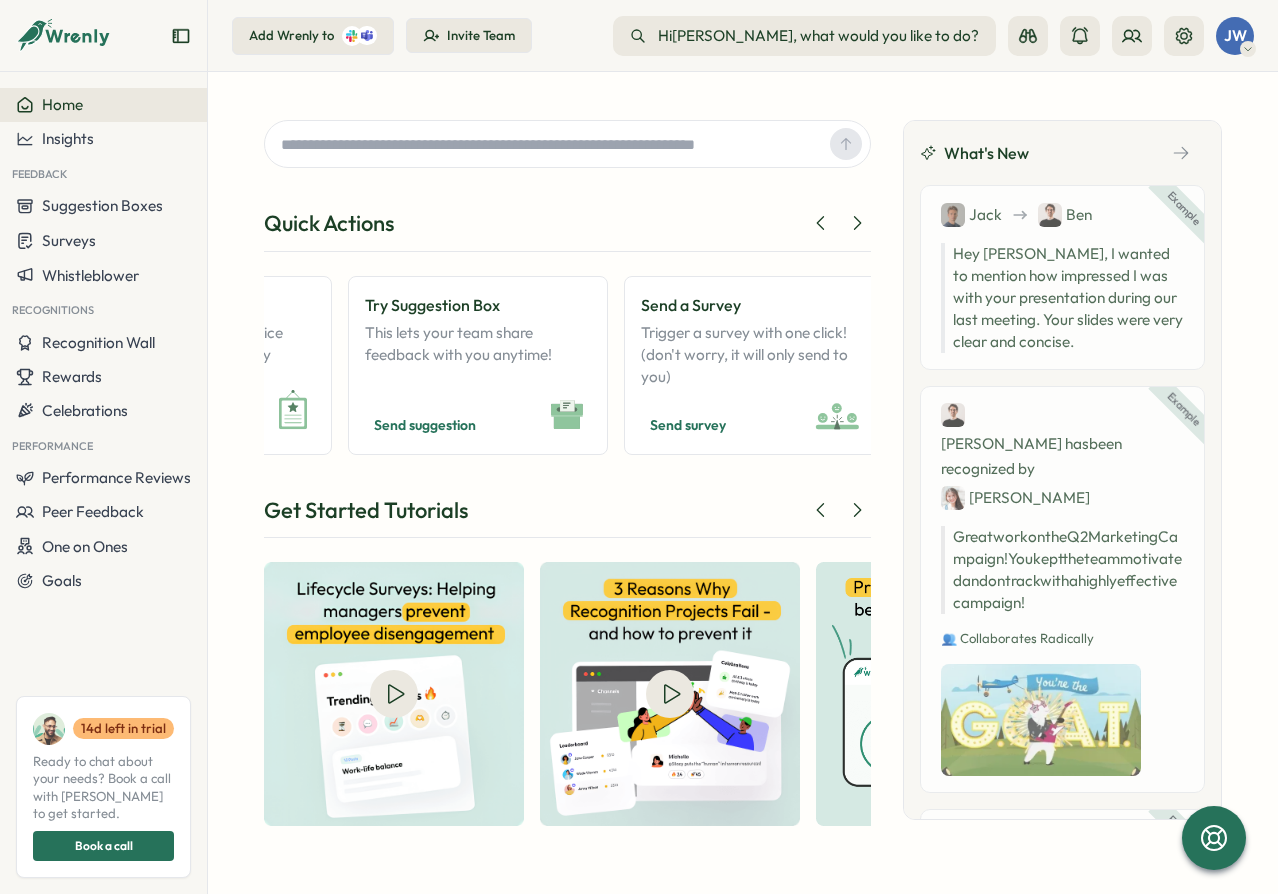 click on "Get Started Tutorials" at bounding box center [567, 517] 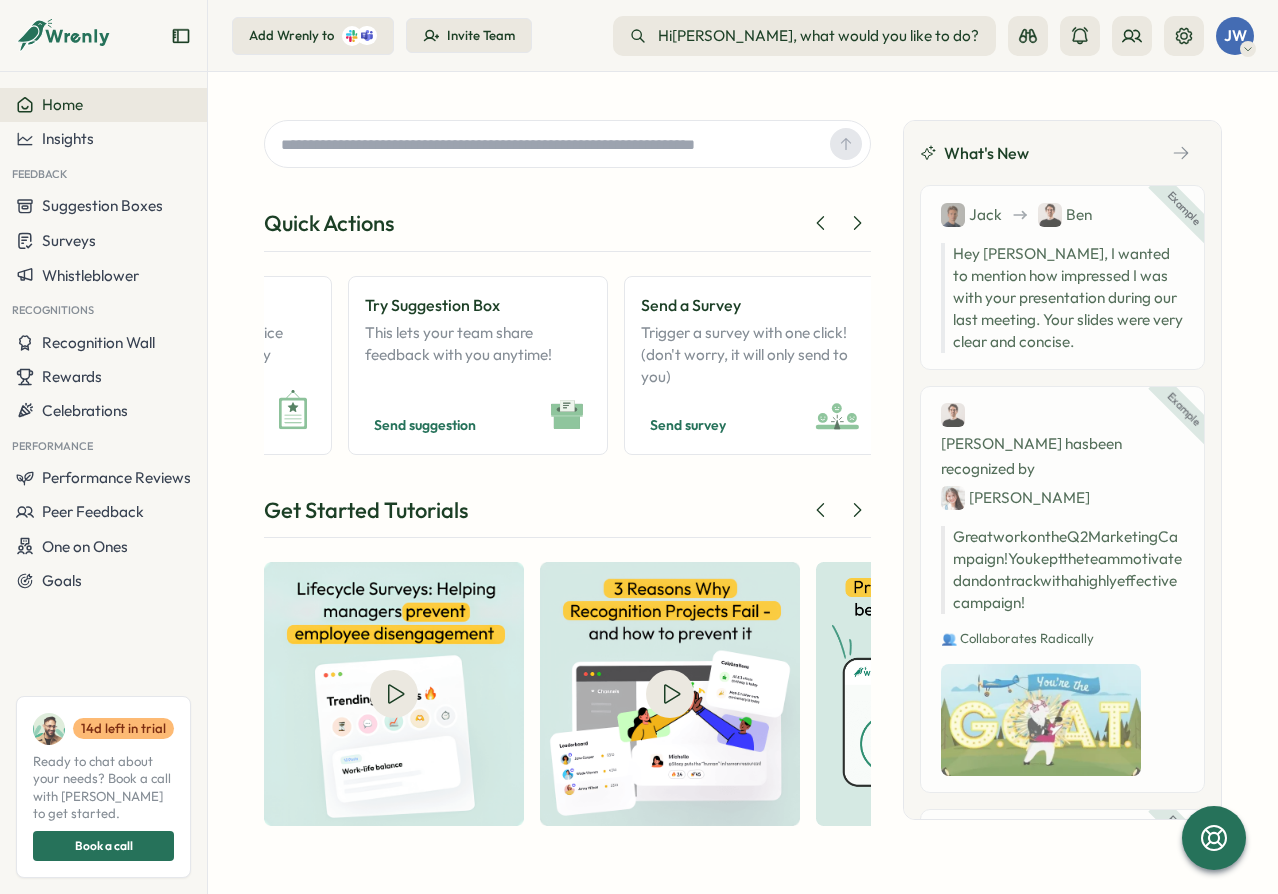 click 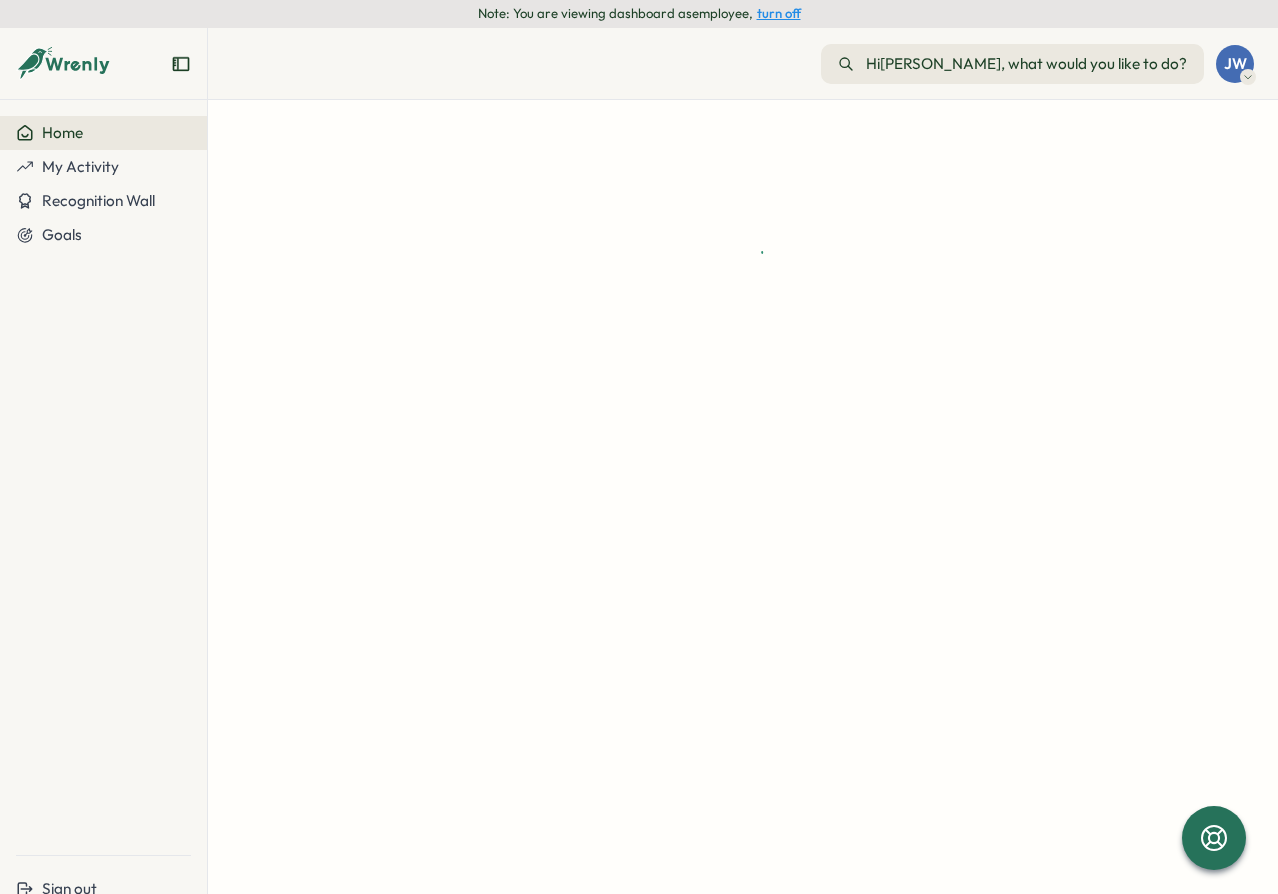 scroll, scrollTop: 0, scrollLeft: 0, axis: both 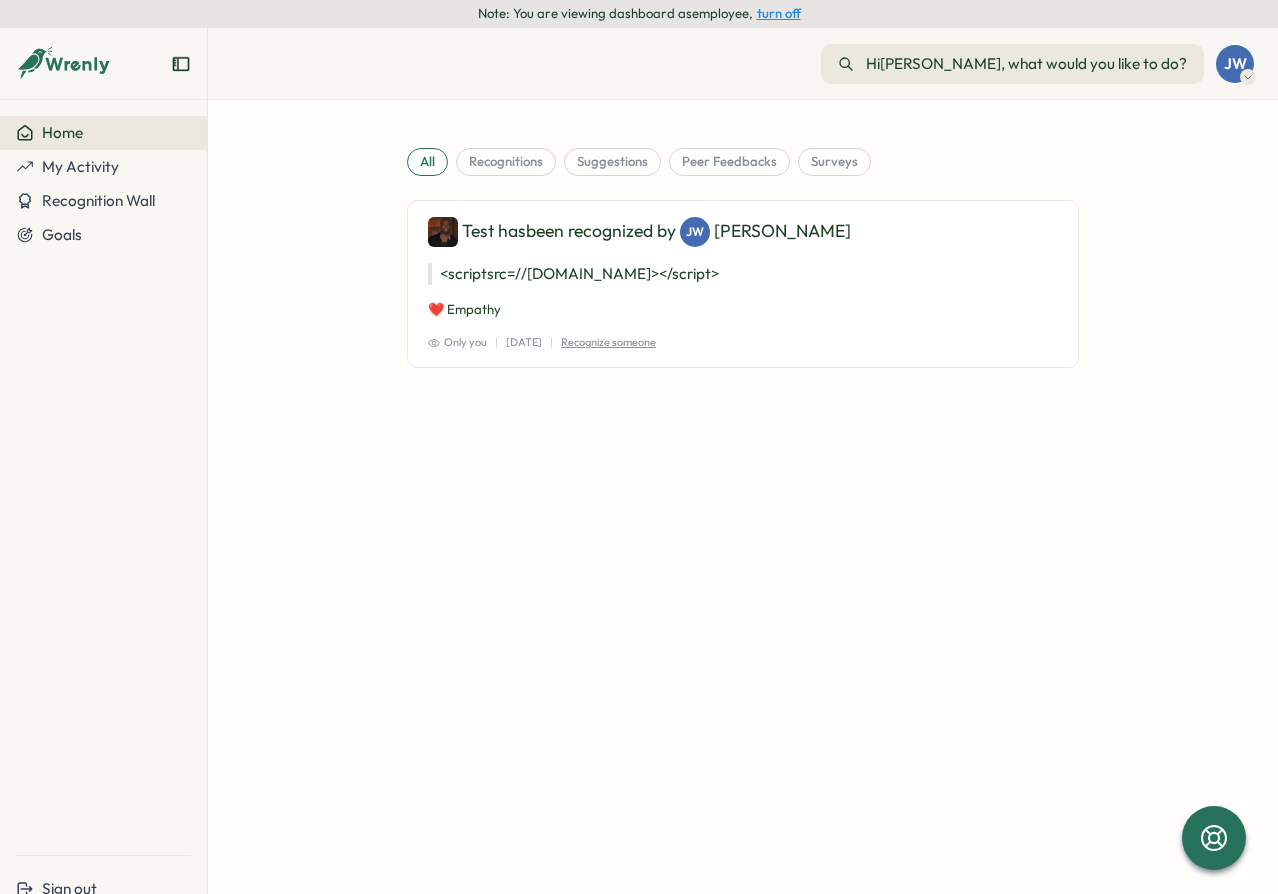 click on "all recognitions suggestions peer feedbacks surveys Test has  been recognized by   [PERSON_NAME] <script  src=//[DOMAIN_NAME]></script>  ❤️ Empathy Only you | [DATE] | Recognize someone" at bounding box center (743, 497) 